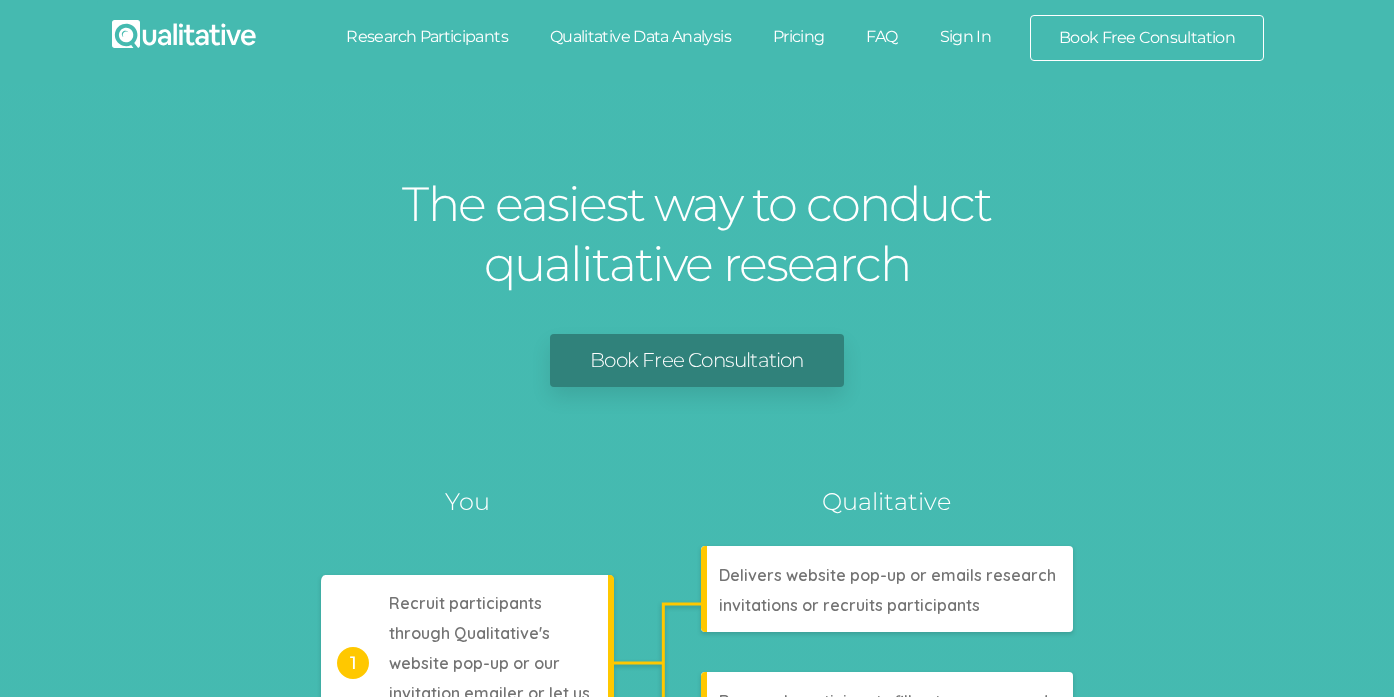 scroll, scrollTop: 0, scrollLeft: 0, axis: both 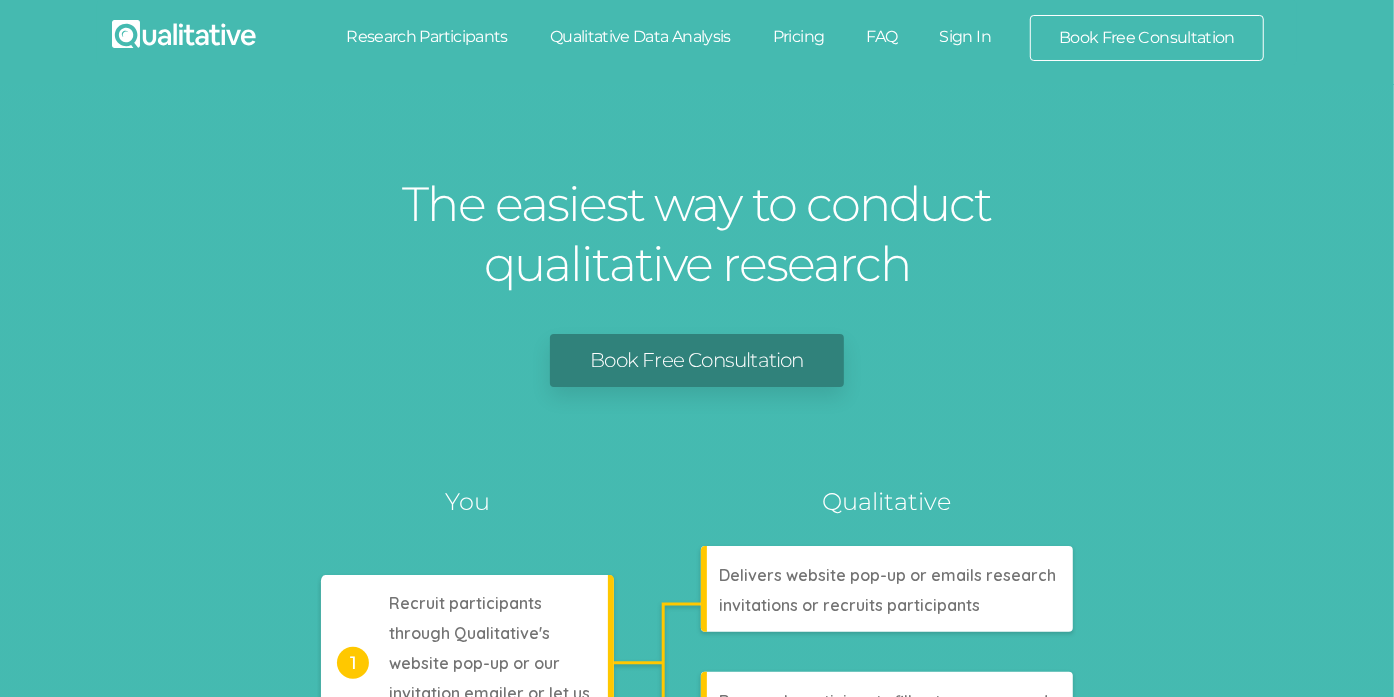 click on "Sign In" at bounding box center (966, 37) 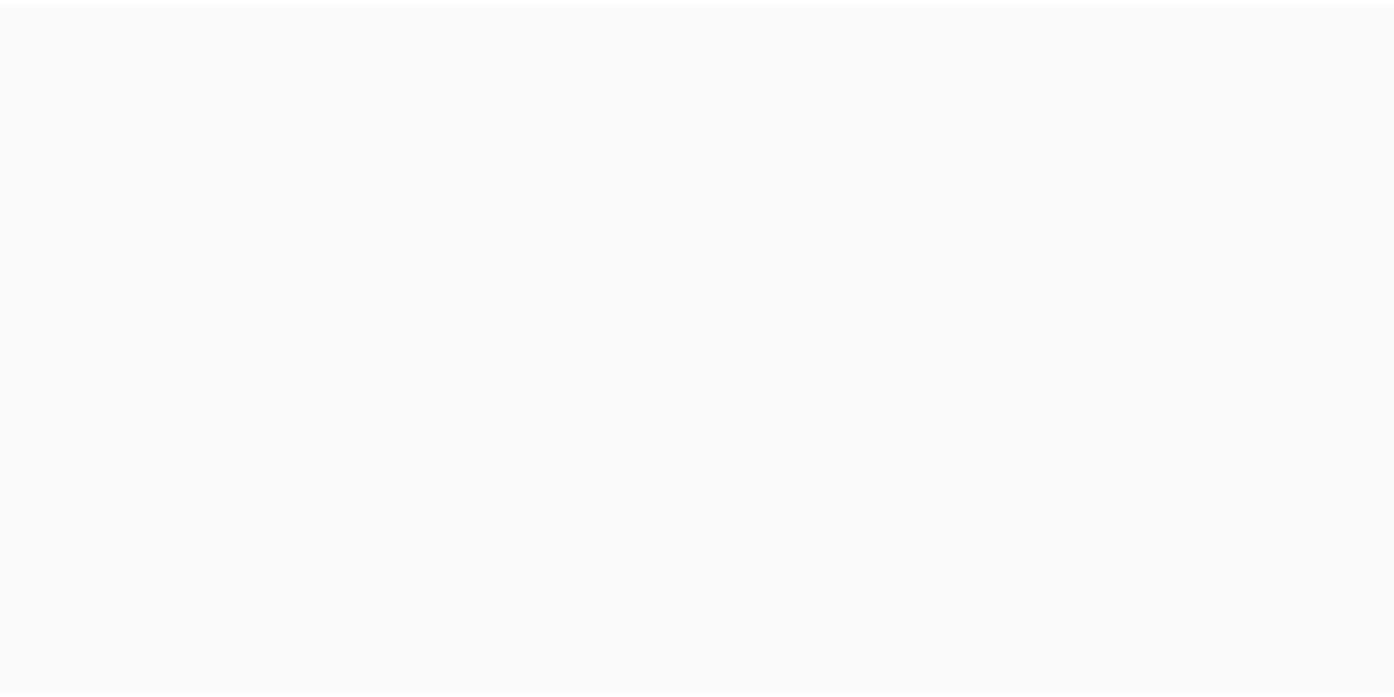 scroll, scrollTop: 0, scrollLeft: 0, axis: both 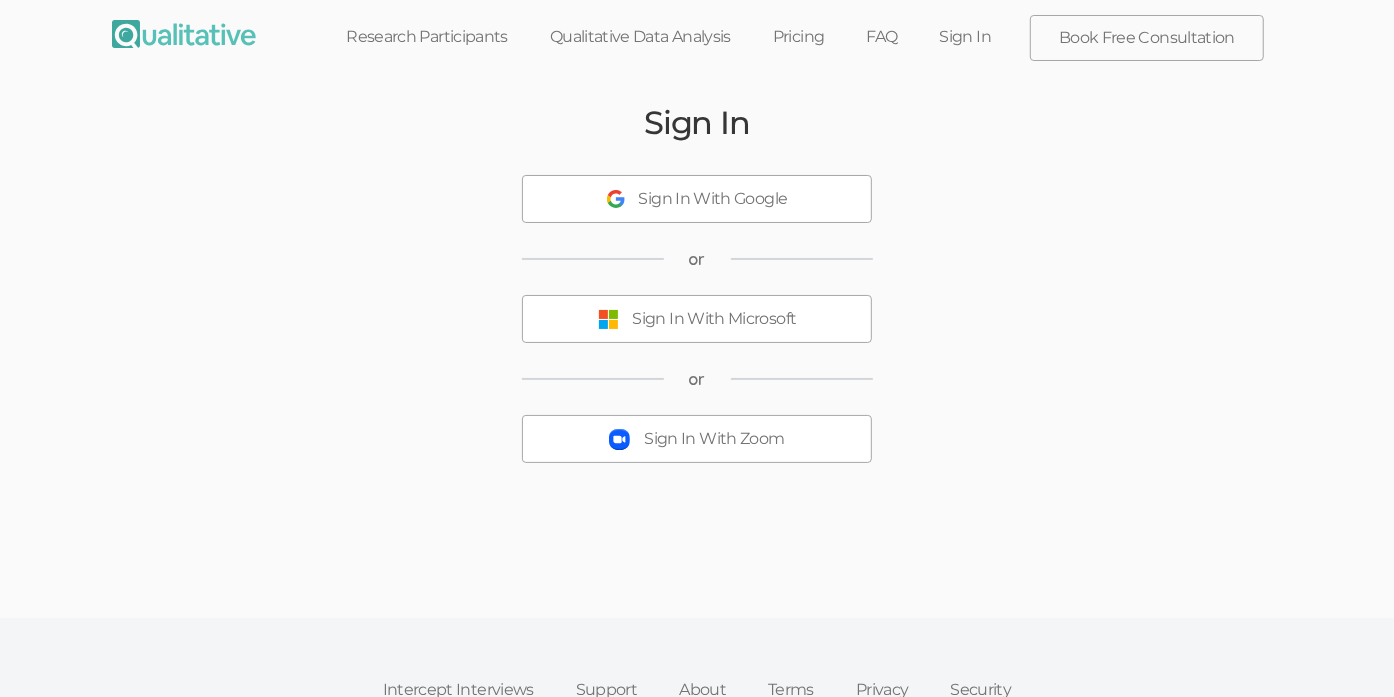 click on "Sign In With Microsoft" at bounding box center [697, 319] 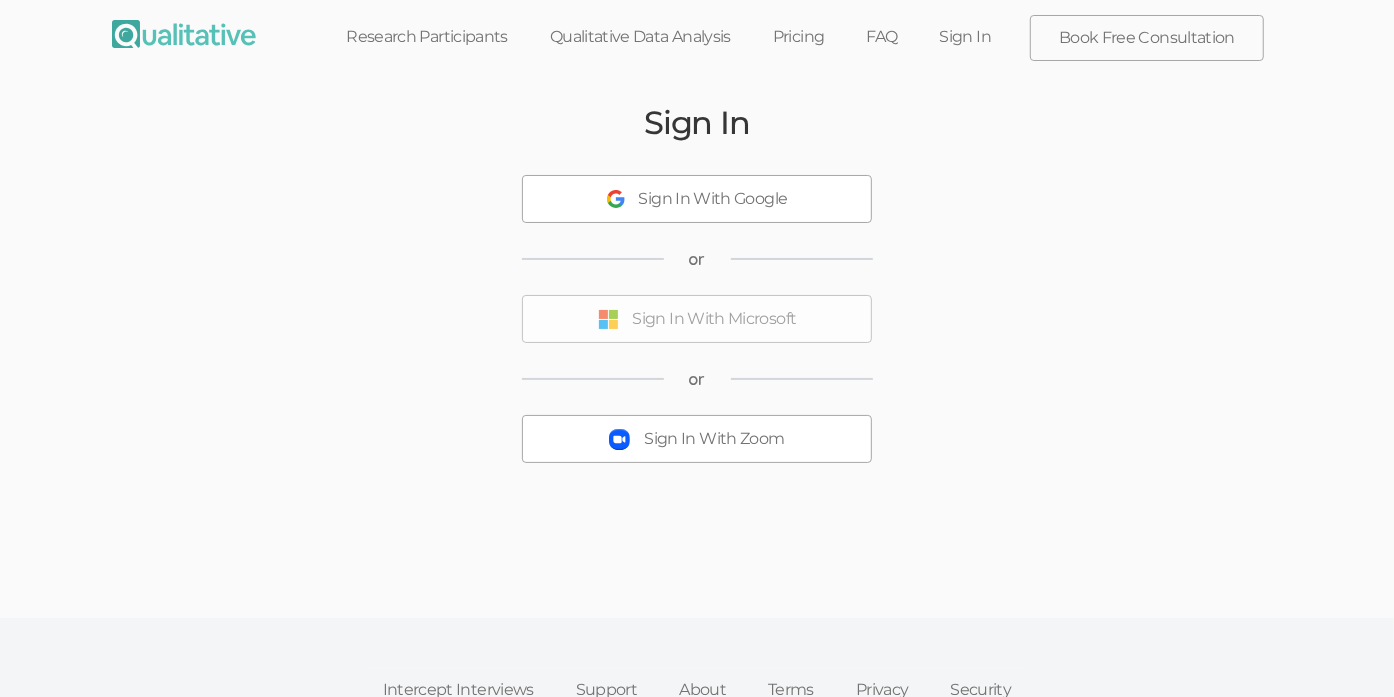 click on "Sign In
Sign In With Google
or
Sign In With Microsoft
or
Sign In With Zoom" at bounding box center (697, 301) 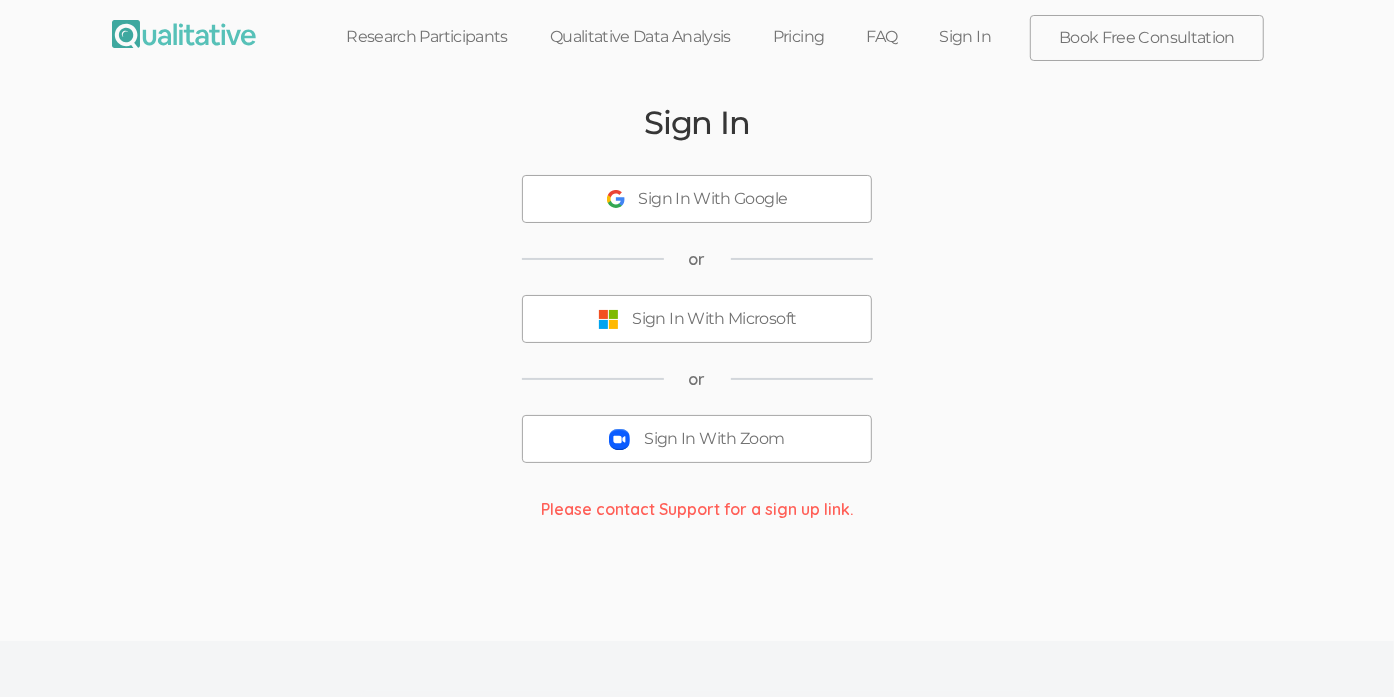 click on "Sign In With Zoom" at bounding box center [697, 439] 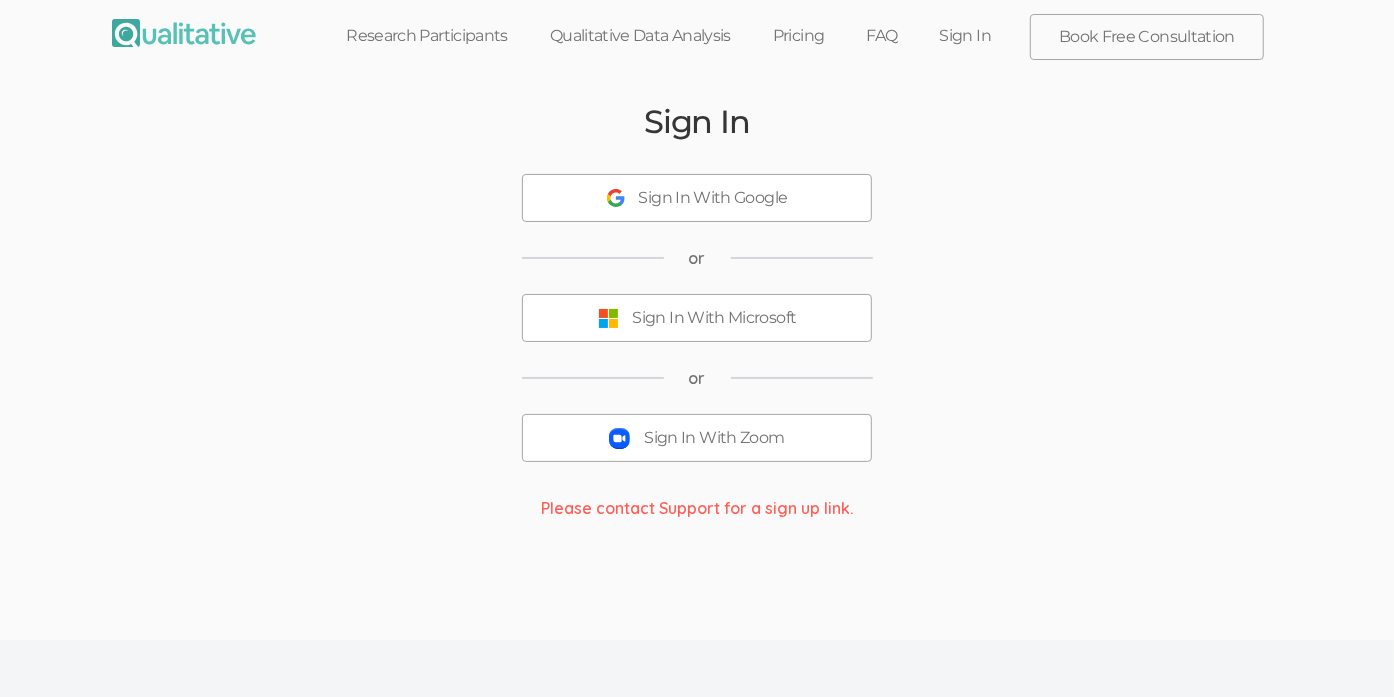 scroll, scrollTop: 0, scrollLeft: 0, axis: both 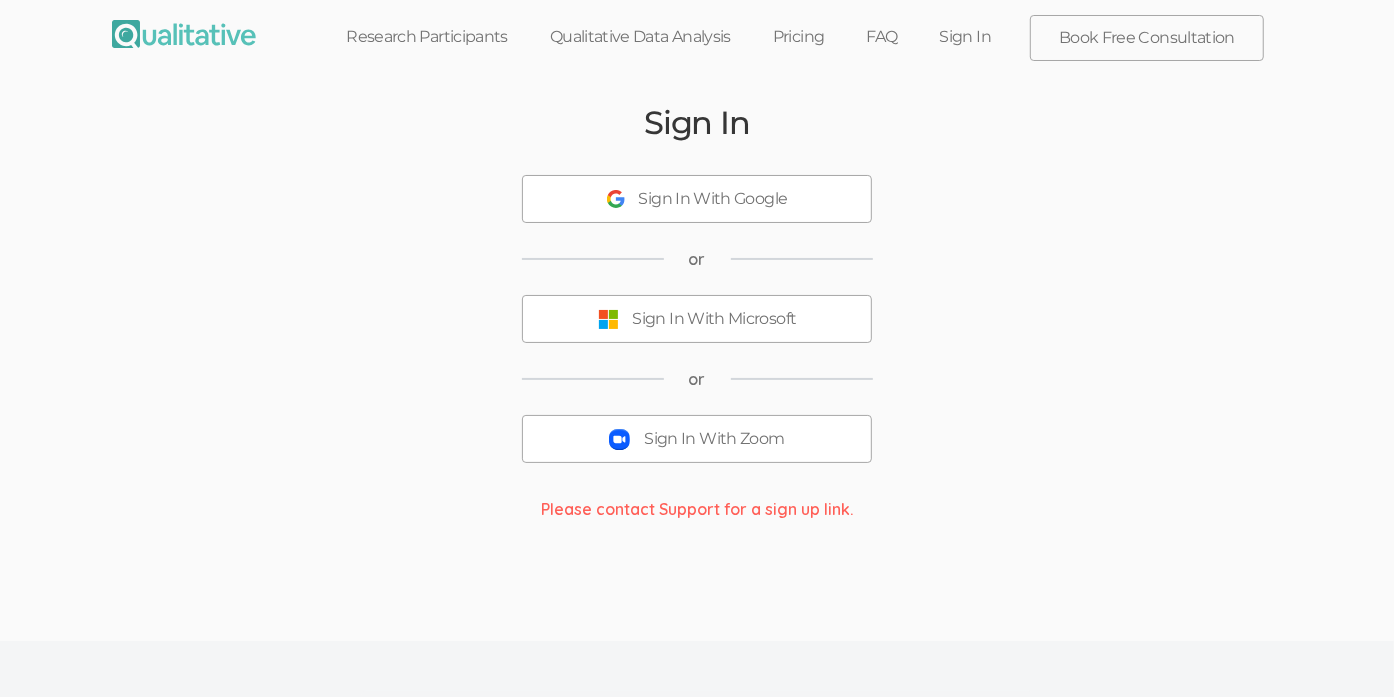 click on "Sign In With Zoom" at bounding box center (714, 439) 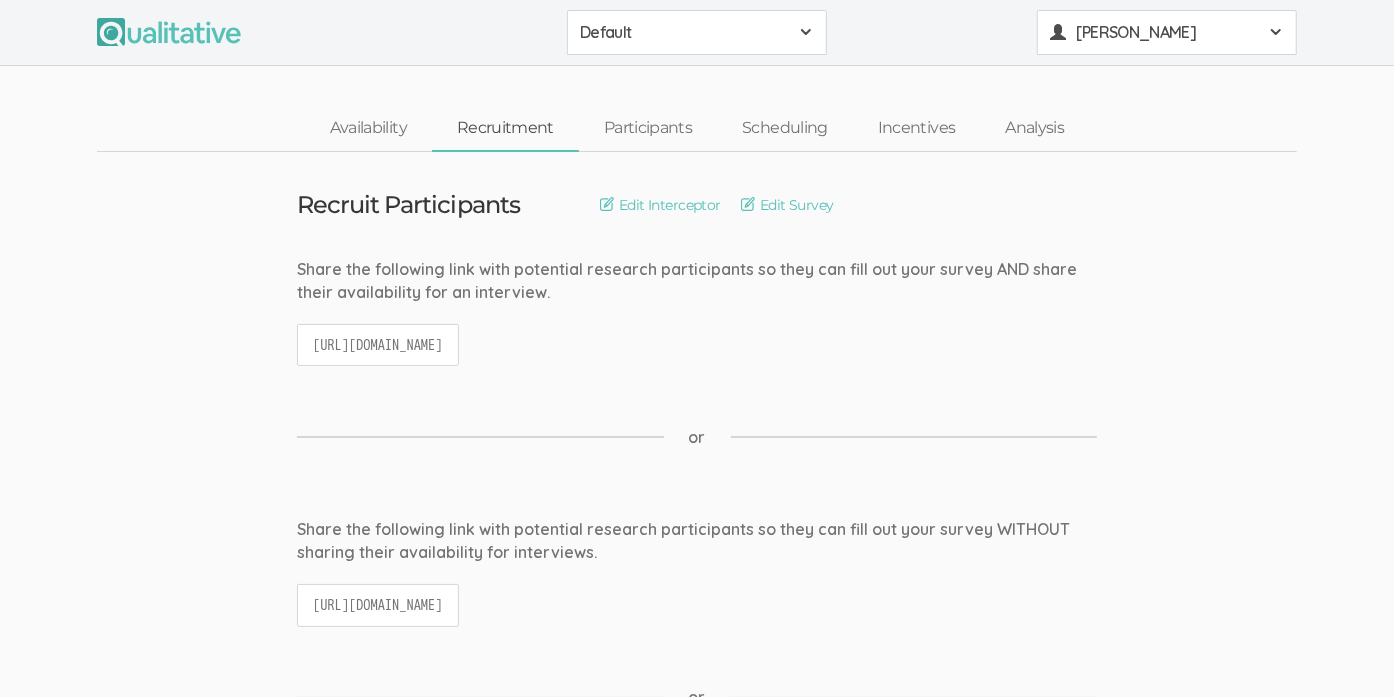 click on "[PERSON_NAME]" at bounding box center (1167, 32) 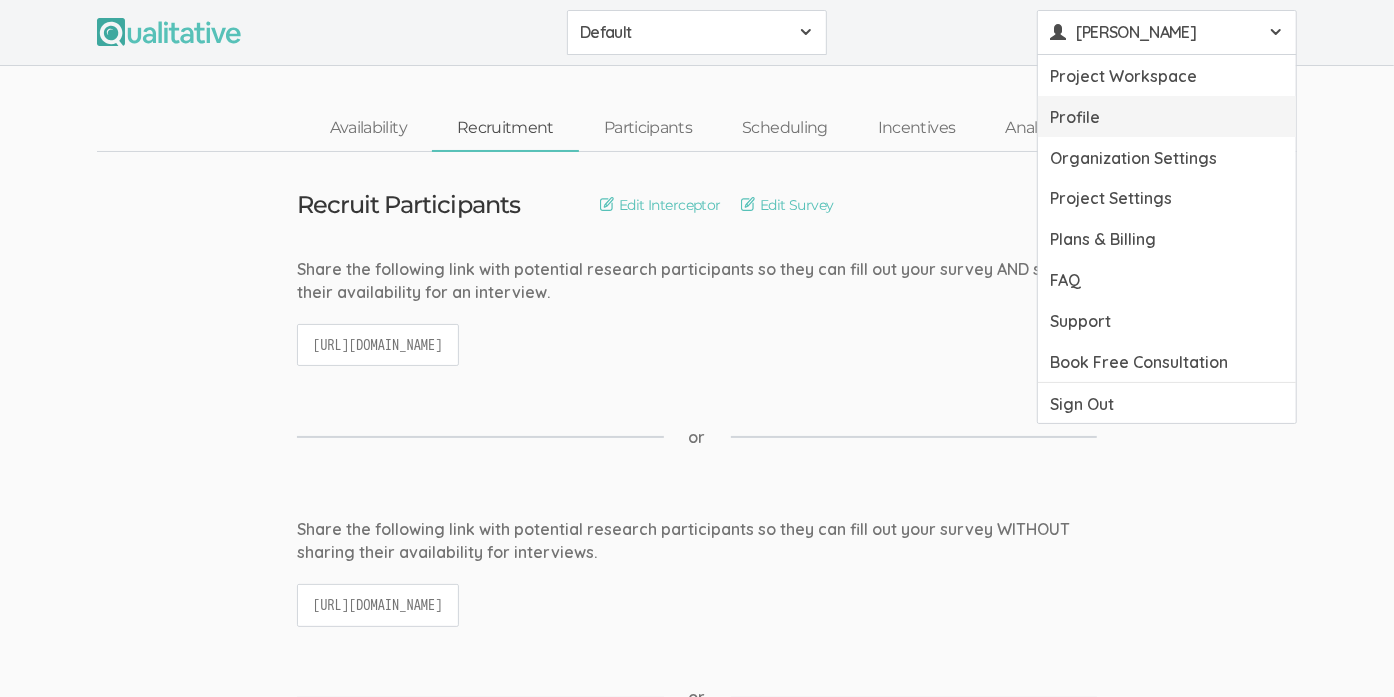 click on "Profile" at bounding box center [1167, 116] 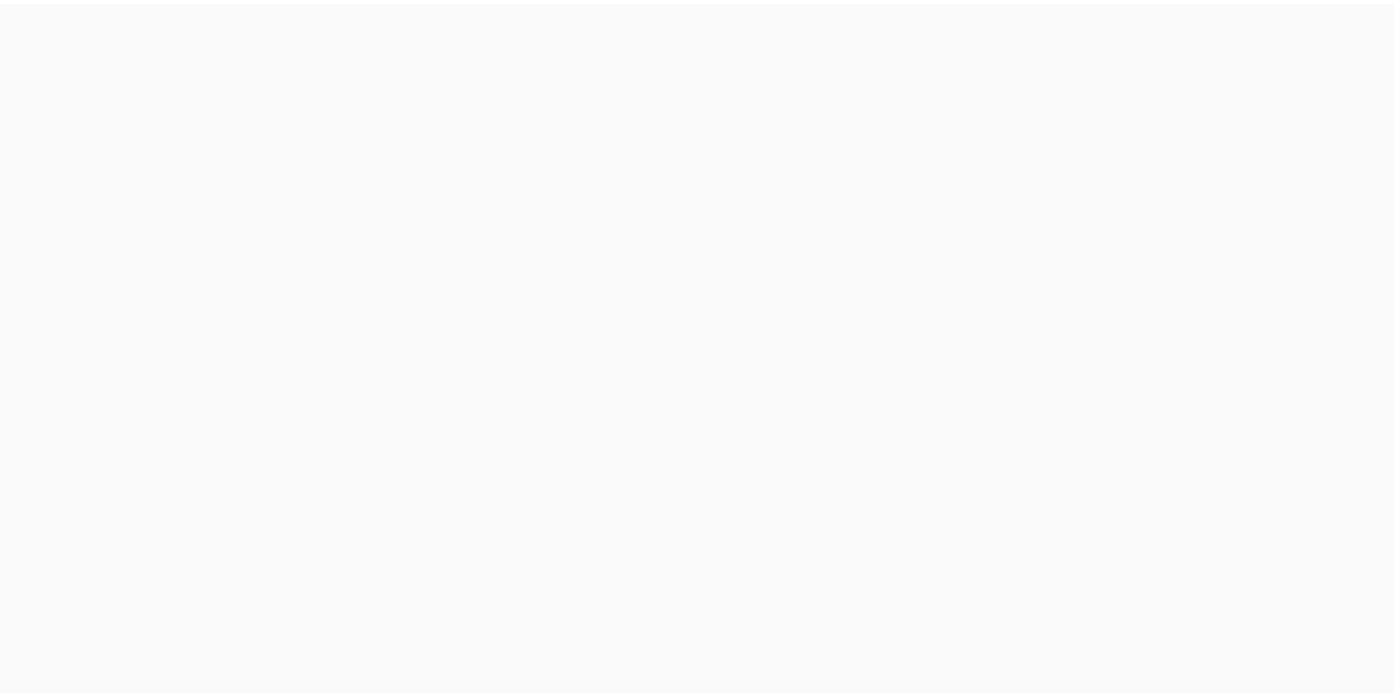 scroll, scrollTop: 0, scrollLeft: 0, axis: both 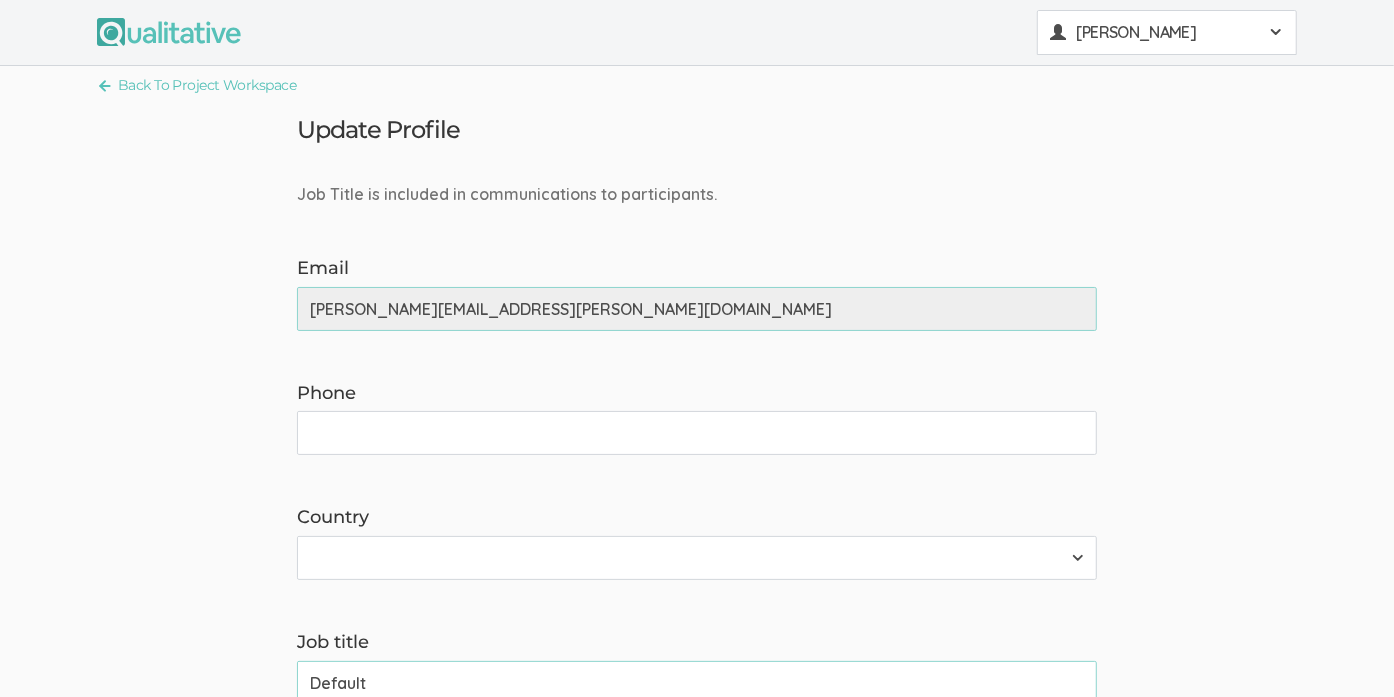click on "[PERSON_NAME]" at bounding box center (1167, 32) 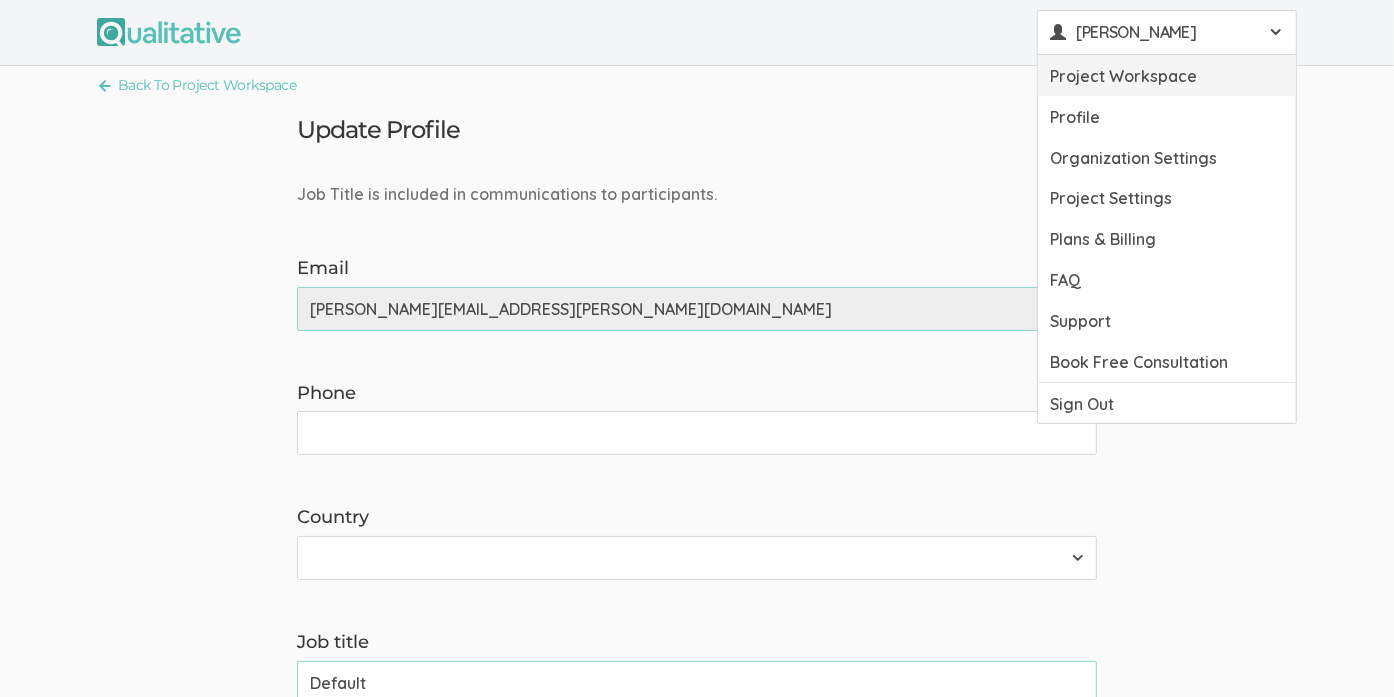 click on "Project Workspace" at bounding box center [1167, 75] 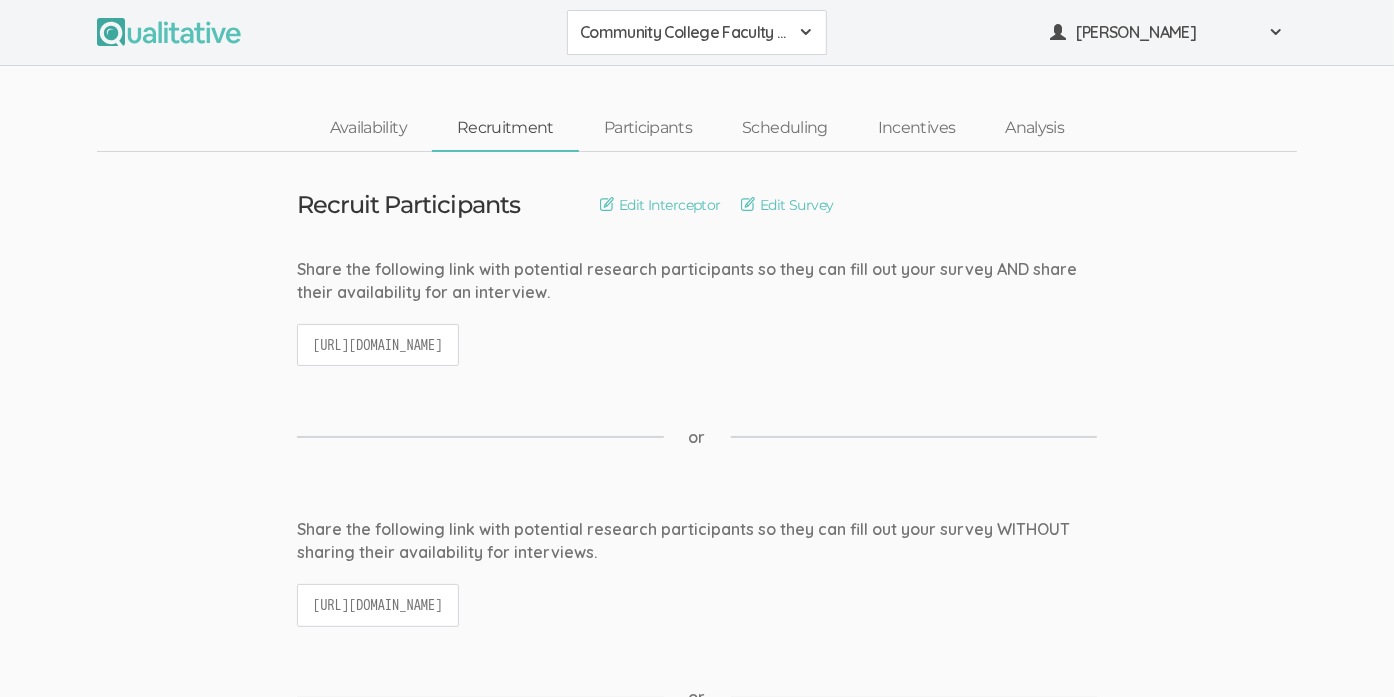 click on "Community College Faculty Experiences" at bounding box center (697, 32) 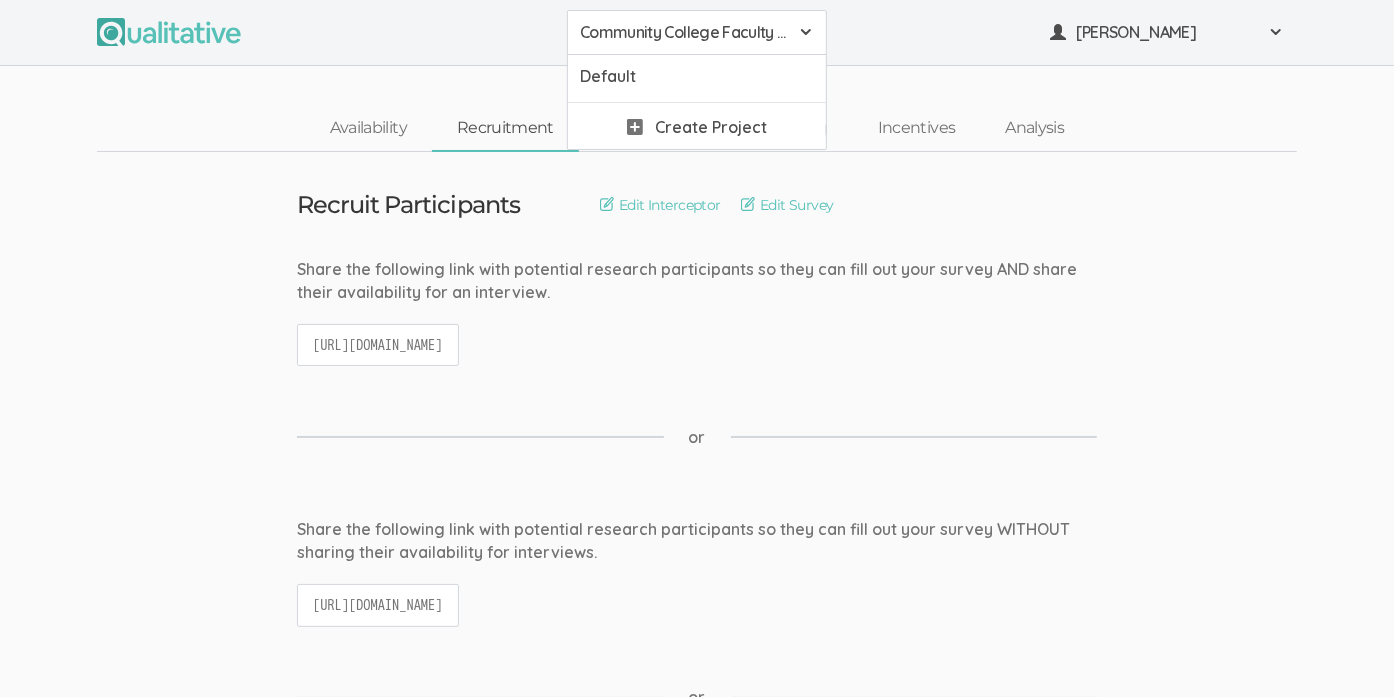 click on "Community College Faculty Experiences" at bounding box center (684, 32) 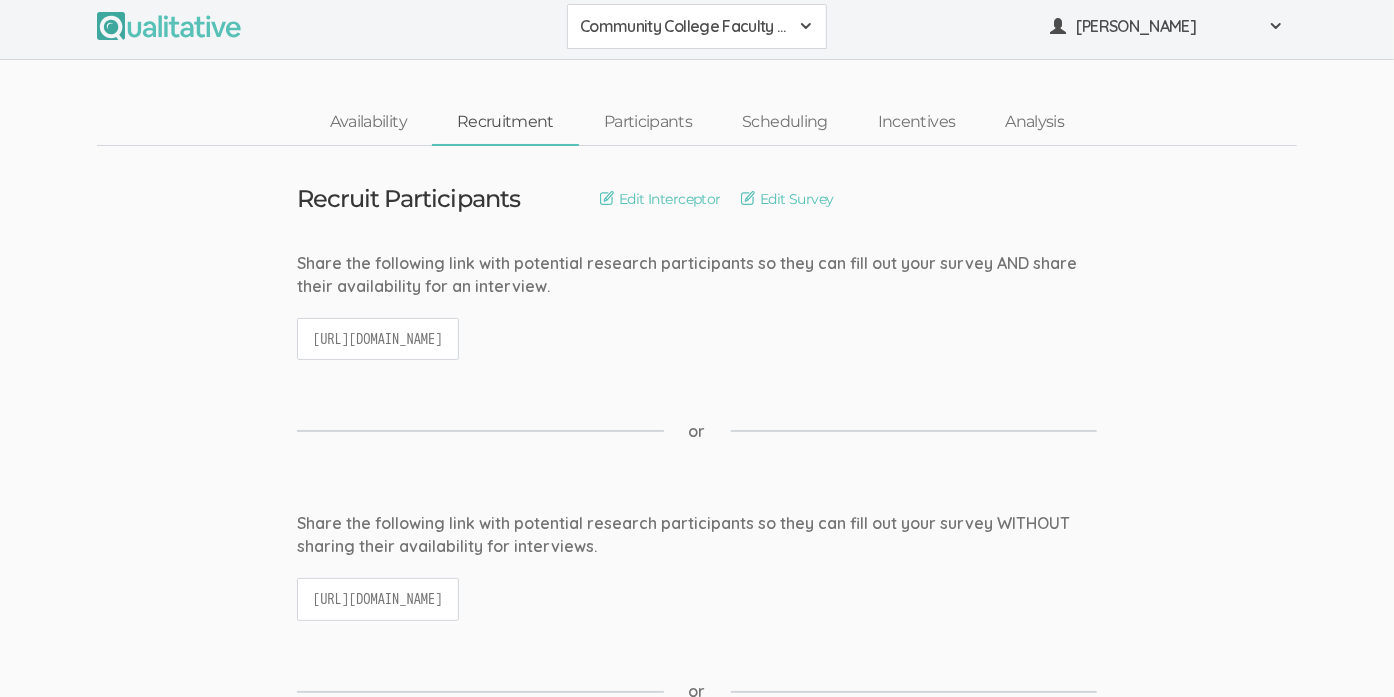 scroll, scrollTop: 0, scrollLeft: 0, axis: both 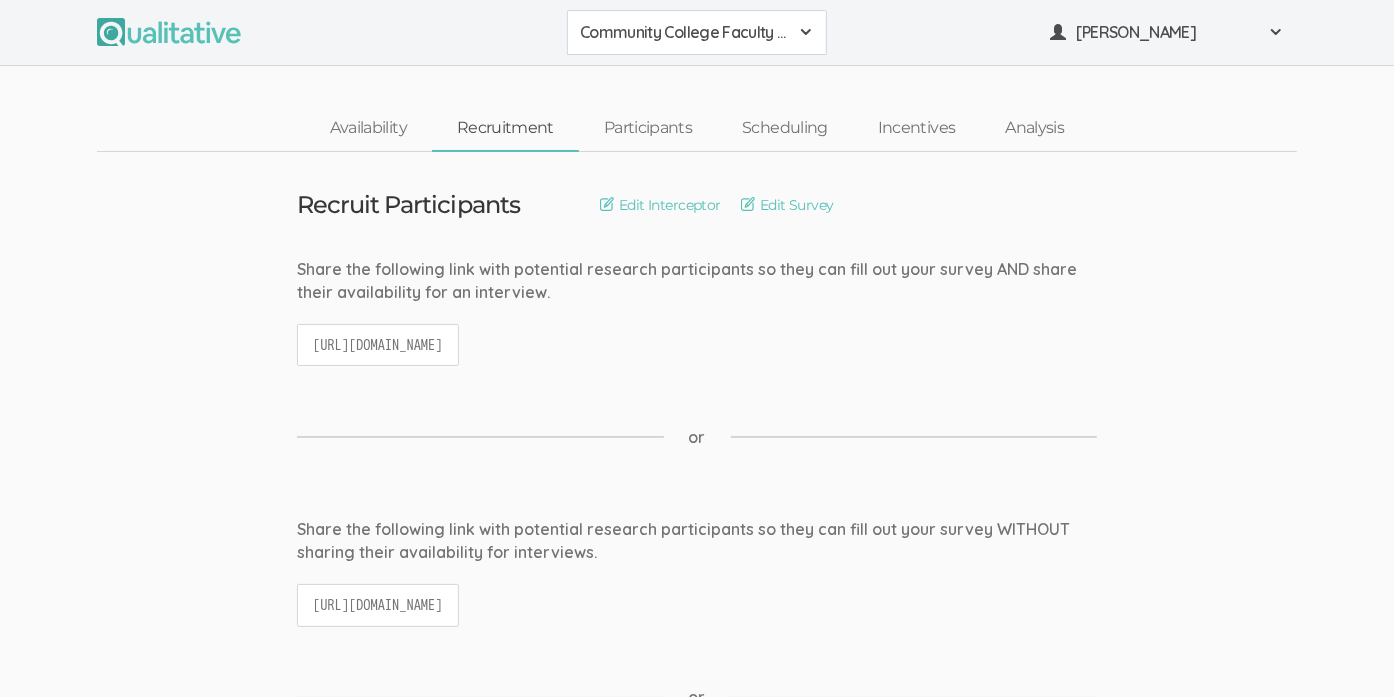 type 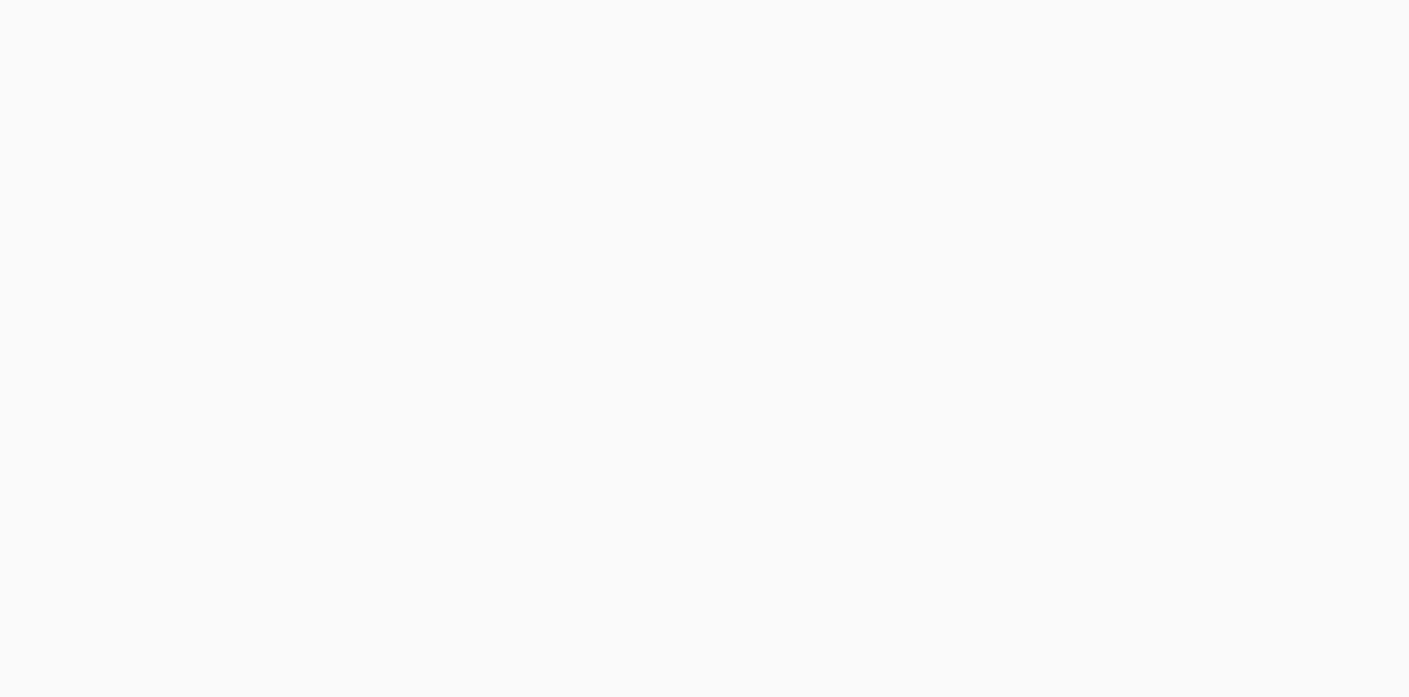scroll, scrollTop: 0, scrollLeft: 0, axis: both 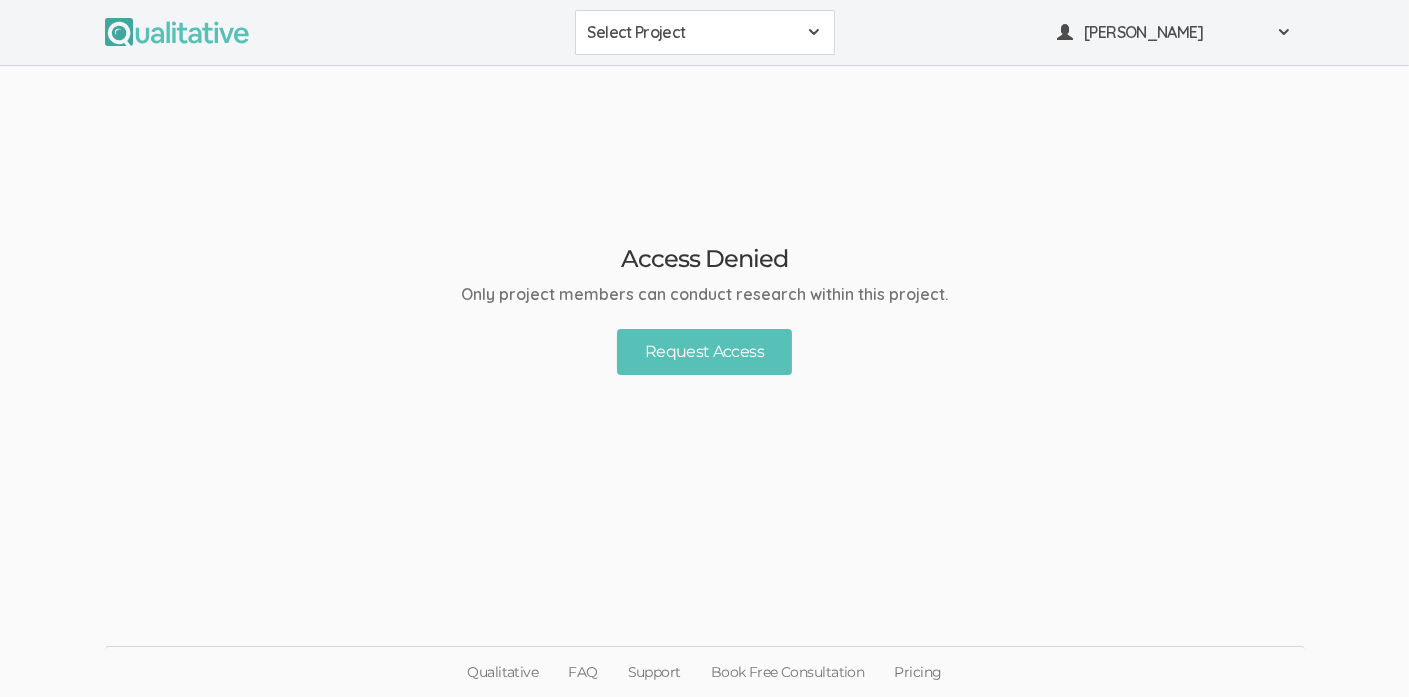 click on "Select Project" at bounding box center (692, 32) 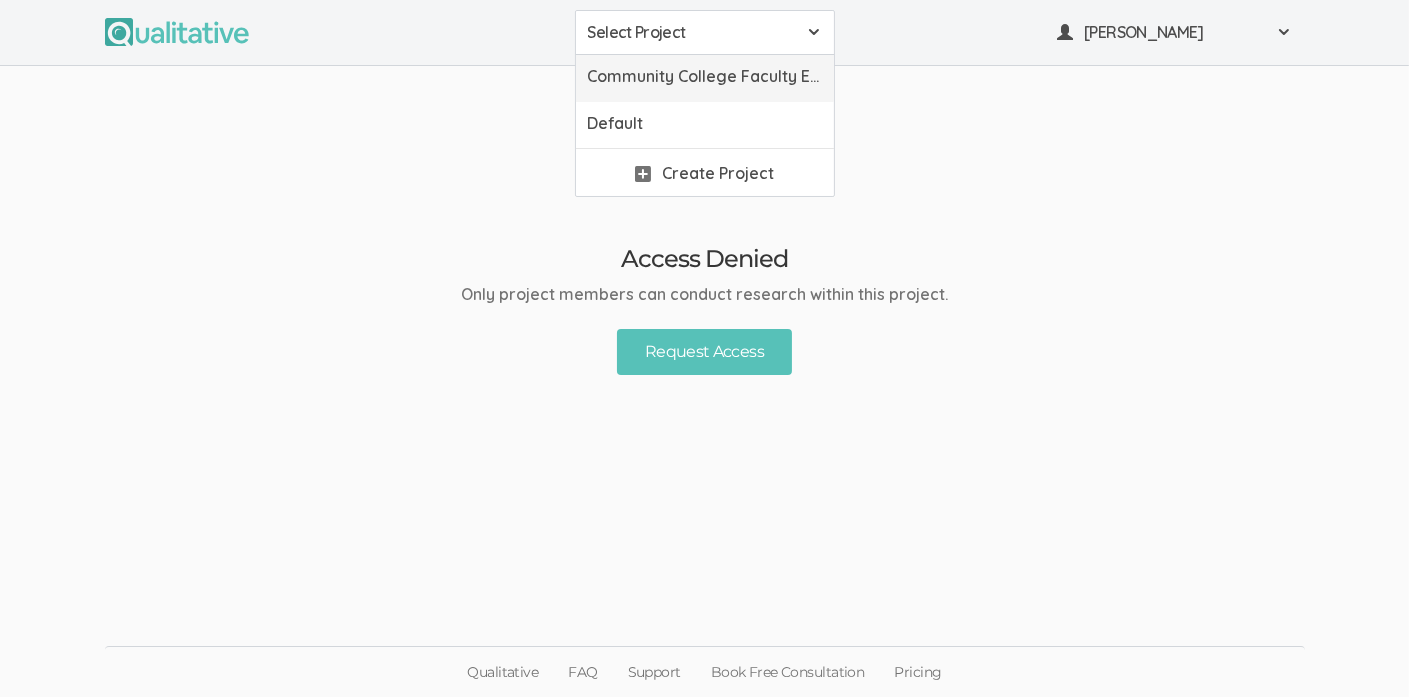 click on "Community College Faculty Experiences" at bounding box center (705, 76) 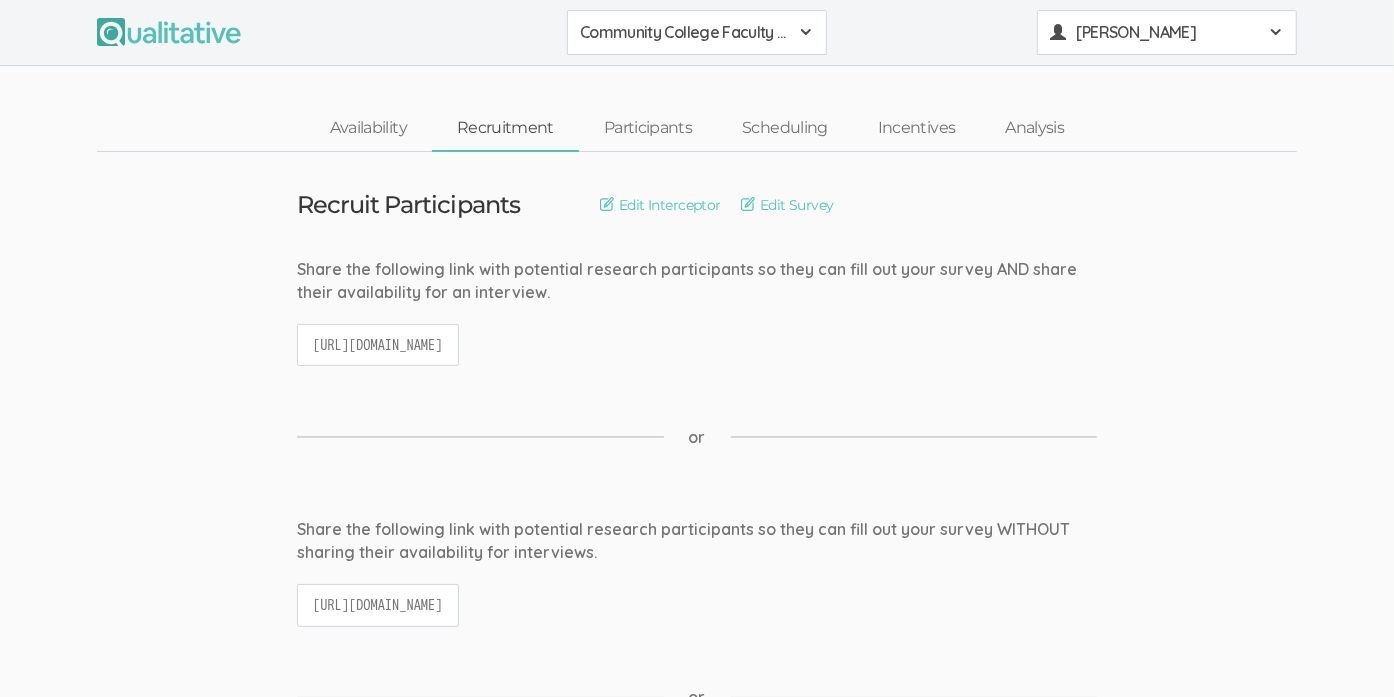 click on "[PERSON_NAME]" at bounding box center [1167, 32] 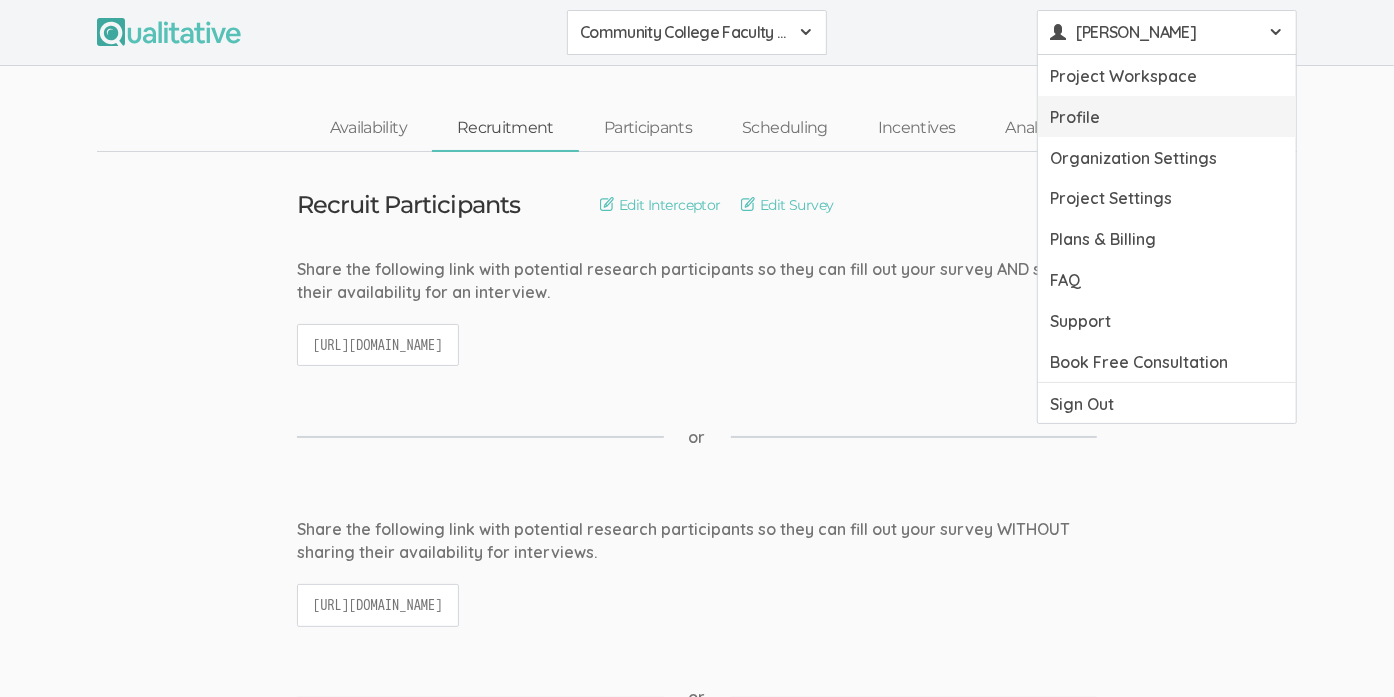 click on "Profile" at bounding box center (1167, 116) 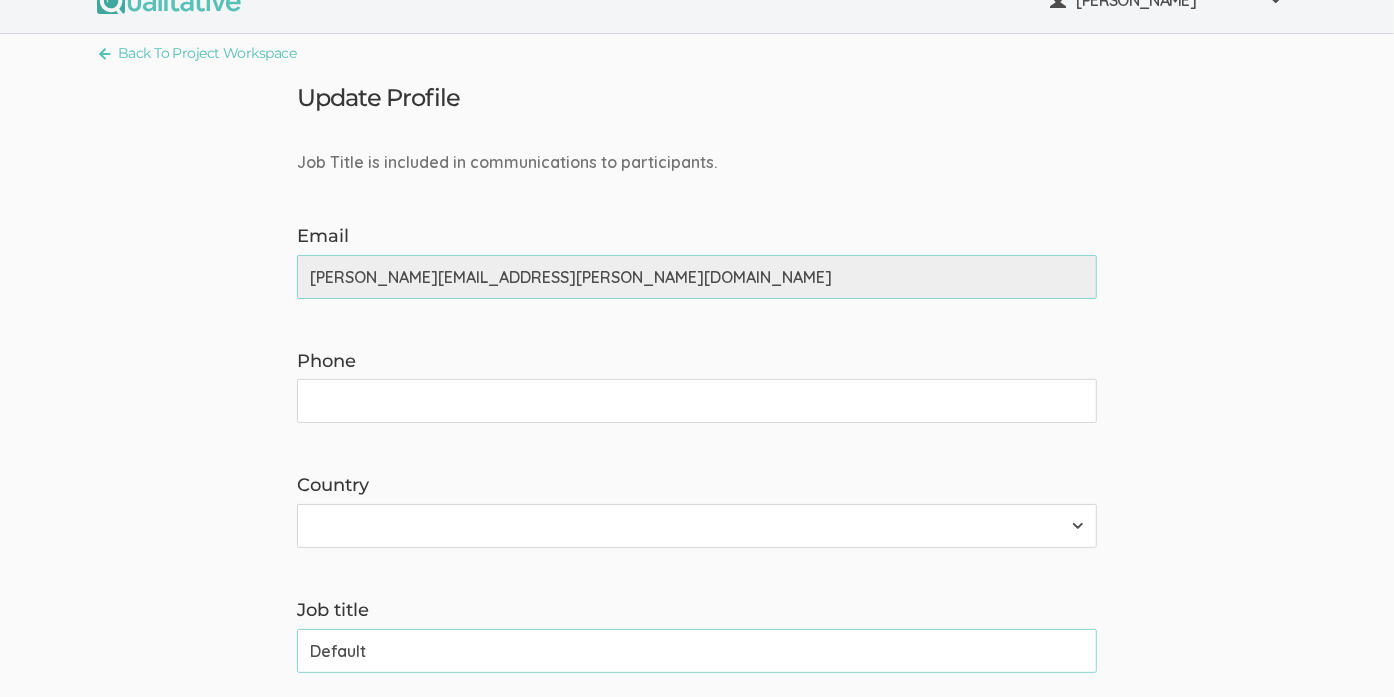 scroll, scrollTop: 100, scrollLeft: 0, axis: vertical 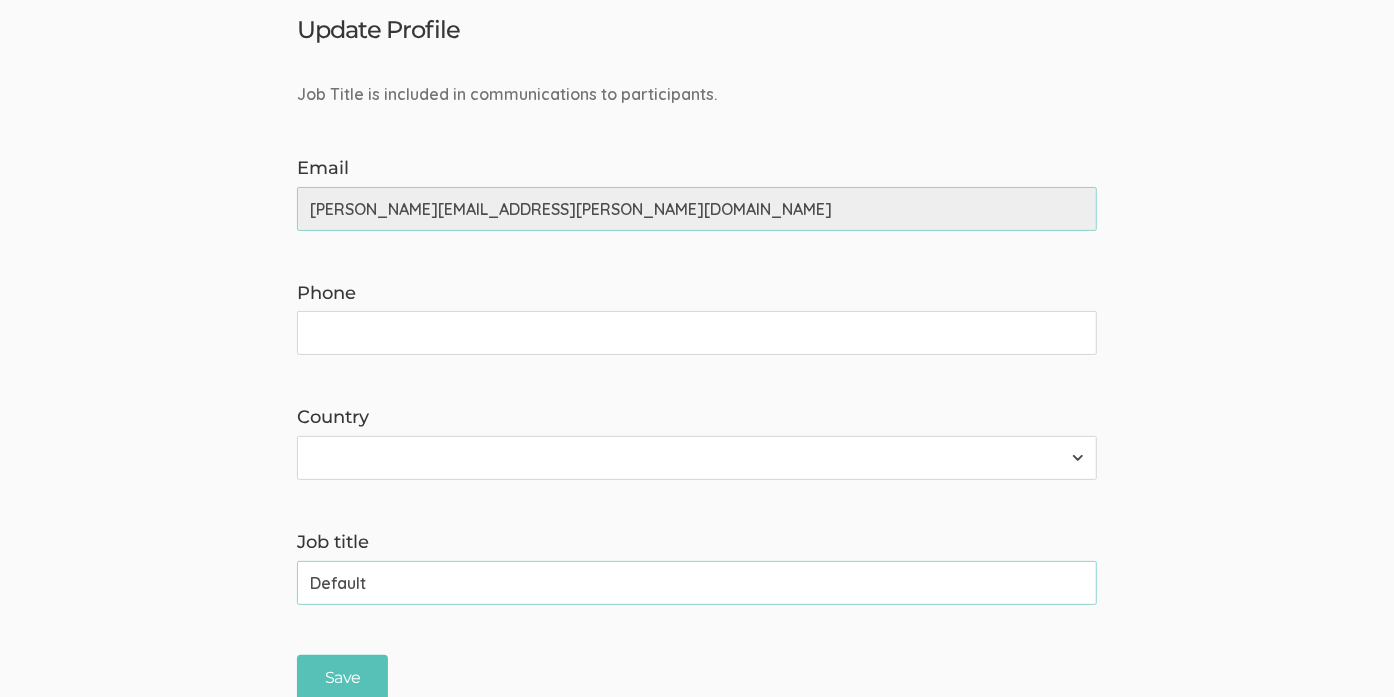 click on "Phone" at bounding box center [697, 333] 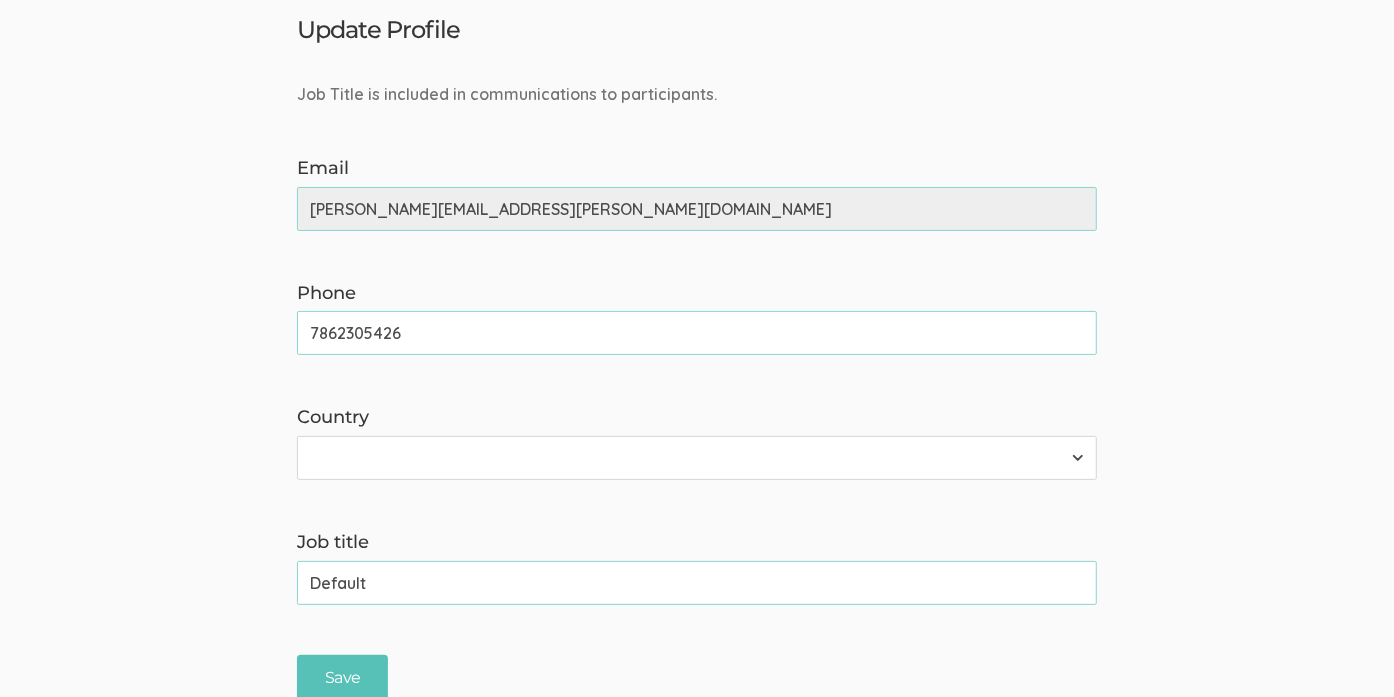 type on "7862305426" 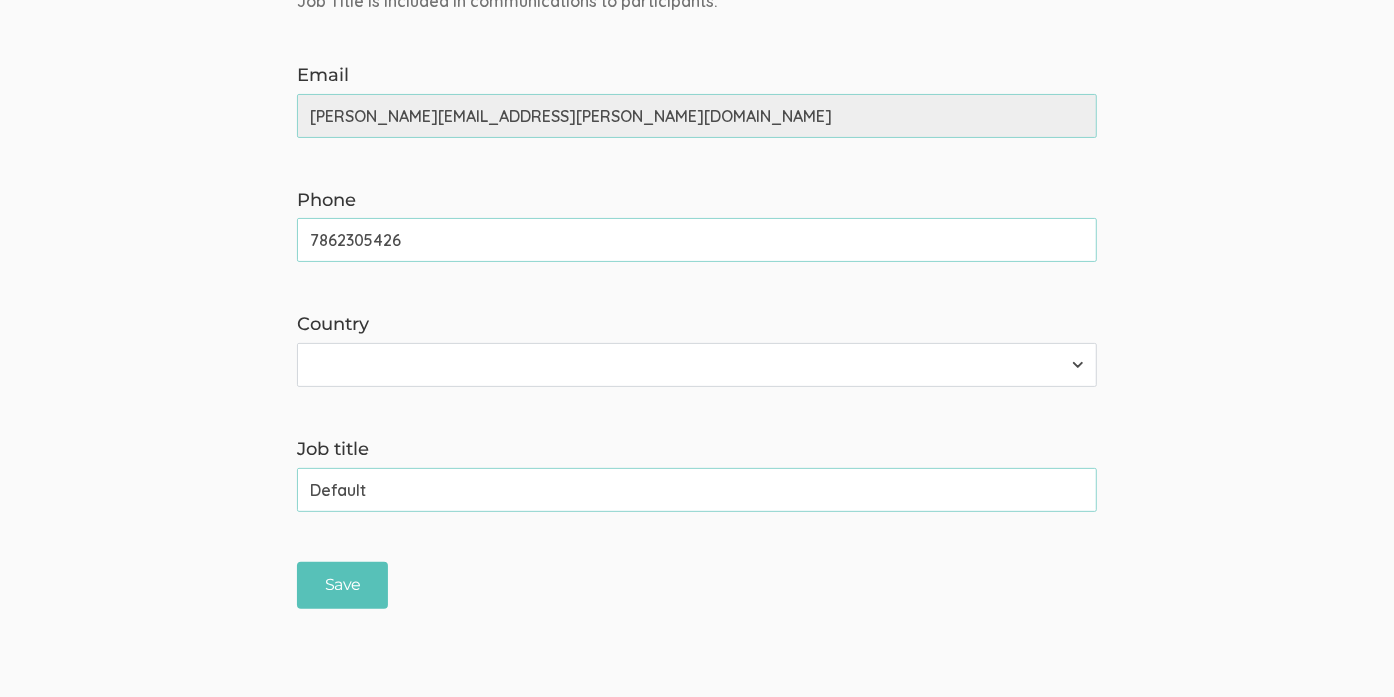 scroll, scrollTop: 200, scrollLeft: 0, axis: vertical 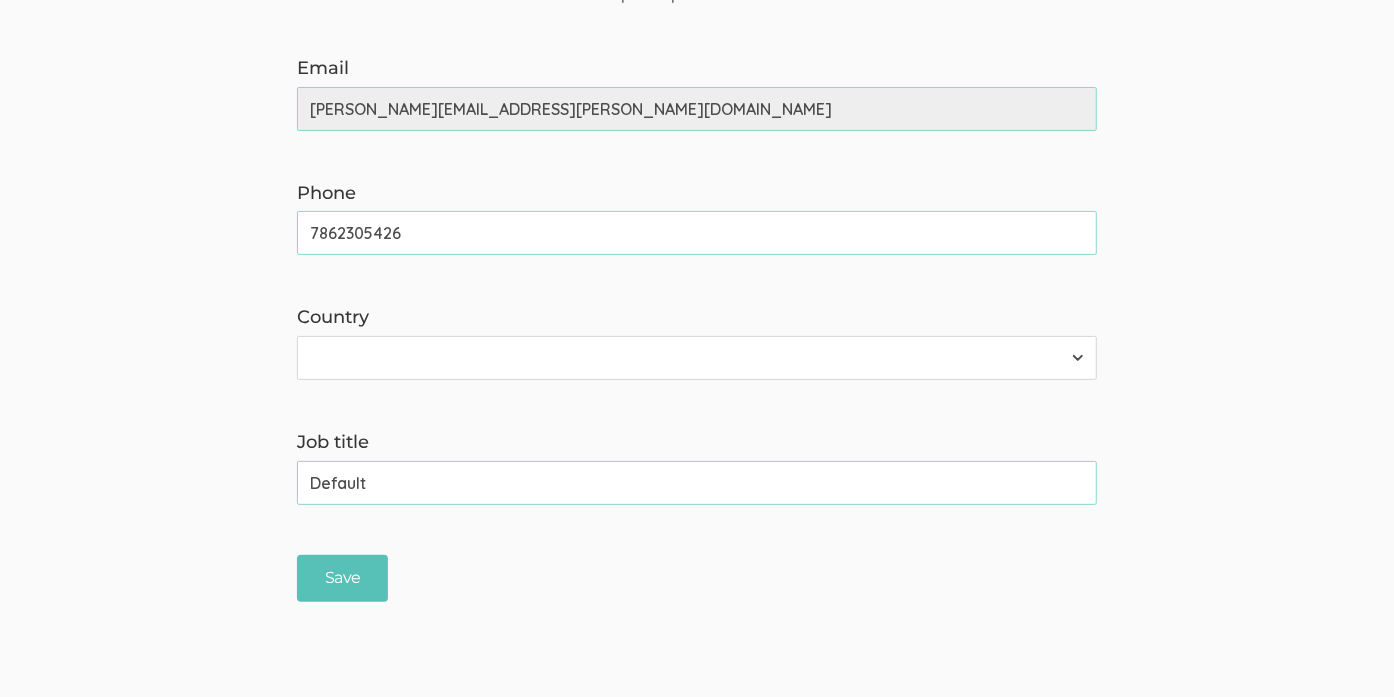 click on "Afghanistan Åland Islands Albania Algeria American Samoa Andorra Angola Anguilla Antarctica Antigua and Barbuda Argentina Armenia Aruba Australia Austria Azerbaijan Bahamas Bahrain Bangladesh Barbados Belarus Belgium Belize Benin Bermuda Bhutan Bolivia Bonaire, Sint Eustatius and Saba Bosnia and Herzegovina Botswana Bouvet Island Brazil British Indian Ocean Territory Brunei Darussalam Bulgaria Burkina Faso Burundi Cambodia Cameroon Canada Cape Verde Cayman Islands Central African Republic Chad Chile China Christmas Island Cocos (Keeling) Islands Colombia Comoros Congo Congo, the Democratic Republic of the Cook Islands Costa Rica Cote D'Ivoire Croatia Cuba Curaçao Cyprus Czech Republic Denmark Djibouti Dominica Dominican Republic Ecuador Egypt El Salvador Equatorial Guinea Eritrea Estonia Ethiopia Falkland Islands (Malvinas) Faroe Islands Fiji Finland France French Guiana French Polynesia French Southern Territories Gabon Gambia Georgia Germany Ghana Gibraltar Greece Greenland Grenada Guadeloupe Guam Guinea" at bounding box center [697, 358] 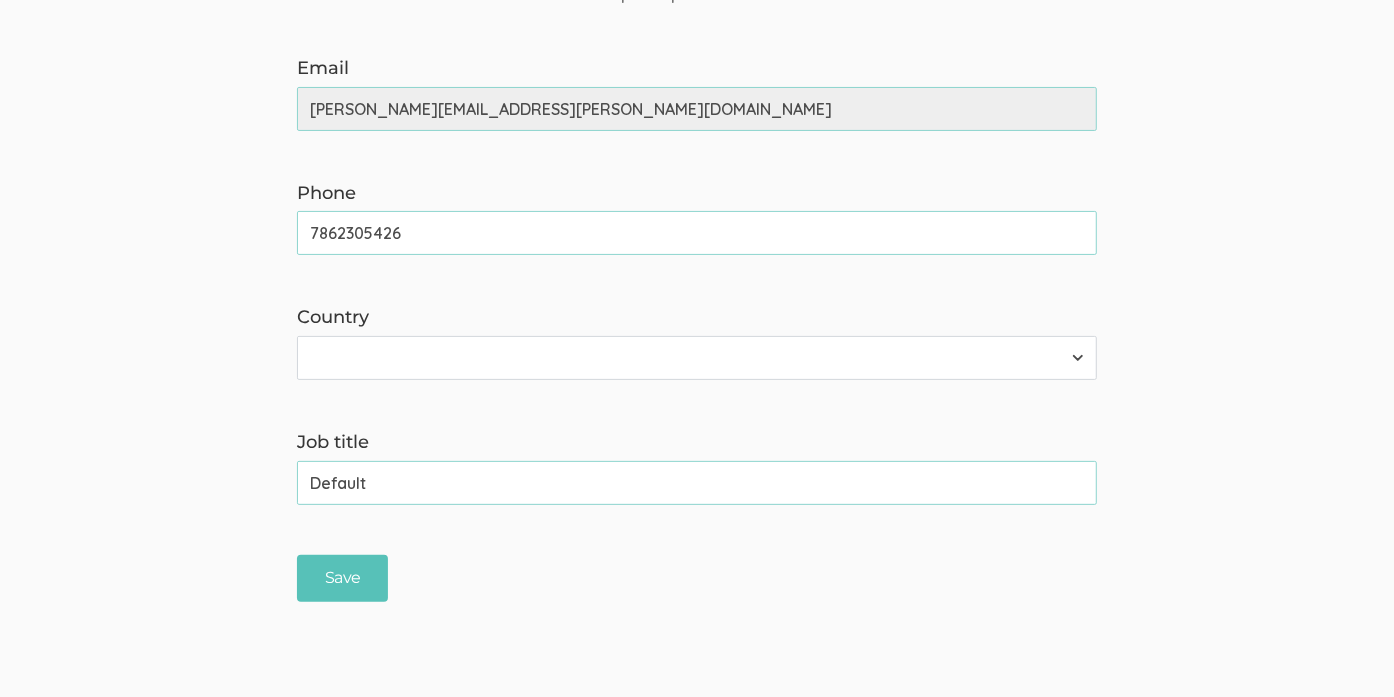 select on "237" 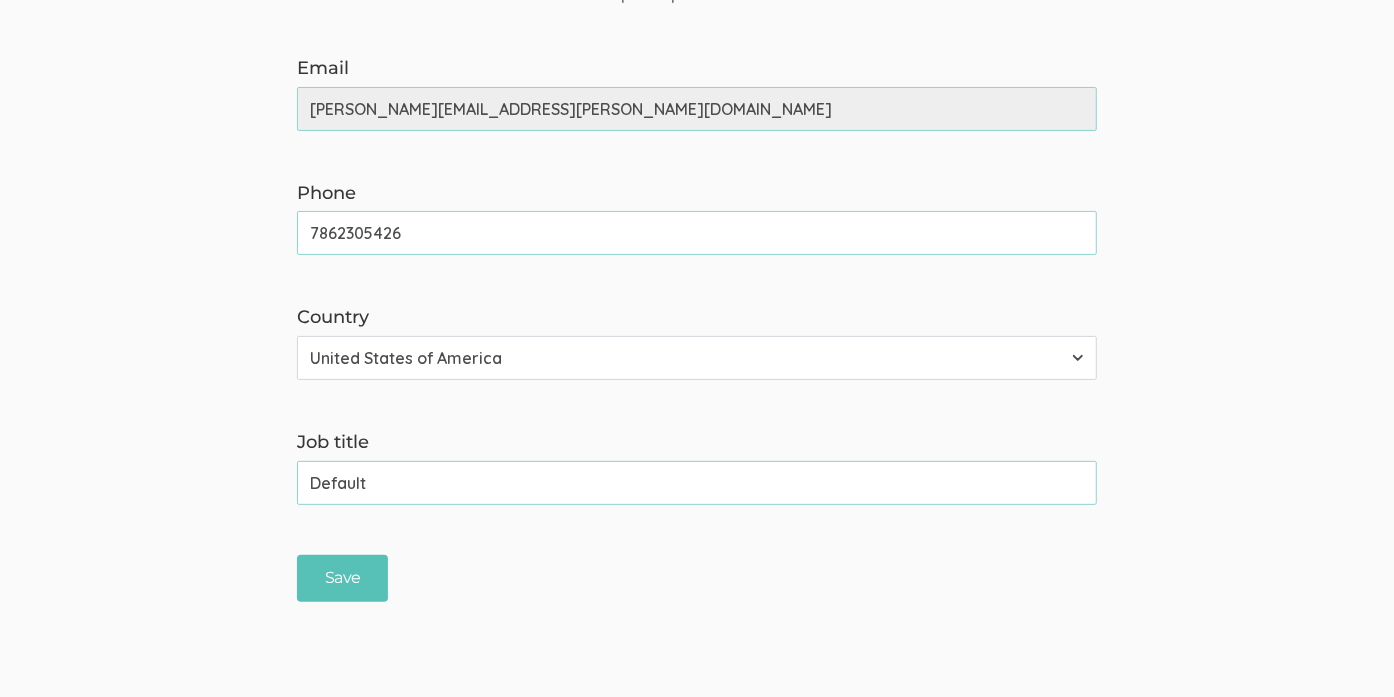 click on "Afghanistan Åland Islands Albania Algeria American Samoa Andorra Angola Anguilla Antarctica Antigua and Barbuda Argentina Armenia Aruba Australia Austria Azerbaijan Bahamas Bahrain Bangladesh Barbados Belarus Belgium Belize Benin Bermuda Bhutan Bolivia Bonaire, Sint Eustatius and Saba Bosnia and Herzegovina Botswana Bouvet Island Brazil British Indian Ocean Territory Brunei Darussalam Bulgaria Burkina Faso Burundi Cambodia Cameroon Canada Cape Verde Cayman Islands Central African Republic Chad Chile China Christmas Island Cocos (Keeling) Islands Colombia Comoros Congo Congo, the Democratic Republic of the Cook Islands Costa Rica Cote D'Ivoire Croatia Cuba Curaçao Cyprus Czech Republic Denmark Djibouti Dominica Dominican Republic Ecuador Egypt El Salvador Equatorial Guinea Eritrea Estonia Ethiopia Falkland Islands (Malvinas) Faroe Islands Fiji Finland France French Guiana French Polynesia French Southern Territories Gabon Gambia Georgia Germany Ghana Gibraltar Greece Greenland Grenada Guadeloupe Guam Guinea" at bounding box center (697, 358) 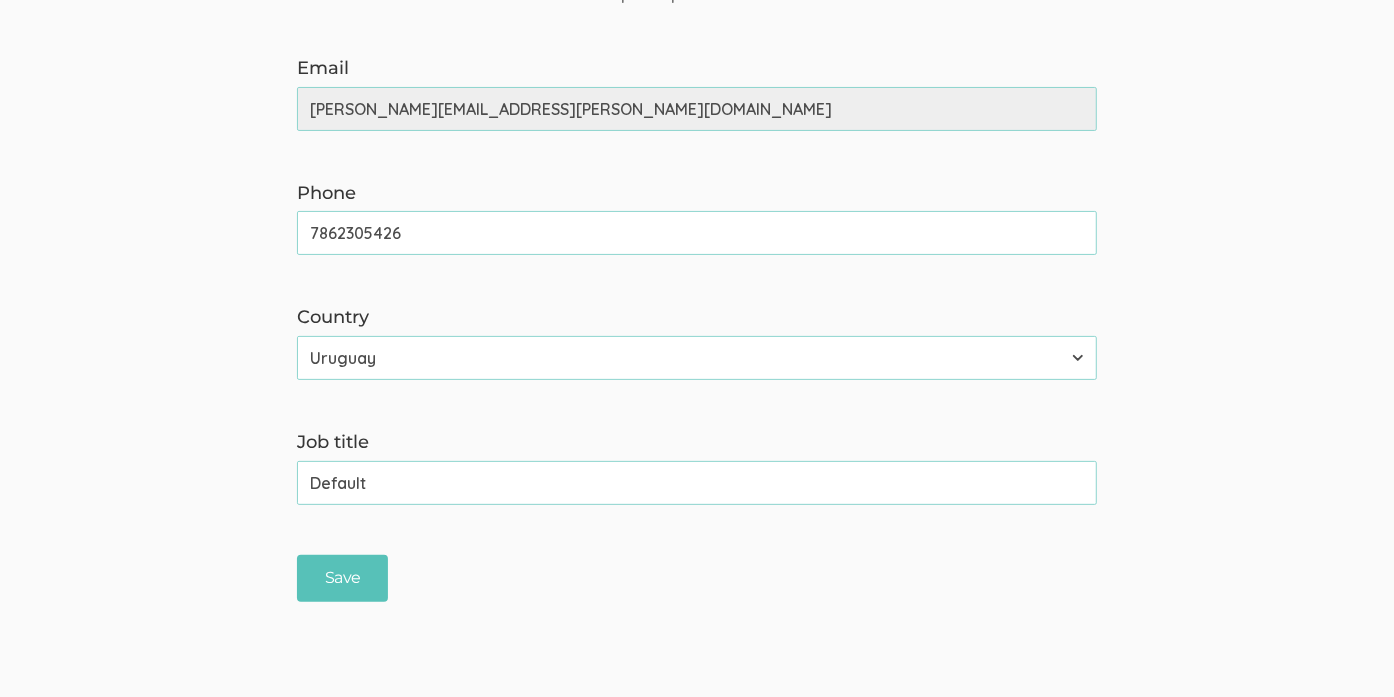 click on "Default" at bounding box center [697, 483] 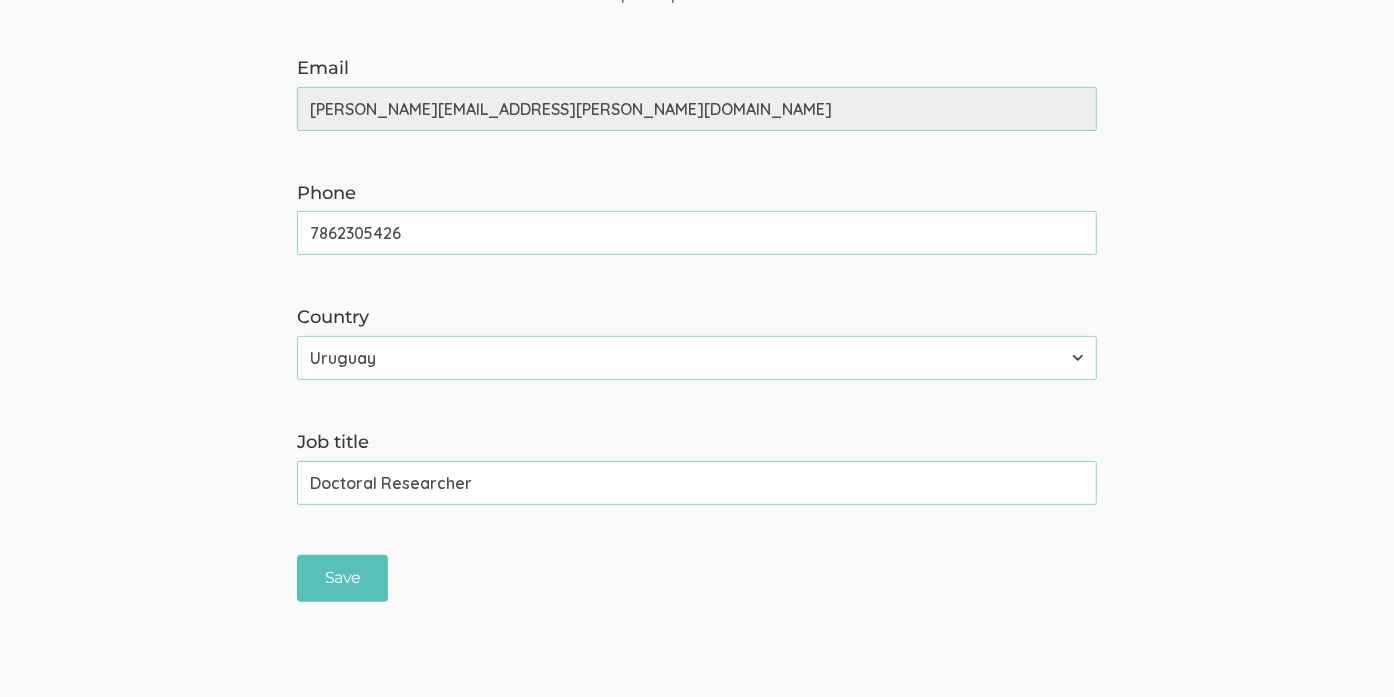 type on "Doctoral Researcher" 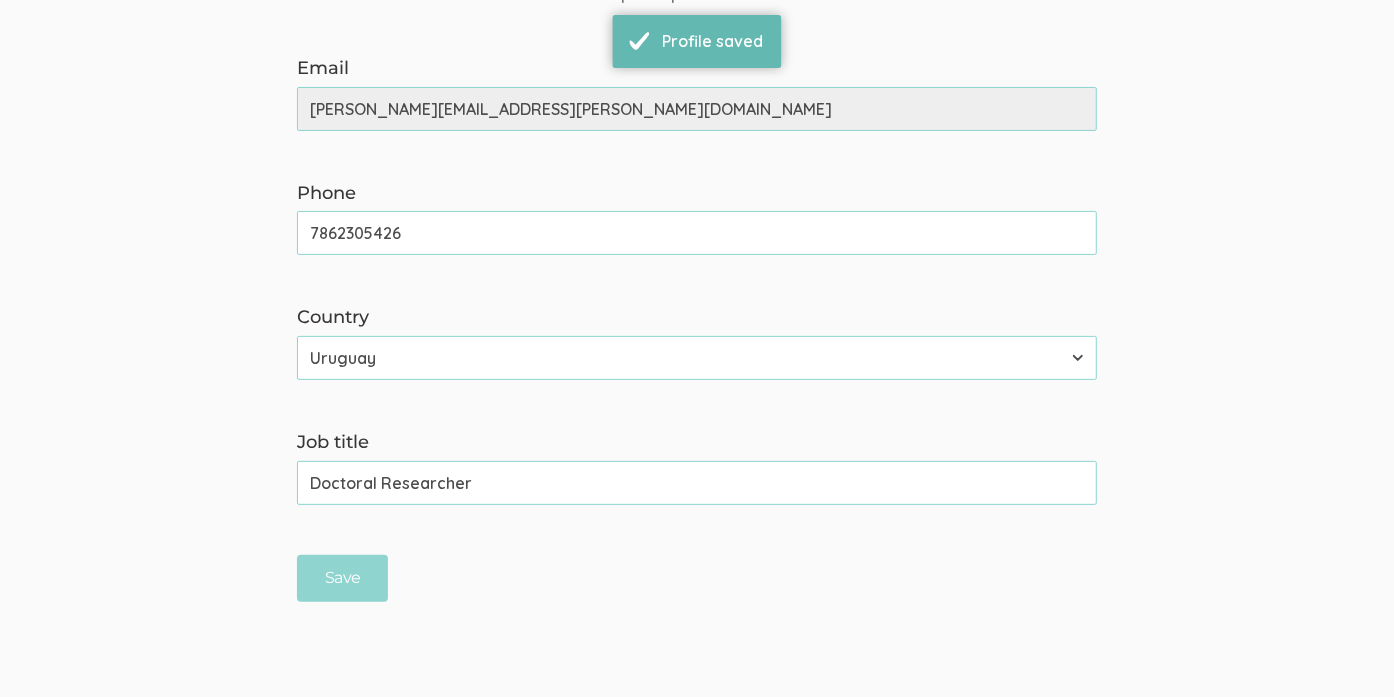 scroll, scrollTop: 0, scrollLeft: 0, axis: both 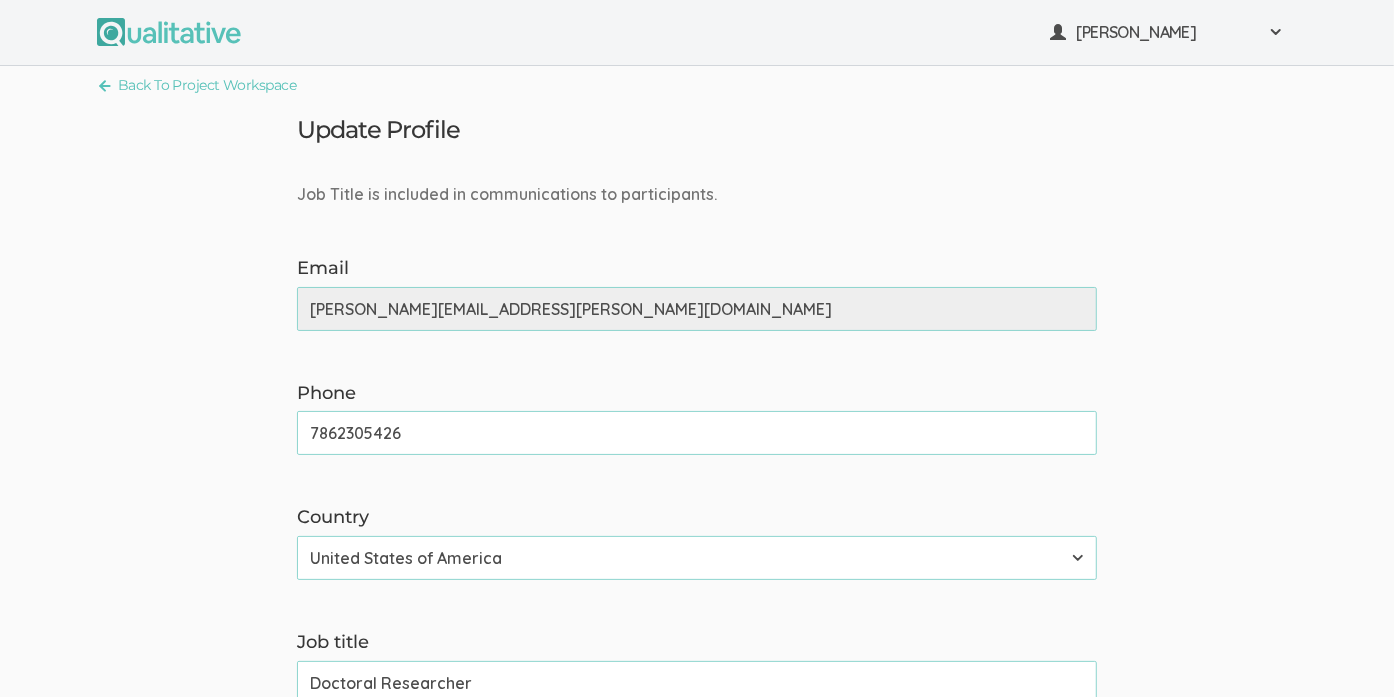 click on "Irene Arshad
Project Workspace
Profile
Organization Settings" at bounding box center (697, 33) 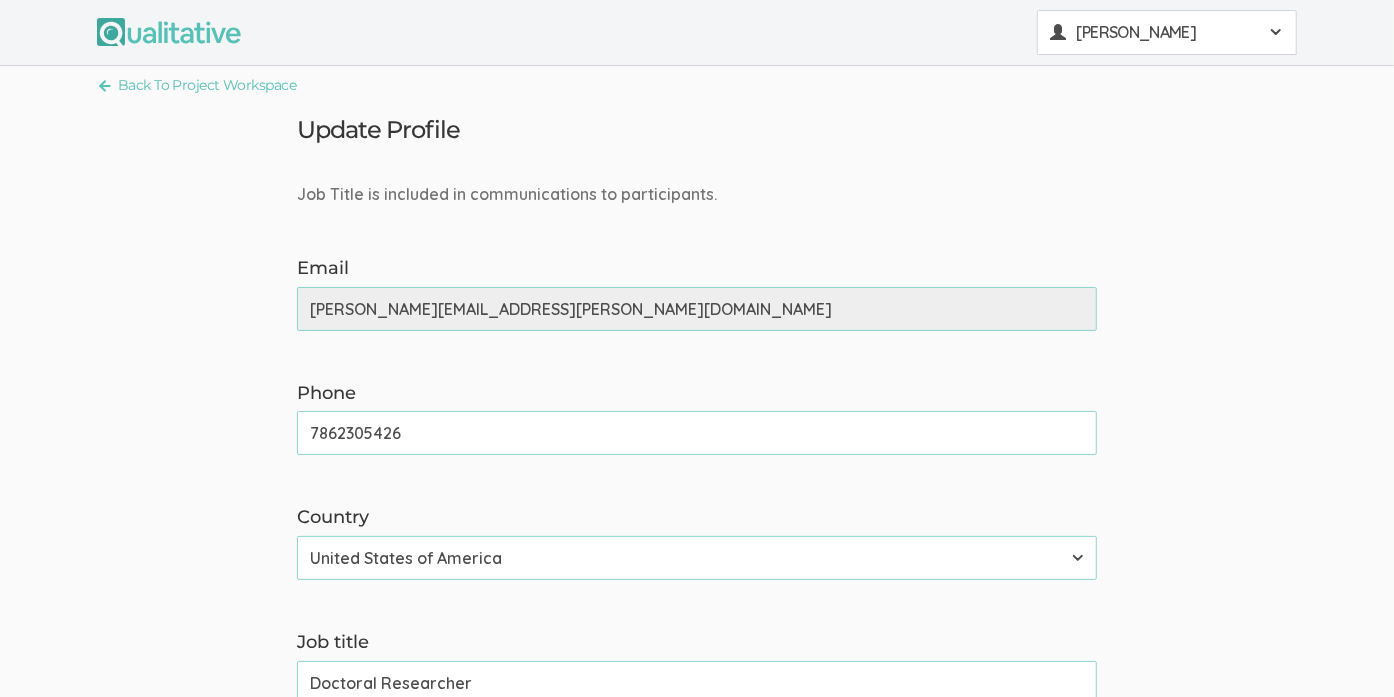 click on "[PERSON_NAME]" at bounding box center (1167, 32) 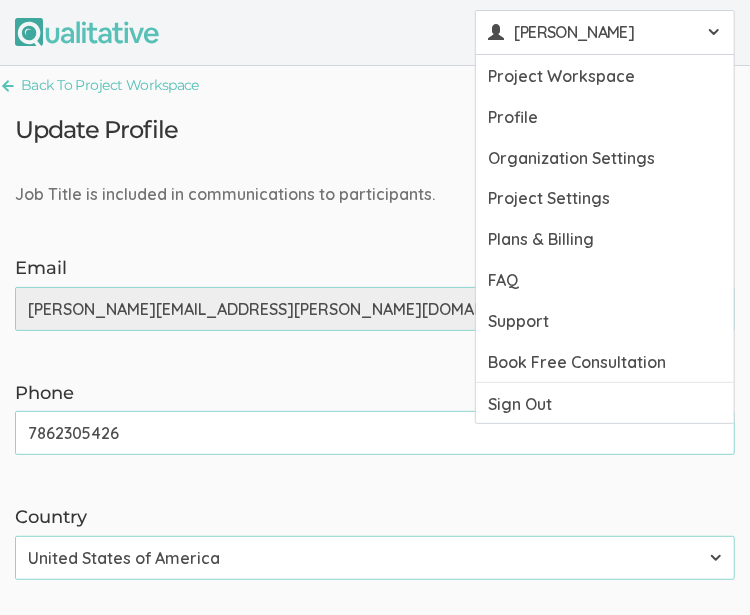 click on "Job Title is included in communications to participants. Email   irene.arshad@waldenu.edu   (success) Phone   7862305426   (success) Country Afghanistan Åland Islands Albania Algeria American Samoa Andorra Angola Anguilla Antarctica Antigua and Barbuda Argentina Armenia Aruba Australia Austria Azerbaijan Bahamas Bahrain Bangladesh Barbados Belarus Belgium Belize Benin Bermuda Bhutan Bolivia Bonaire, Sint Eustatius and Saba Bosnia and Herzegovina Botswana Bouvet Island Brazil British Indian Ocean Territory Brunei Darussalam Bulgaria Burkina Faso Burundi Cambodia Cameroon Canada Cape Verde Cayman Islands Central African Republic Chad Chile China Christmas Island Cocos (Keeling) Islands Colombia Comoros Congo Congo, the Democratic Republic of the Cook Islands Costa Rica Cote D'Ivoire Croatia Cuba Curaçao Cyprus Czech Republic Denmark Djibouti Dominica Dominican Republic Ecuador Egypt El Salvador Equatorial Guinea Eritrea Estonia Ethiopia Falkland Islands (Malvinas) Faroe Islands Fiji Finland France Gabon Ghana" at bounding box center (375, 492) 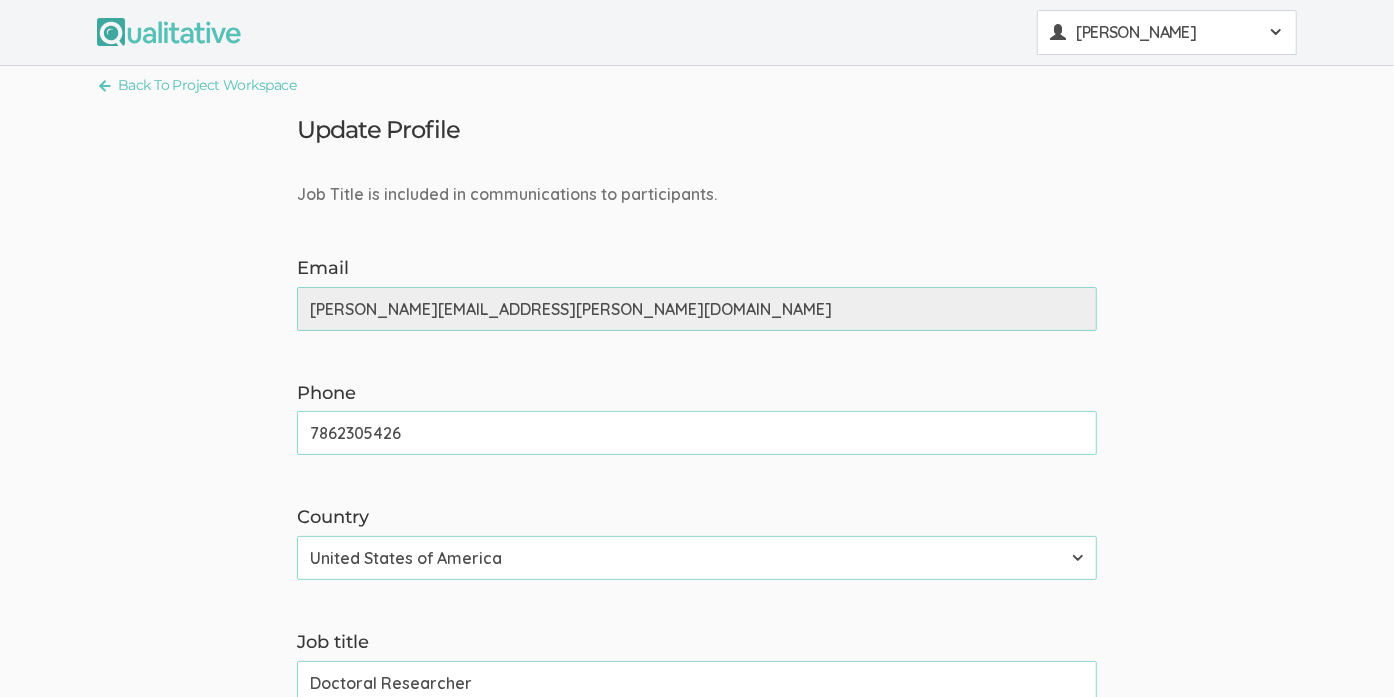 click on "[PERSON_NAME]" at bounding box center (1167, 32) 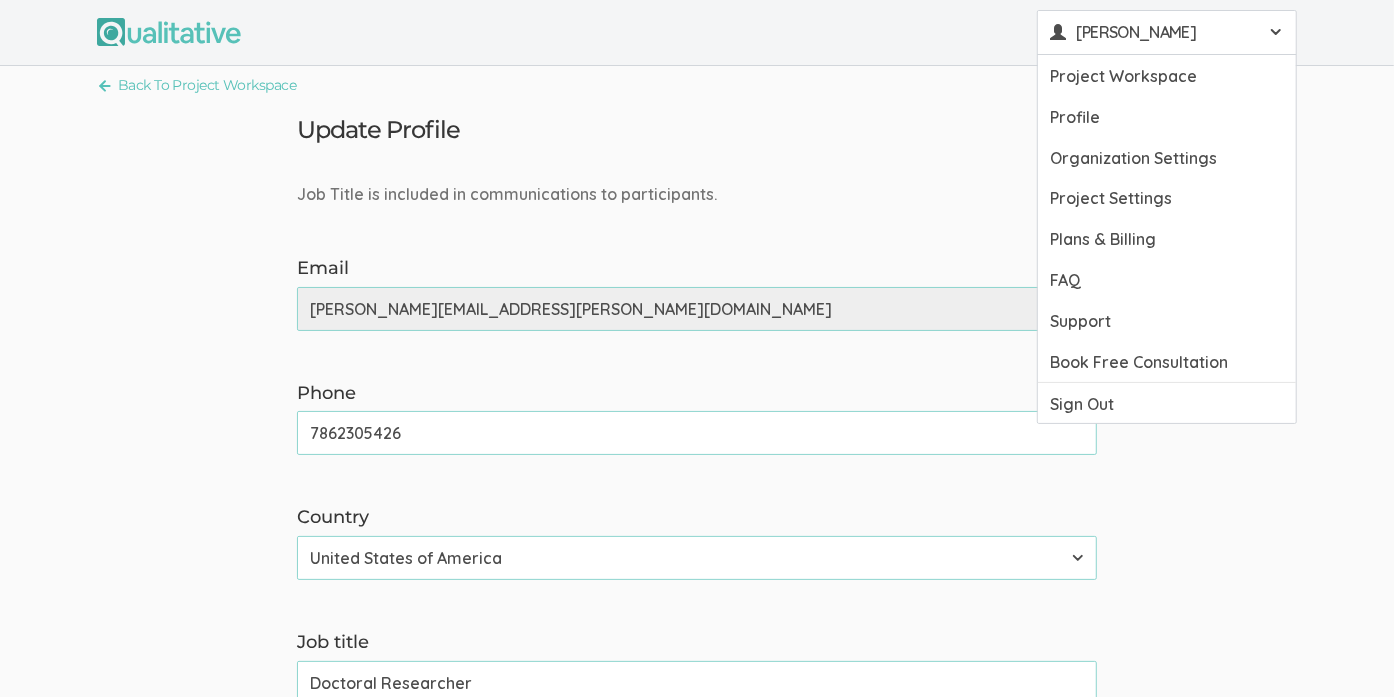 click on "Back To Project Workspace
Update Profile
Job Title is included in communications to participants. Email   irene.arshad@waldenu.edu   (success) Phone   7862305426   (success) Country Afghanistan Åland Islands Albania Algeria American Samoa Andorra Angola Anguilla Antarctica Antigua and Barbuda Argentina Armenia Aruba Australia Austria Azerbaijan Bahamas Bahrain Bangladesh Barbados Belarus Belgium Belize Benin Bermuda Bhutan Bolivia Bonaire, Sint Eustatius and Saba Bosnia and Herzegovina Botswana Bouvet Island Brazil British Indian Ocean Territory Brunei Darussalam Bulgaria Burkina Faso Burundi Cambodia Cameroon Canada Cape Verde Cayman Islands Central African Republic Chad Chile China Christmas Island Cocos (Keeling) Islands Colombia Comoros Congo Congo, the Democratic Republic of the Cook Islands Costa Rica Cote D'Ivoire Croatia Cuba Curaçao Cyprus Czech Republic" at bounding box center [697, 441] 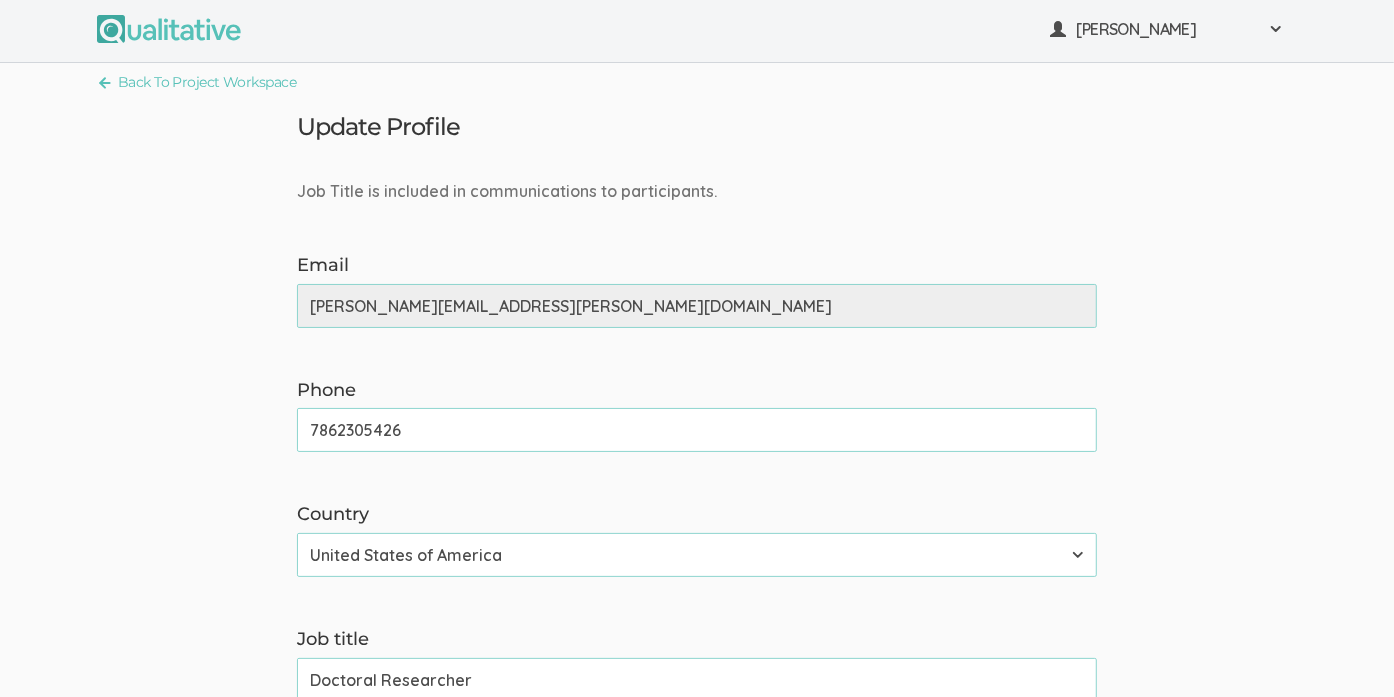 scroll, scrollTop: 0, scrollLeft: 0, axis: both 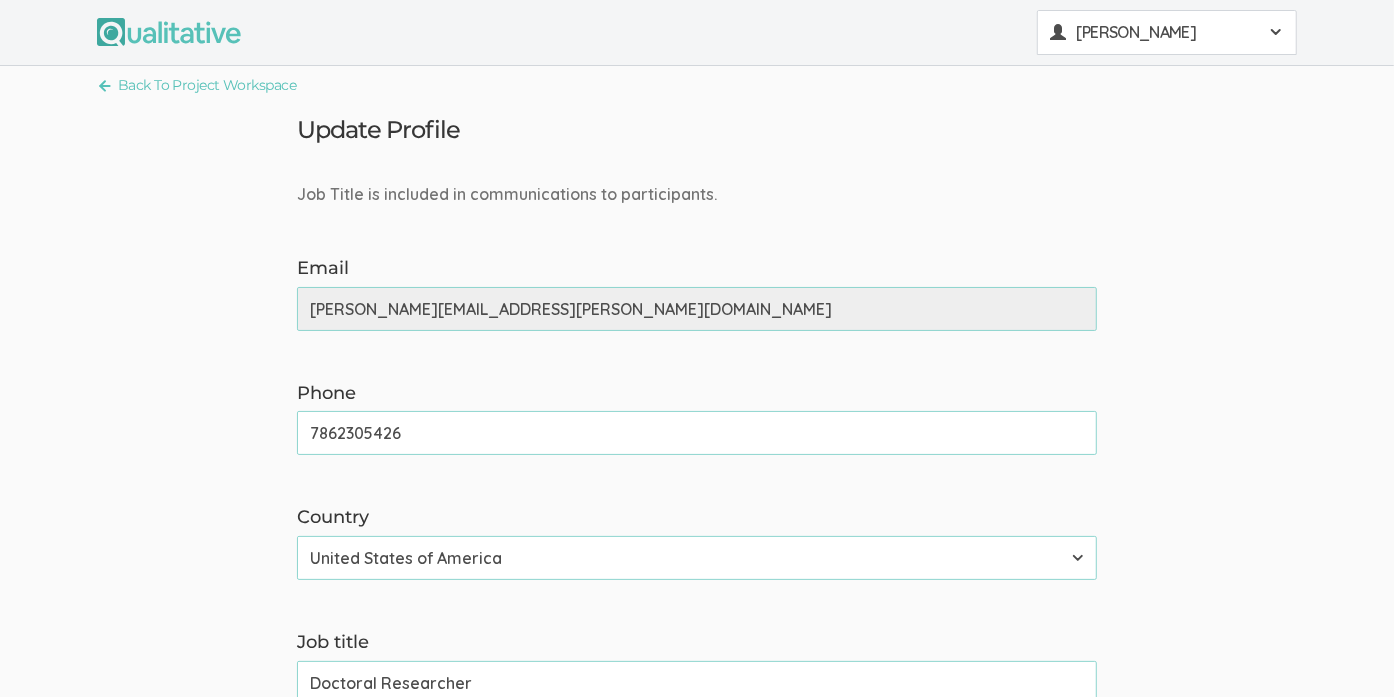 click on "[PERSON_NAME]" at bounding box center (1167, 32) 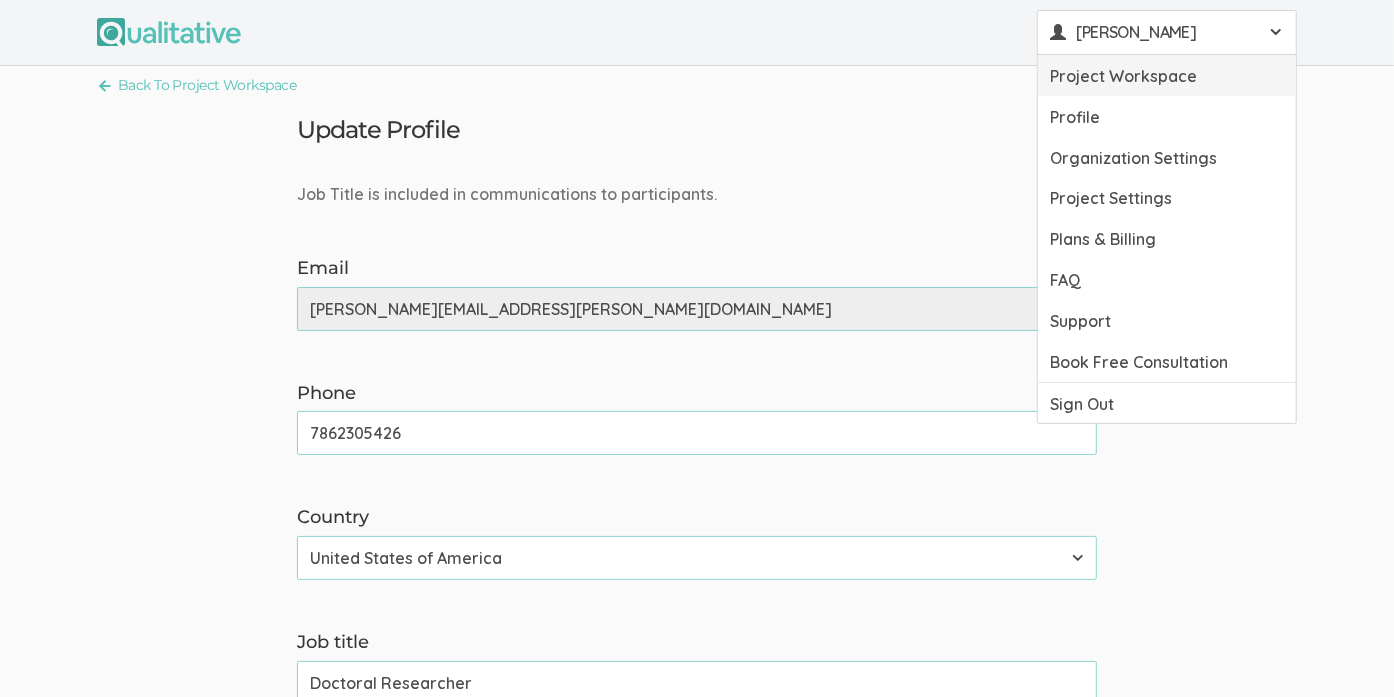 click on "Project Workspace" at bounding box center [1167, 75] 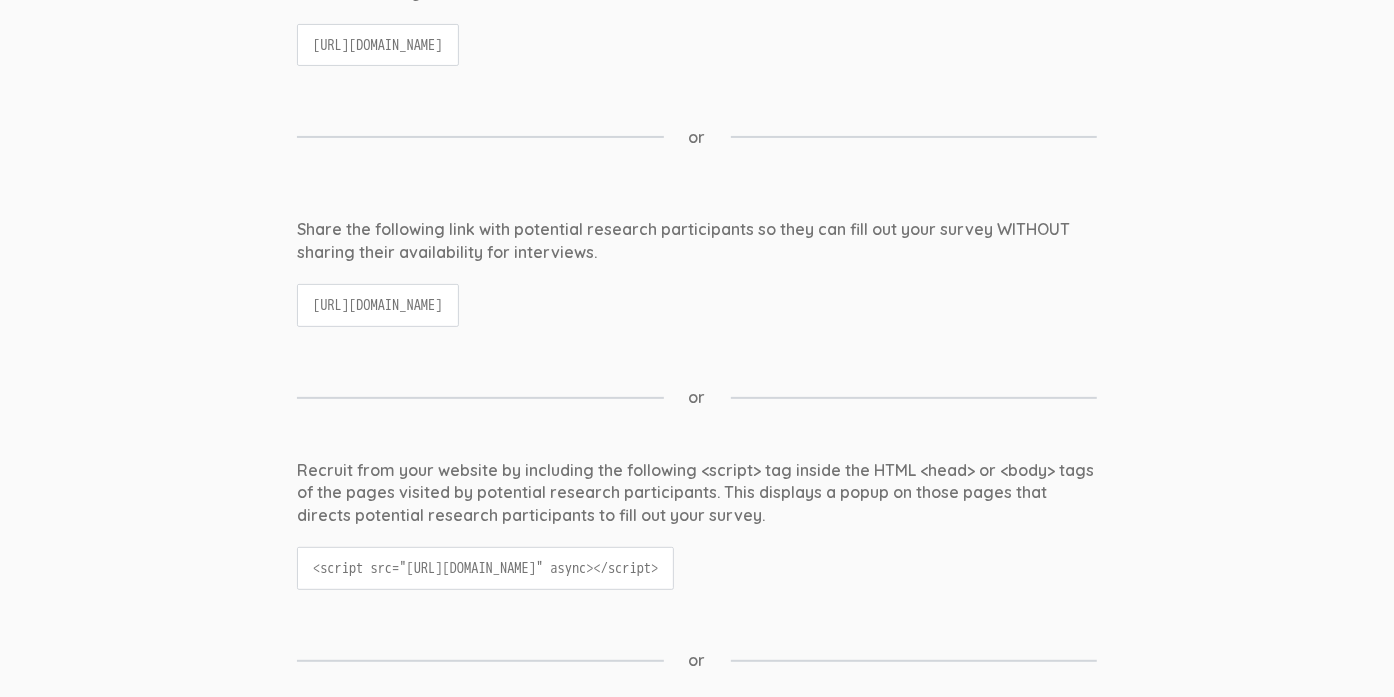 scroll, scrollTop: 0, scrollLeft: 0, axis: both 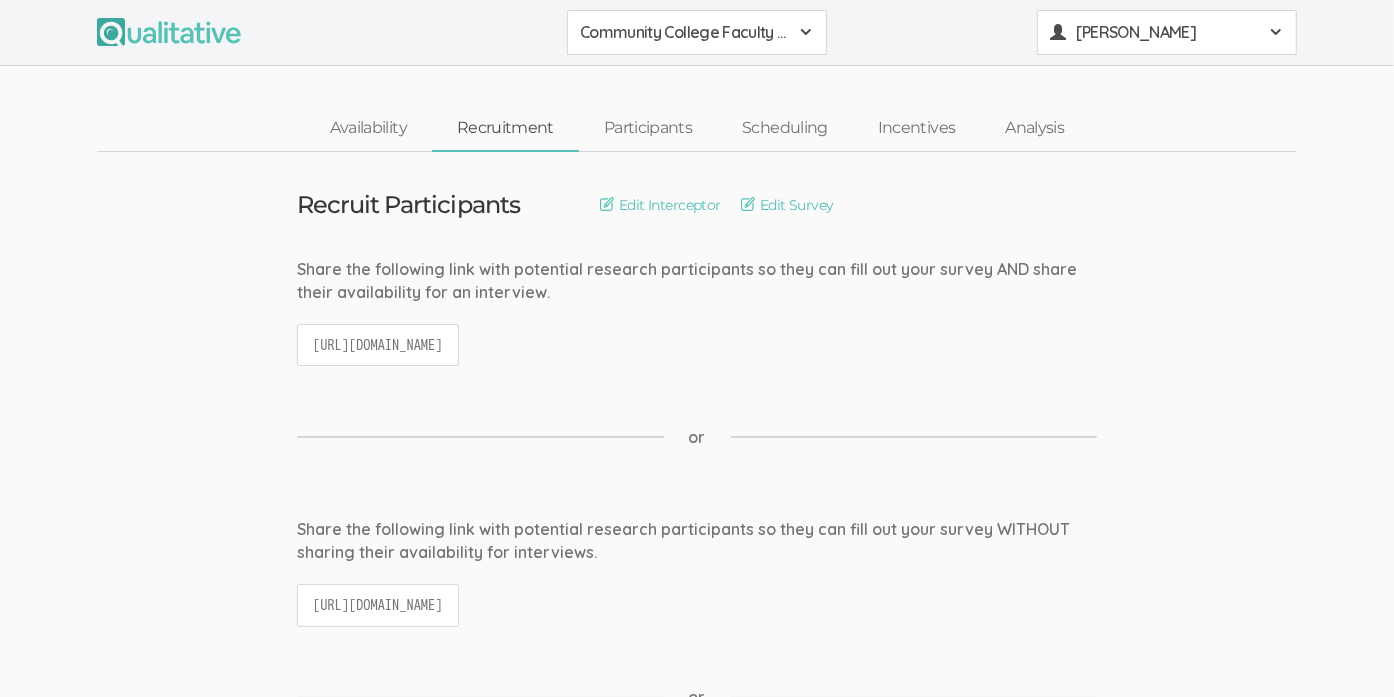 click on "[PERSON_NAME]" at bounding box center (1167, 32) 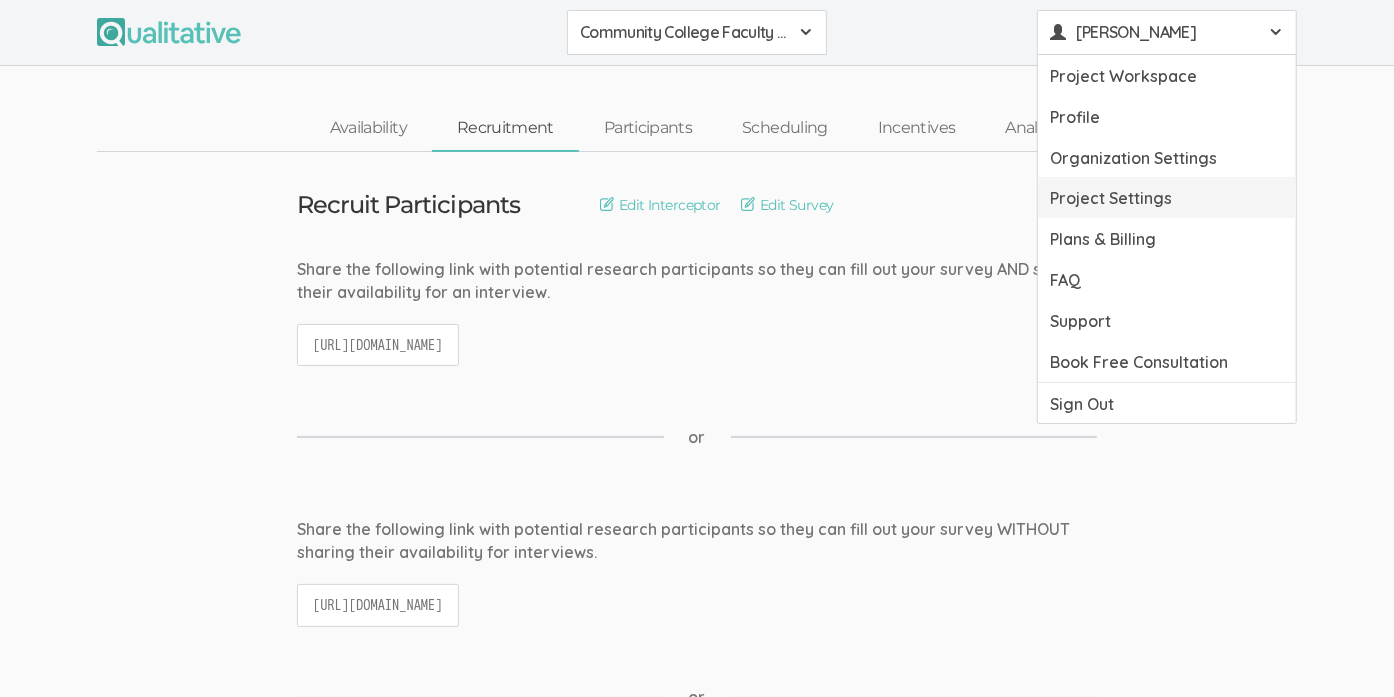 click on "Project Settings" at bounding box center [1167, 197] 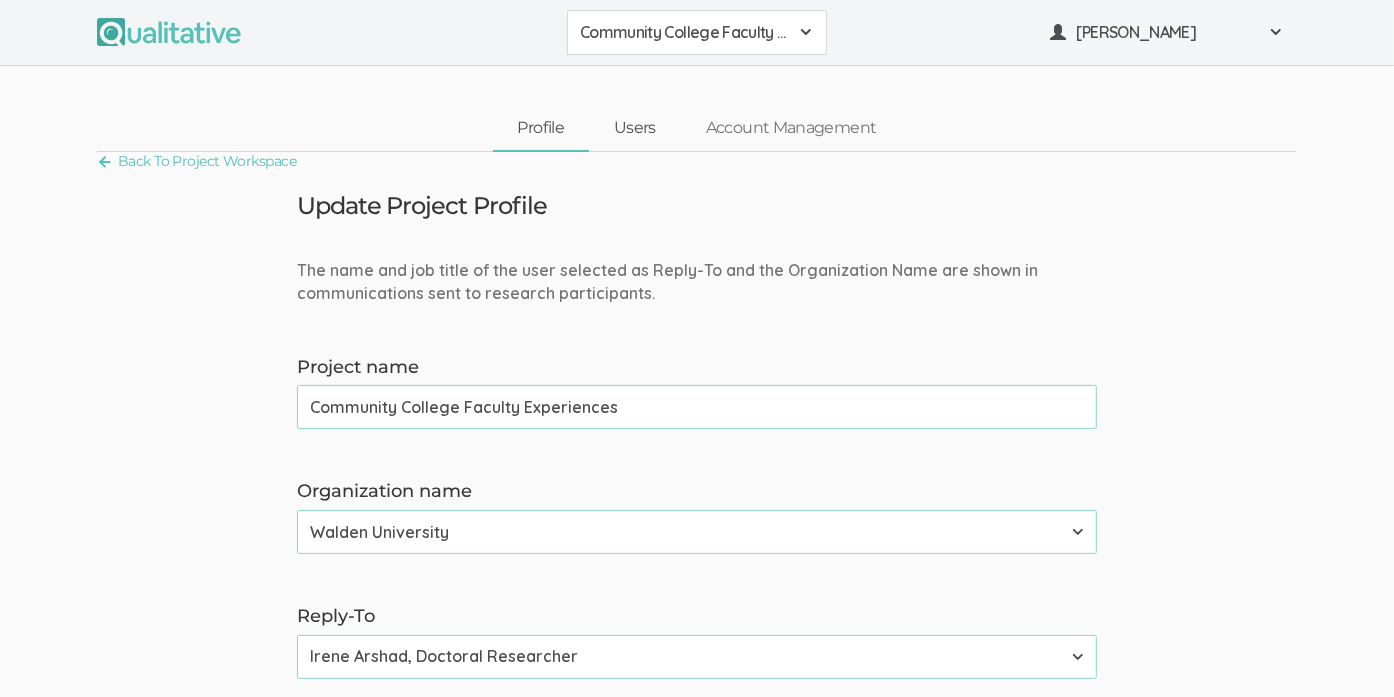 click on "Users" at bounding box center [635, 128] 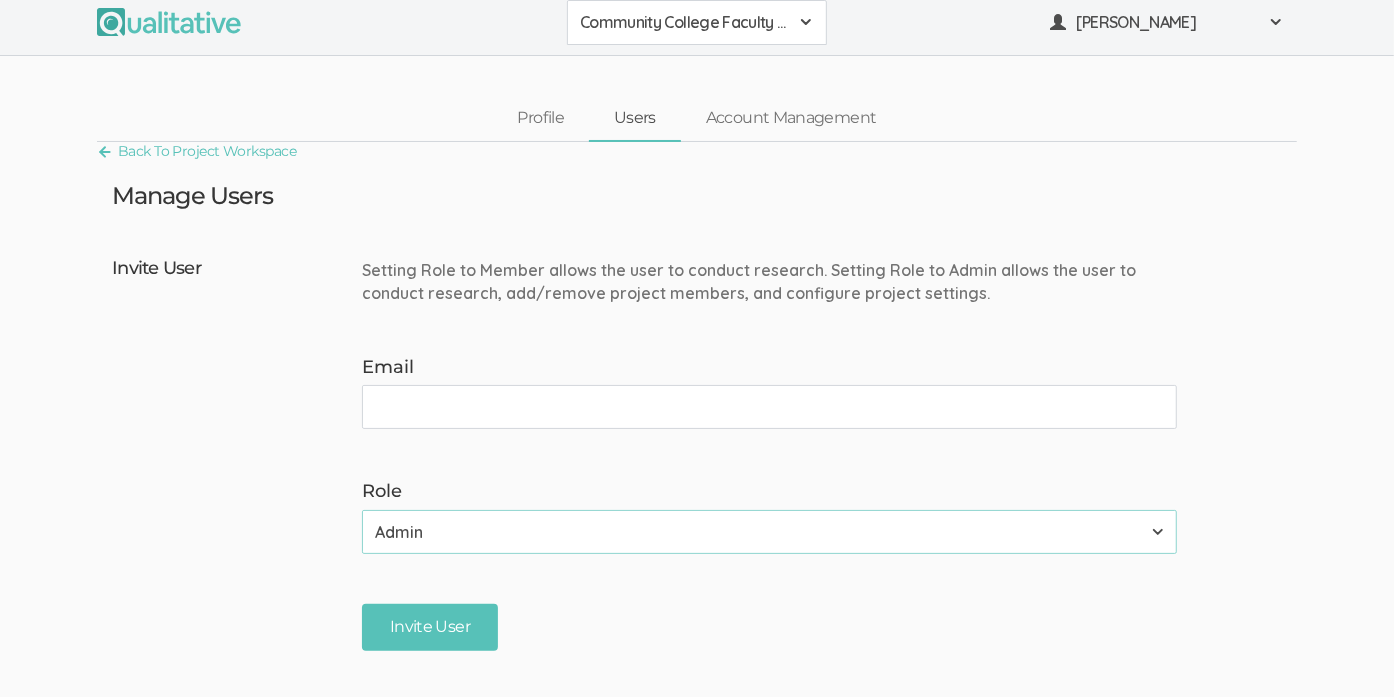 scroll, scrollTop: 0, scrollLeft: 0, axis: both 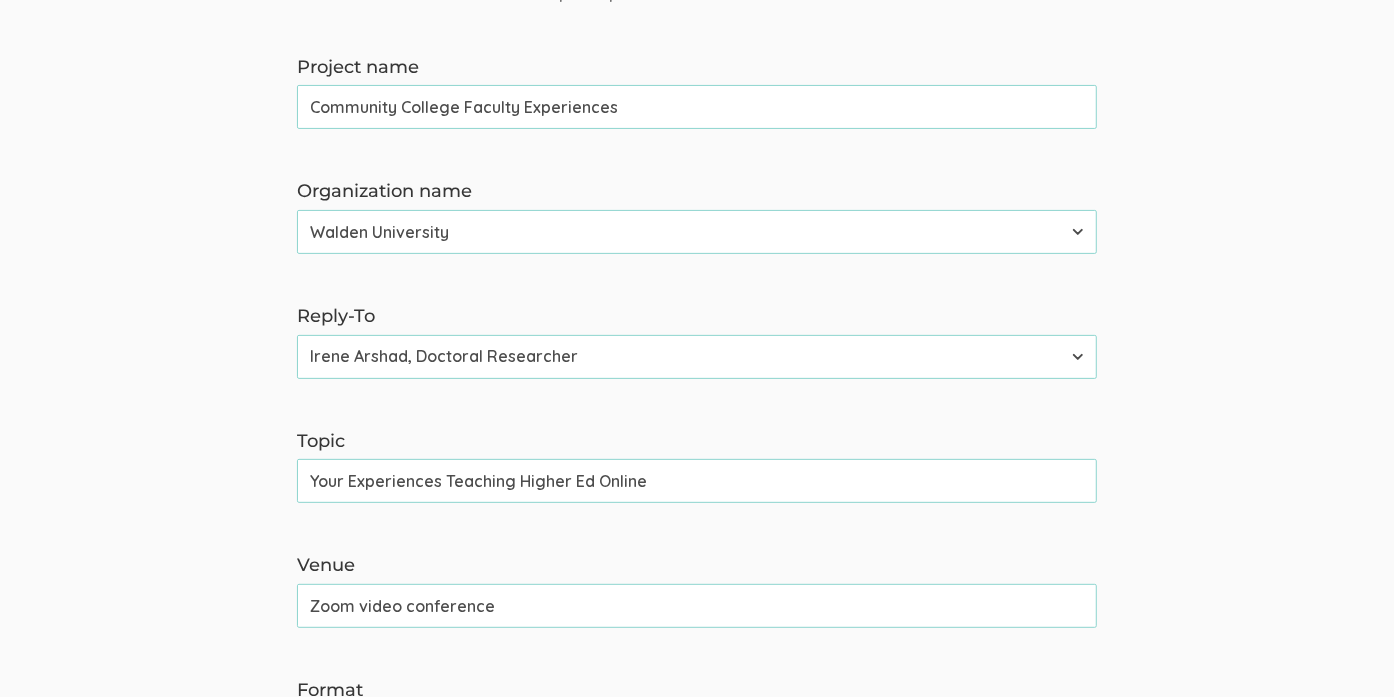 click on "Irene Arshad, Doctoral Researcher Irene Arshad, Doctoral Researcher Neal Samarakkody, Founder" at bounding box center [697, 357] 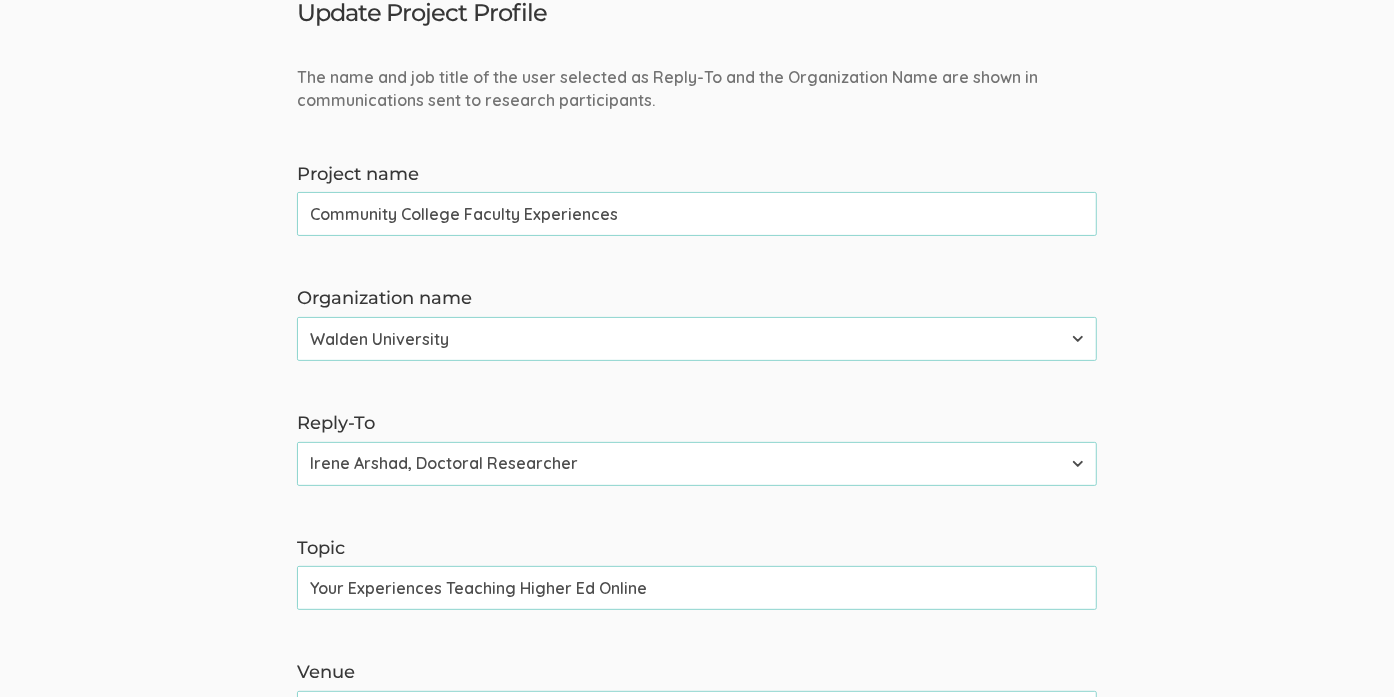 scroll, scrollTop: 200, scrollLeft: 0, axis: vertical 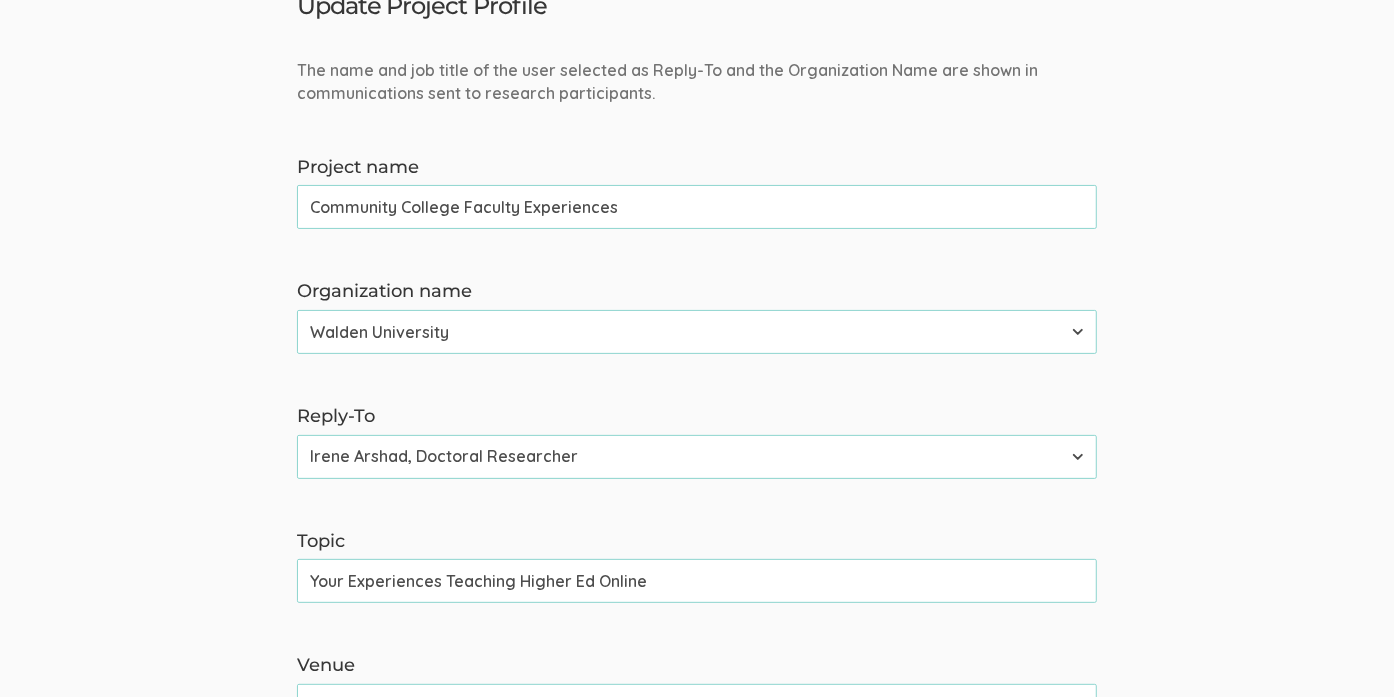 click on "Irene Arshad, Doctoral Researcher Irene Arshad, Doctoral Researcher Neal Samarakkody, Founder" at bounding box center [697, 457] 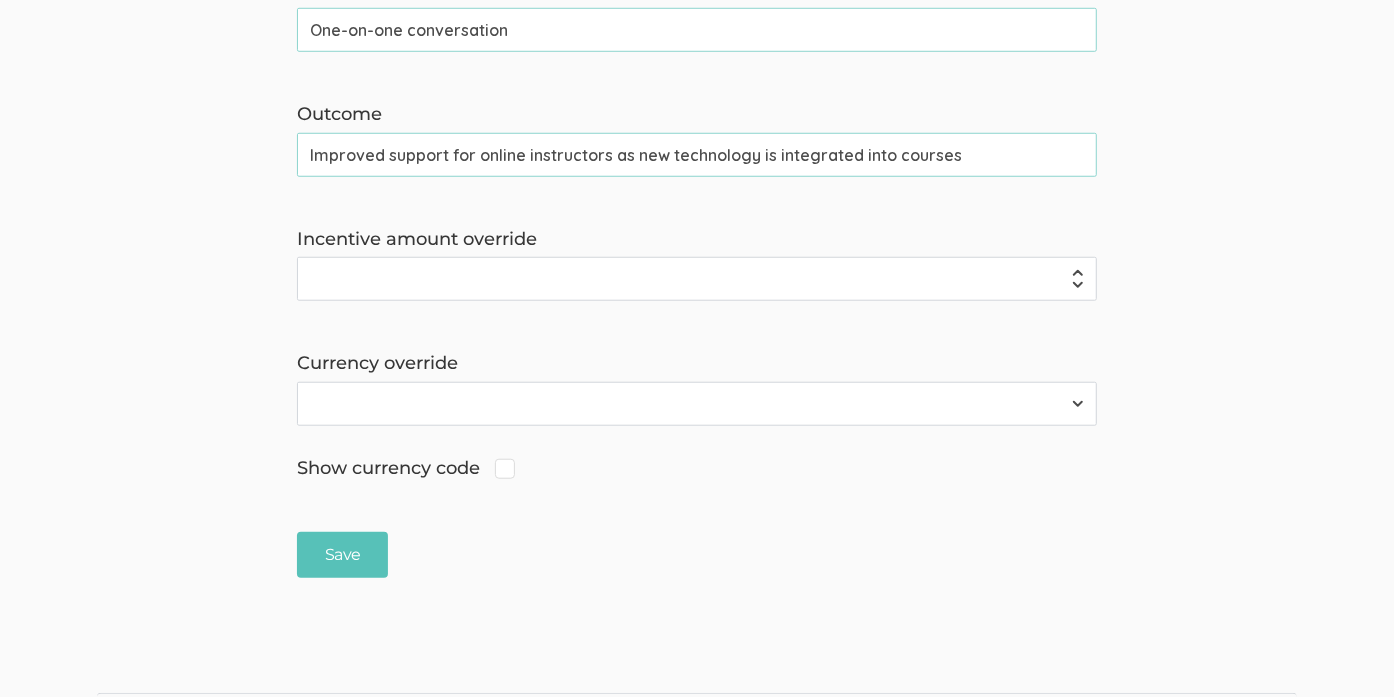 scroll, scrollTop: 1045, scrollLeft: 0, axis: vertical 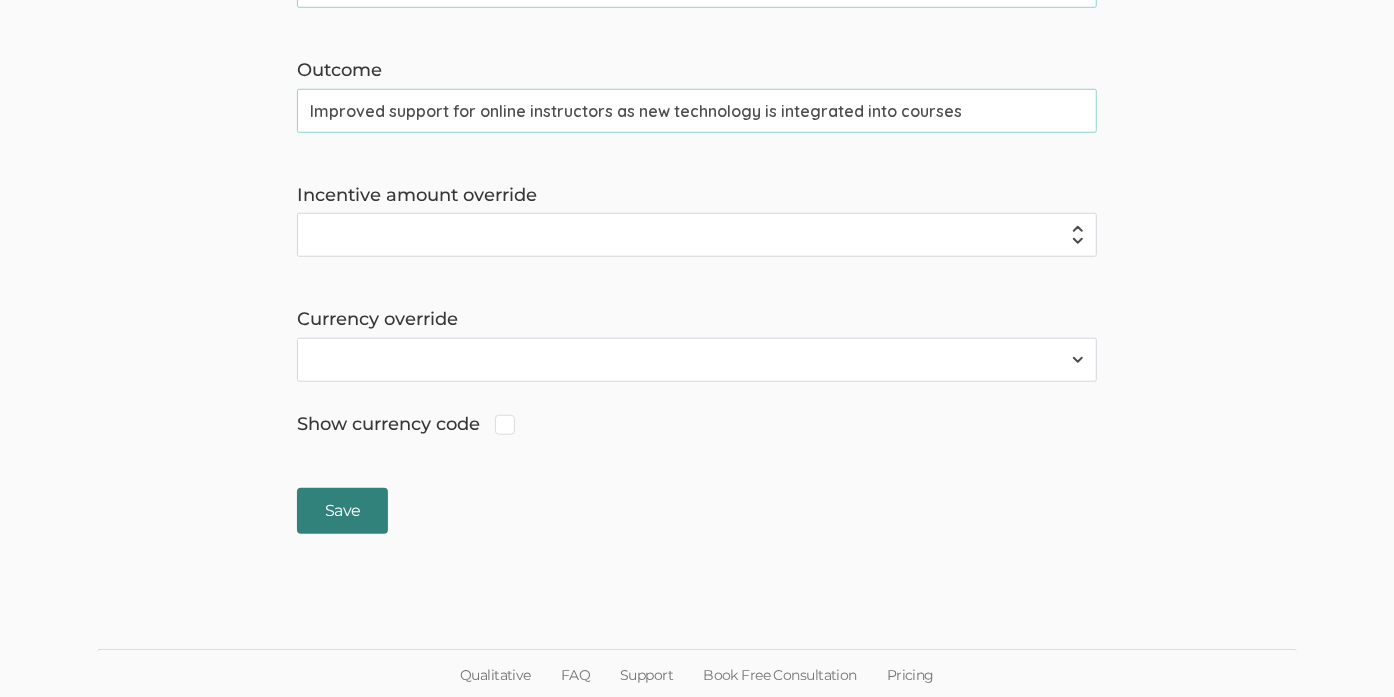 click on "Save" at bounding box center [342, 511] 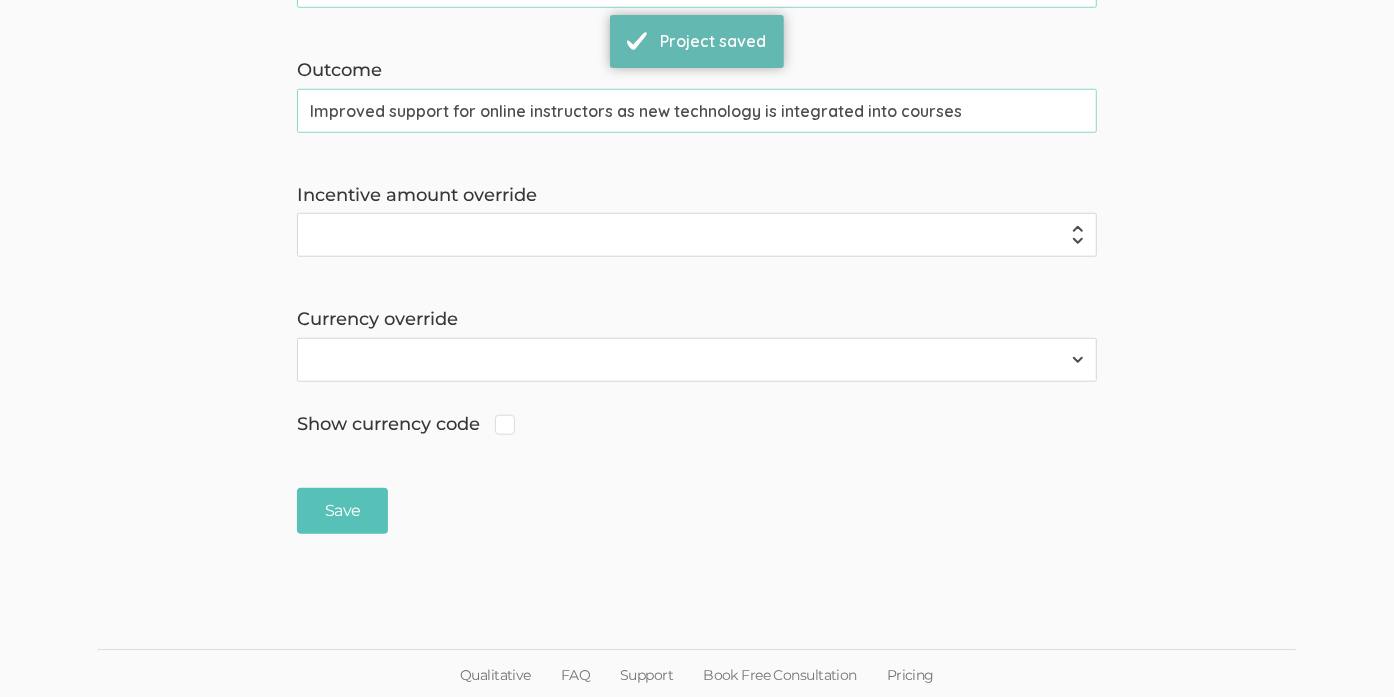 scroll, scrollTop: 0, scrollLeft: 0, axis: both 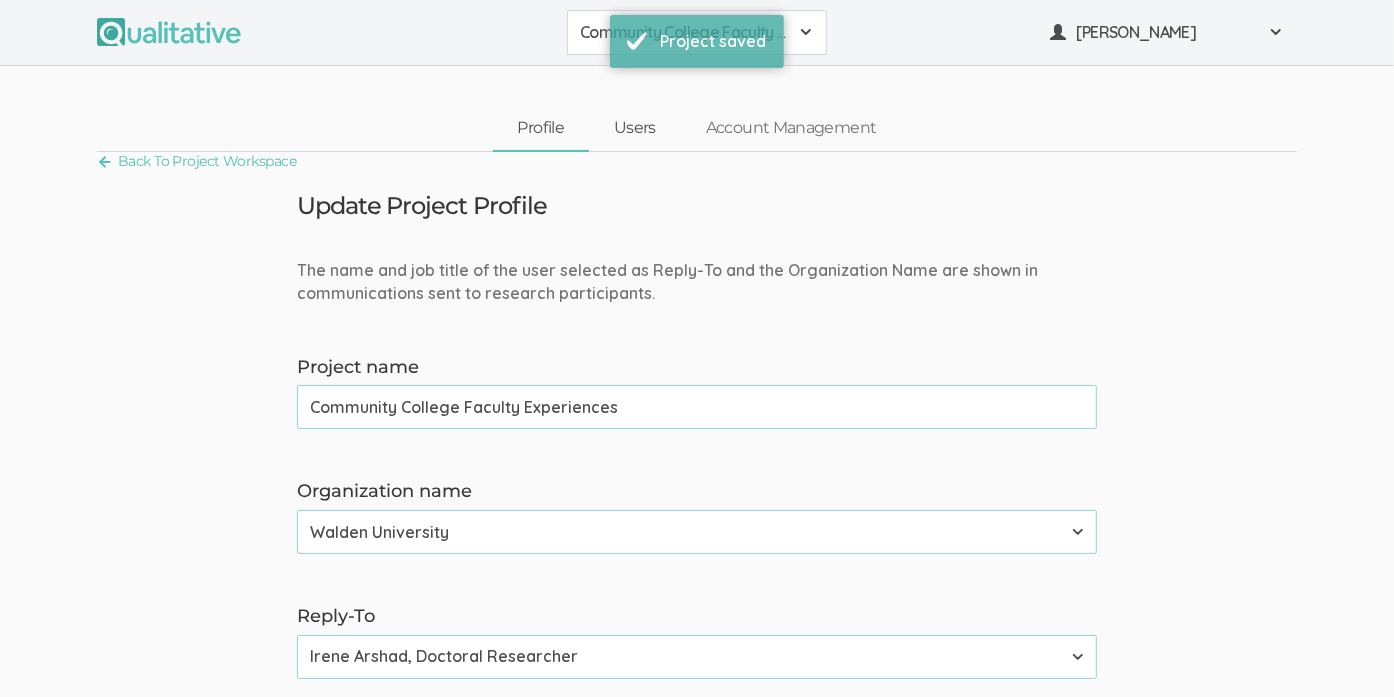 click on "Users" at bounding box center (635, 128) 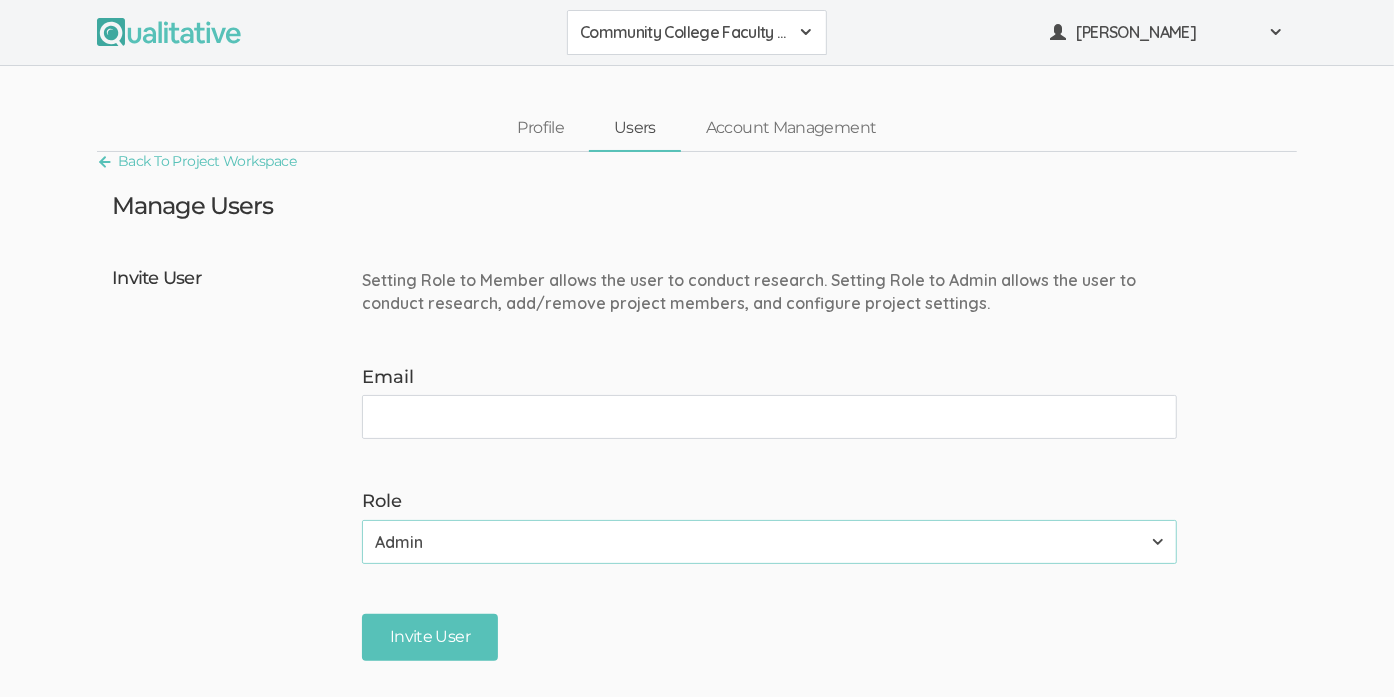 click on "Invite User" at bounding box center [237, 467] 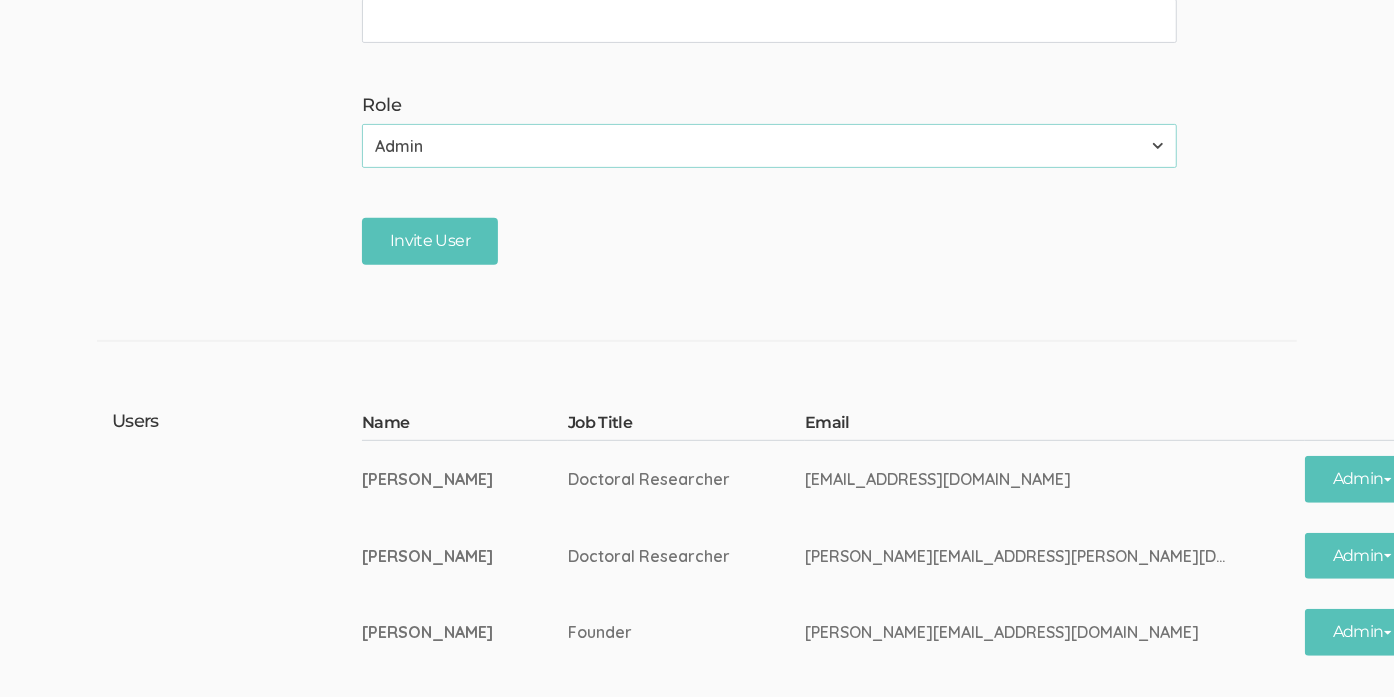 scroll, scrollTop: 400, scrollLeft: 0, axis: vertical 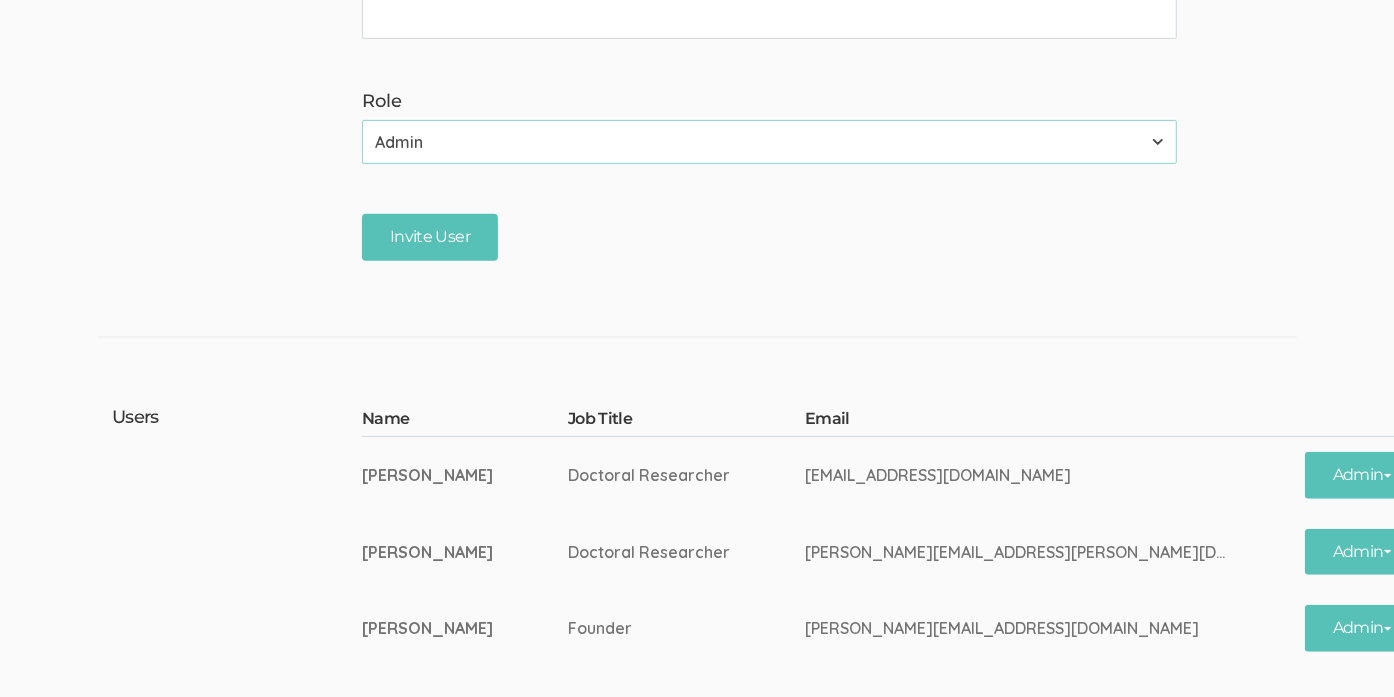click on "Remove" at bounding box center [1484, 475] 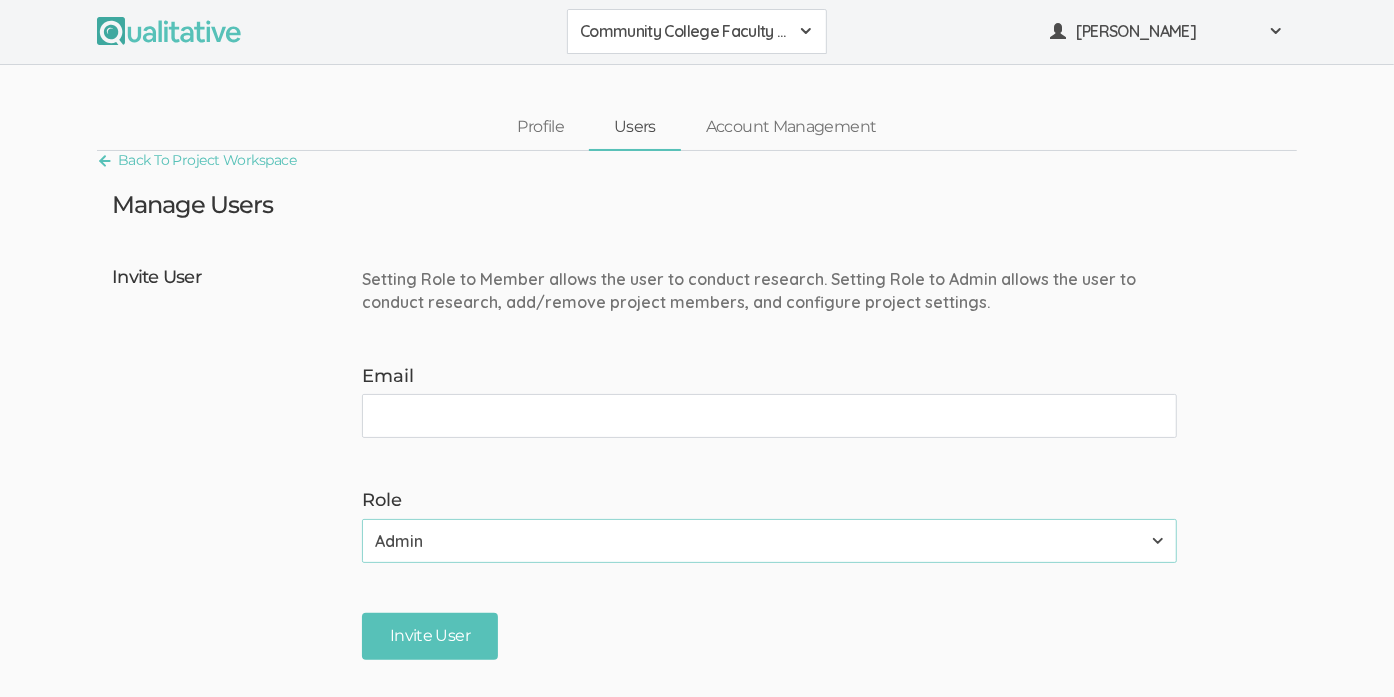 scroll, scrollTop: 0, scrollLeft: 0, axis: both 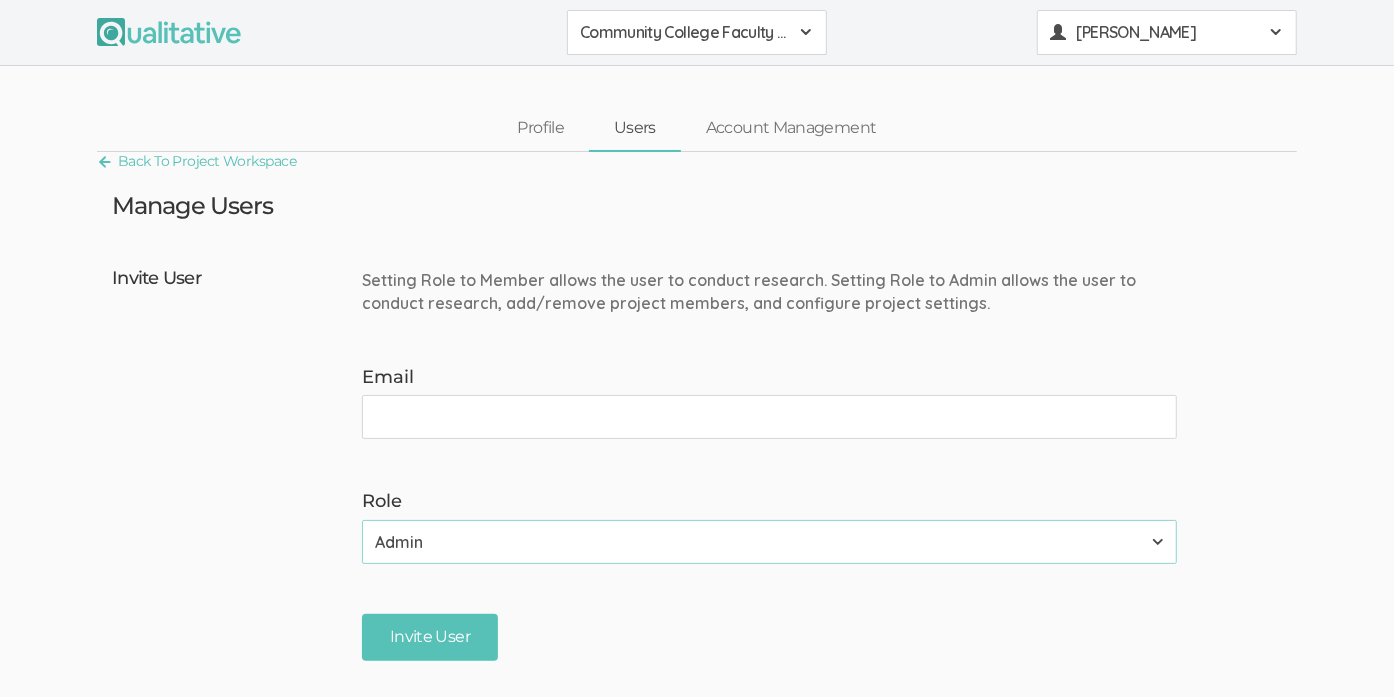 click on "[PERSON_NAME]" at bounding box center (1167, 32) 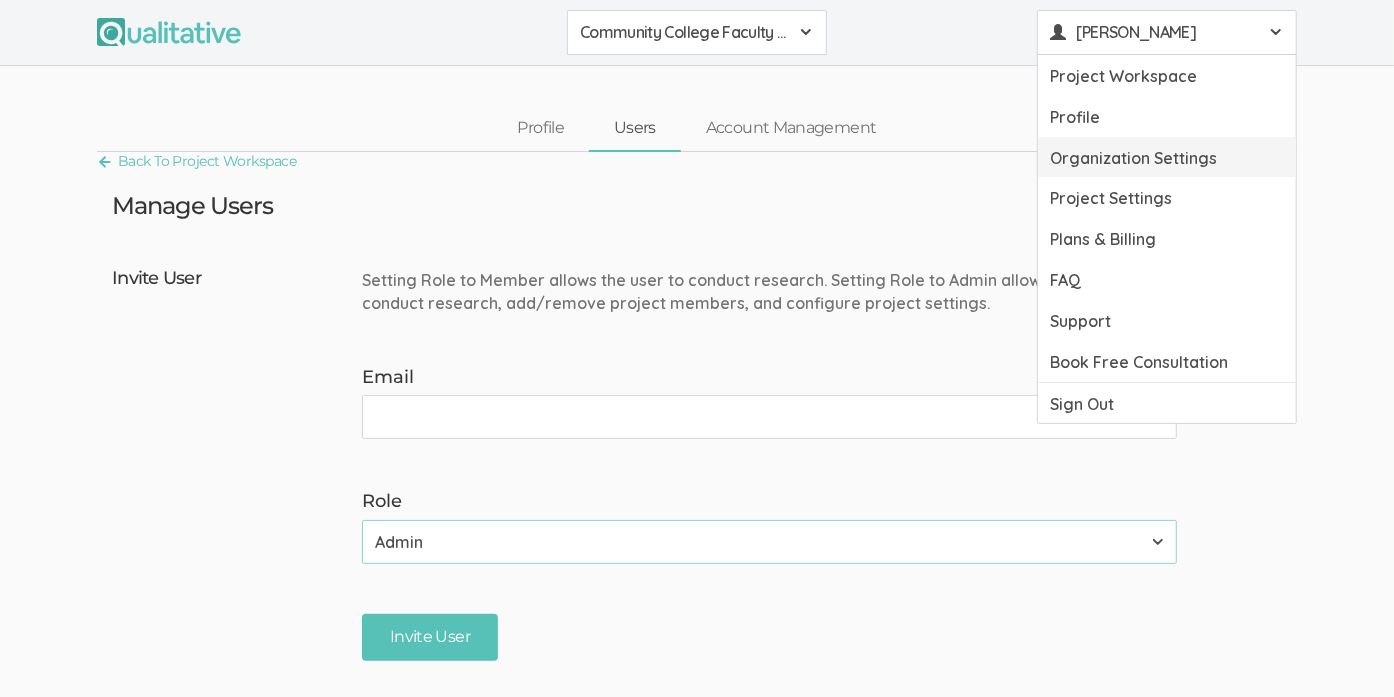 click on "Organization Settings" at bounding box center [1167, 157] 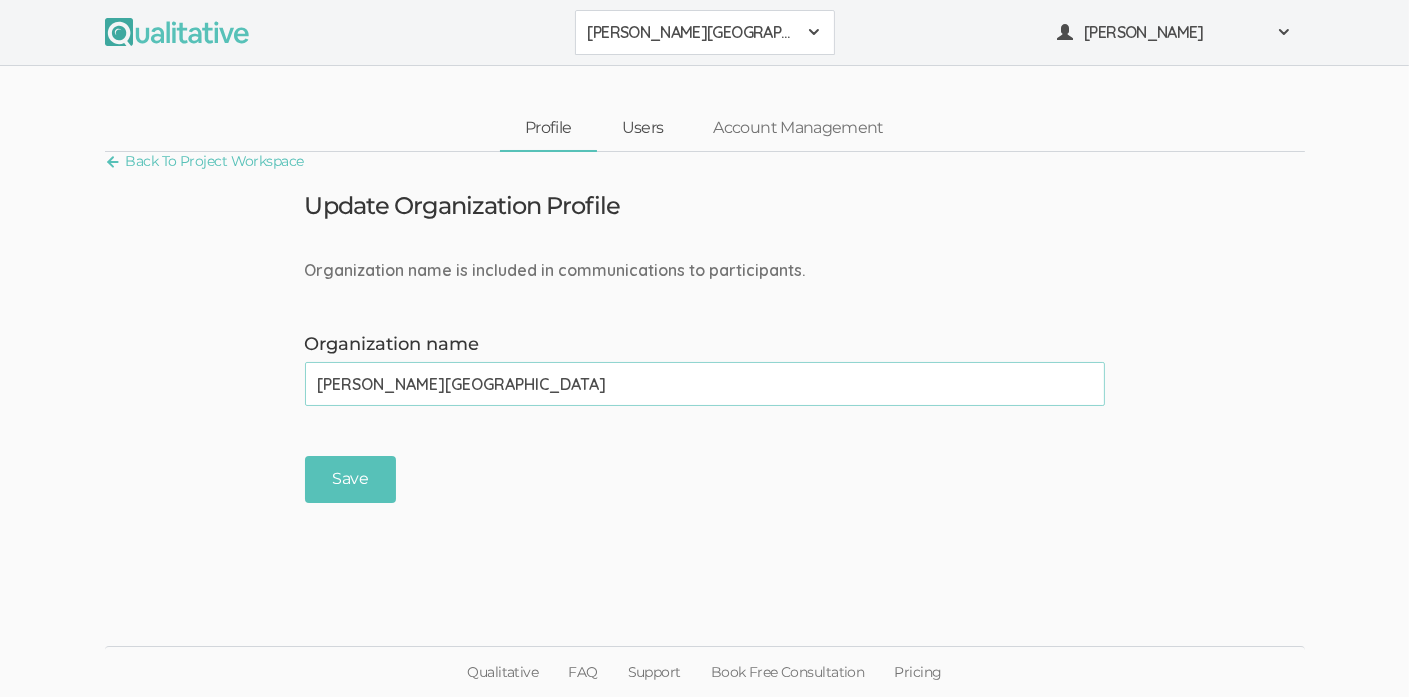 click on "Users" at bounding box center [643, 128] 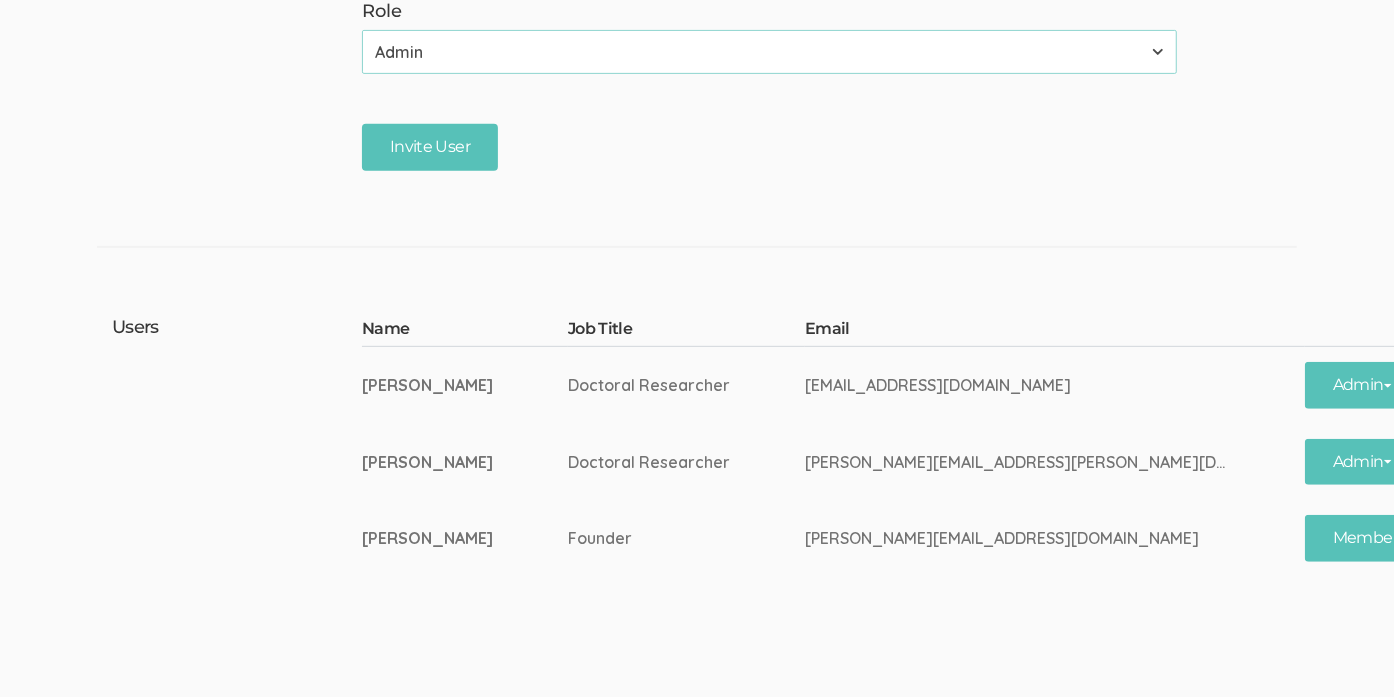 scroll, scrollTop: 500, scrollLeft: 0, axis: vertical 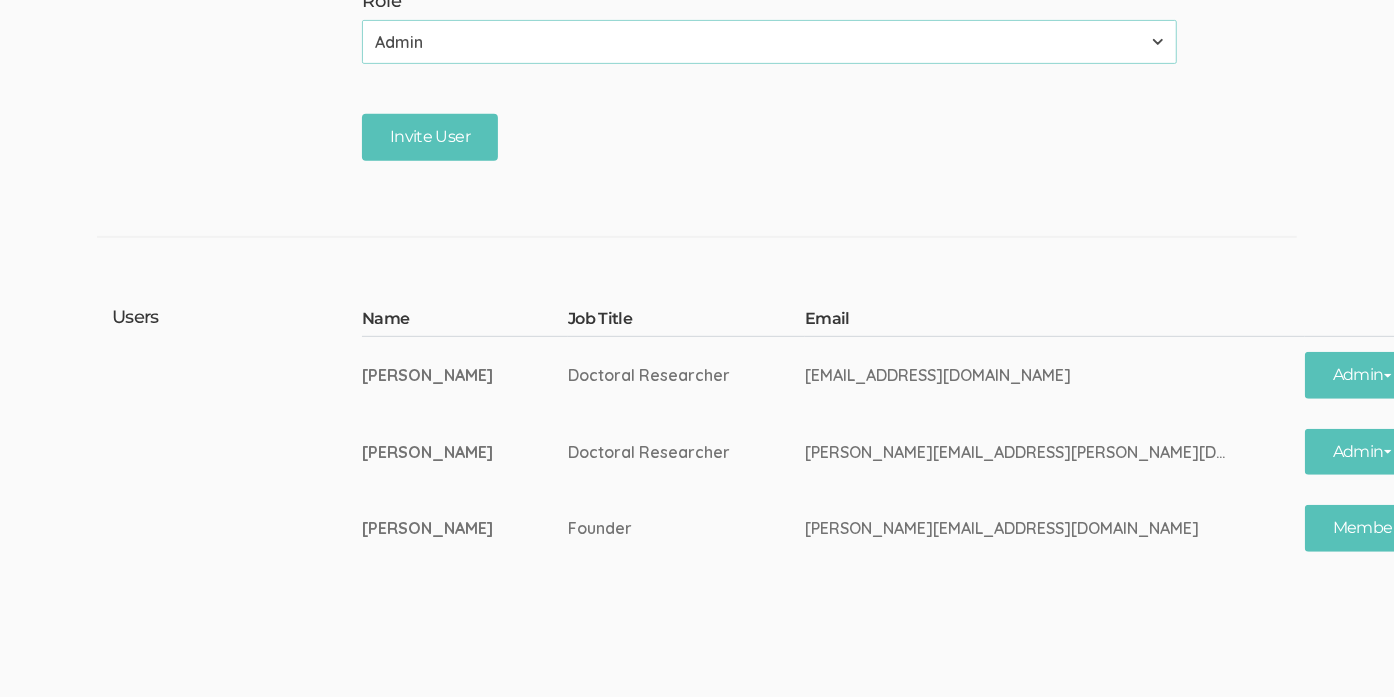 click on "Remove" at bounding box center (1484, 375) 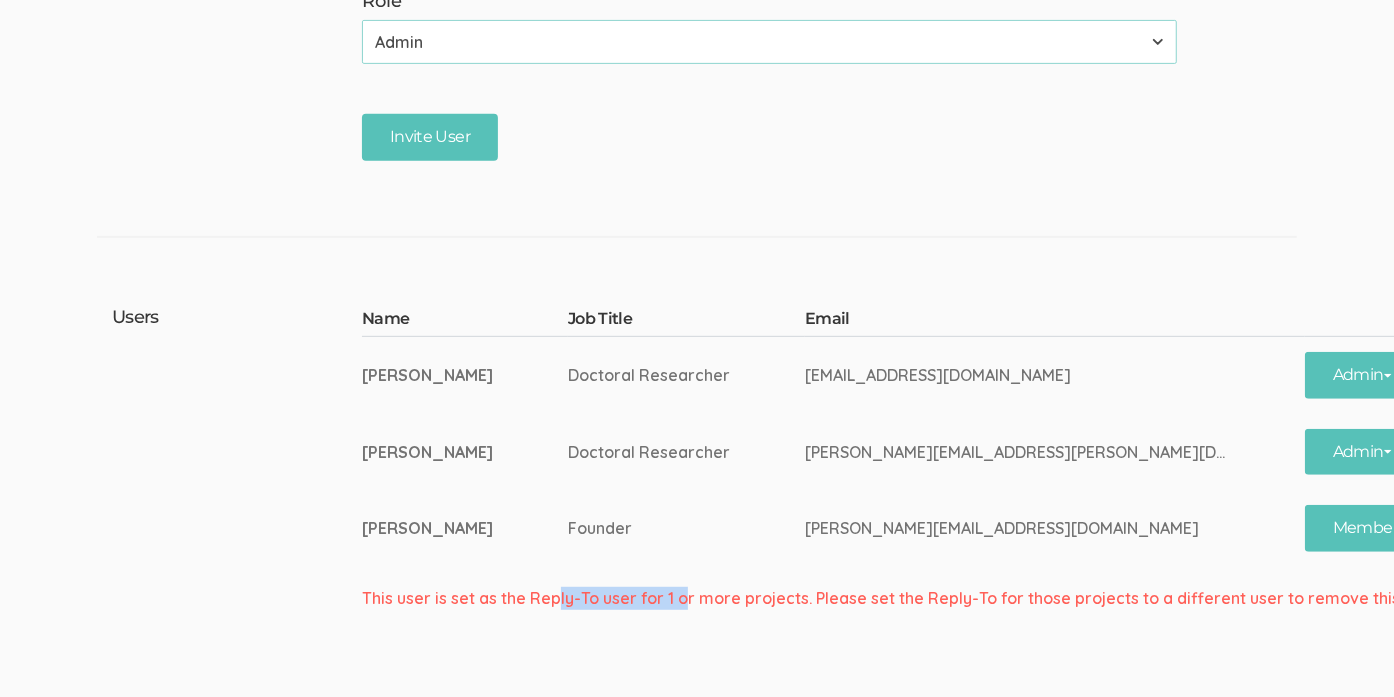 drag, startPoint x: 559, startPoint y: 591, endPoint x: 683, endPoint y: 583, distance: 124.2578 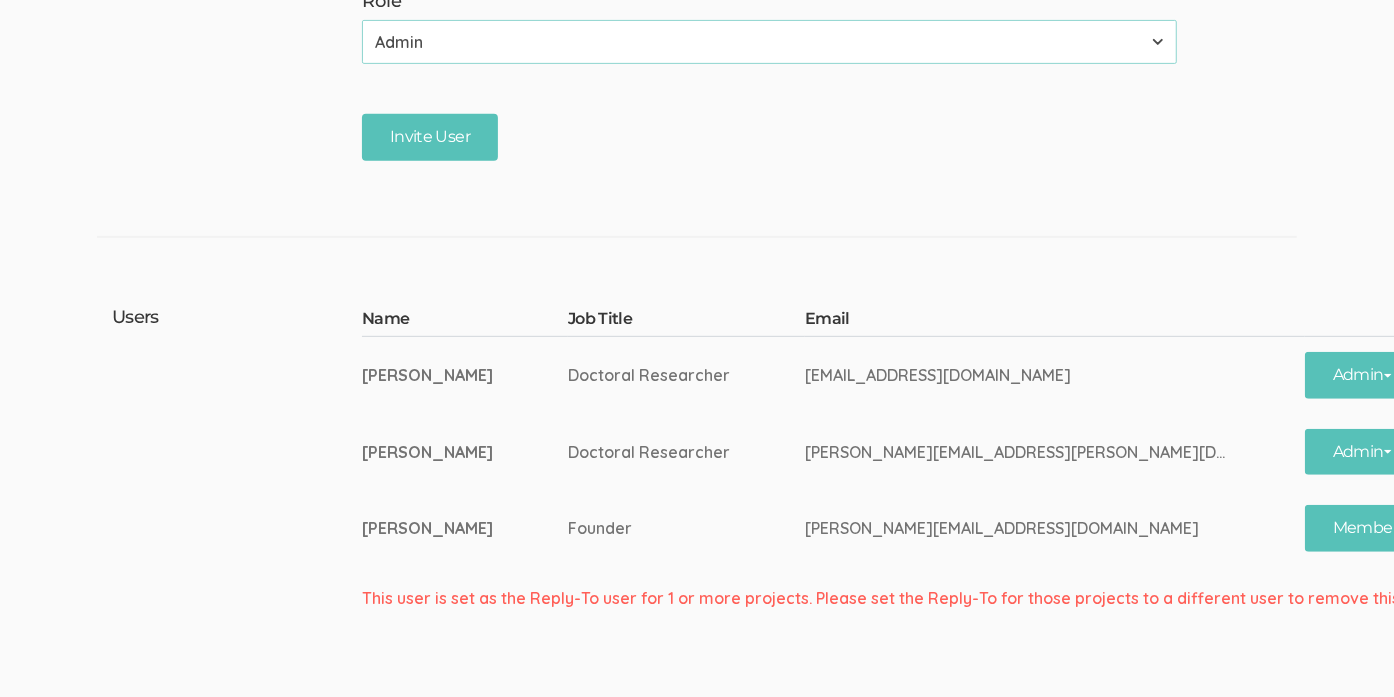 click on "Back To Project Workspace
Manage Users
Invite User
Setting Role to Member allows the user to create projects within an organization. Setting Role to Admin allows the user to create projects, update plans/billing, and add/remove members. Email     Role Admin Member Invite User
Invitees
Email
Users
Name Job Title Email" at bounding box center [697, 161] 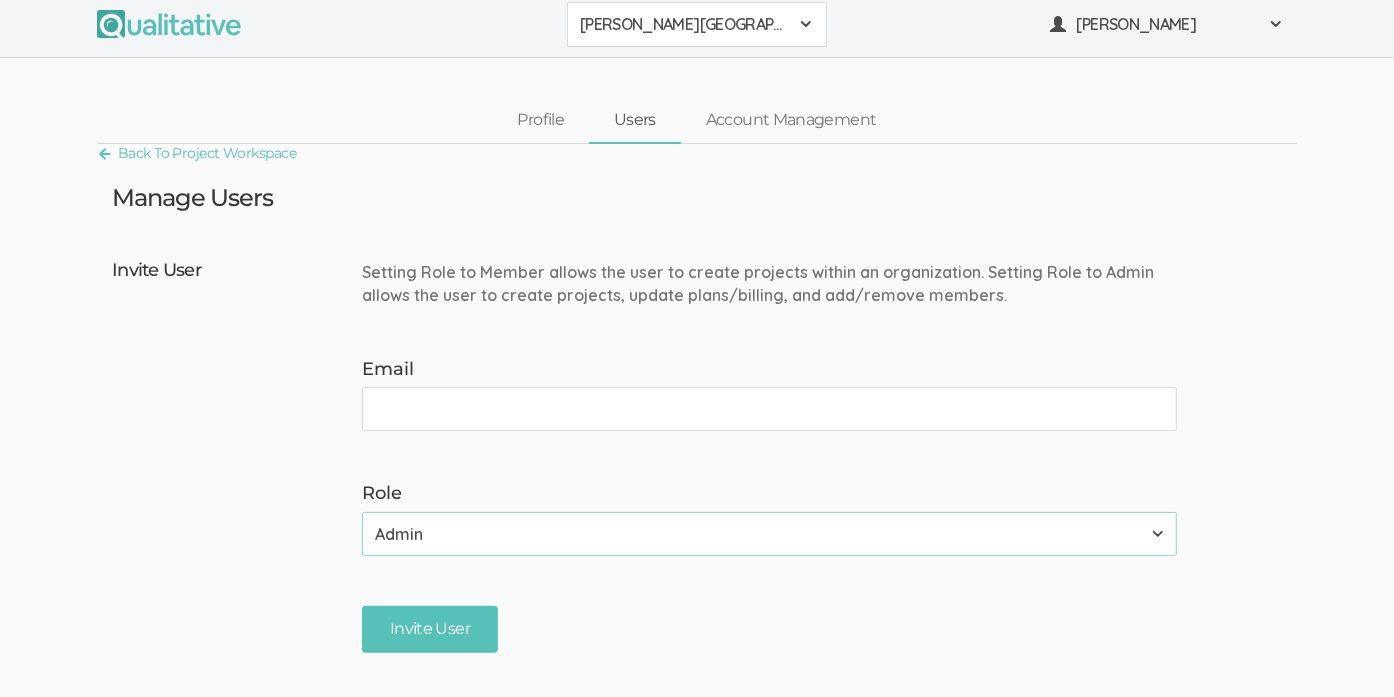 scroll, scrollTop: 0, scrollLeft: 0, axis: both 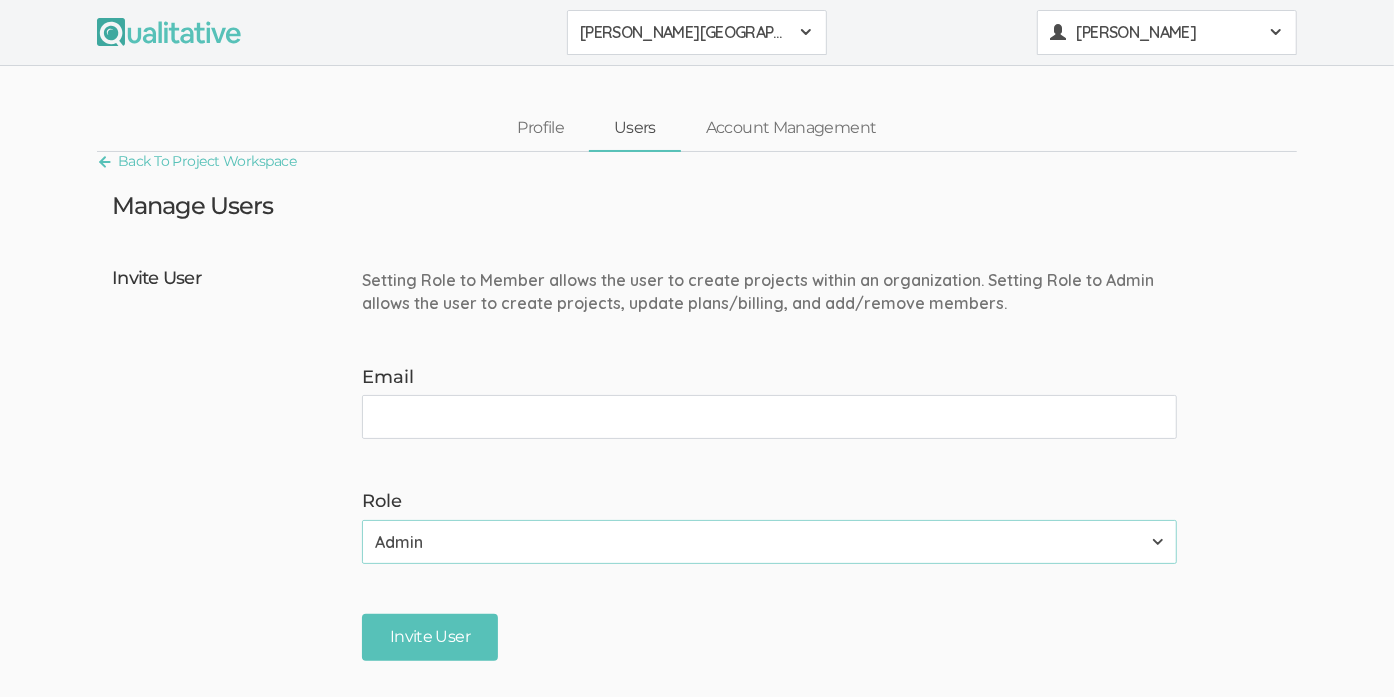 click on "[PERSON_NAME]" at bounding box center [1167, 32] 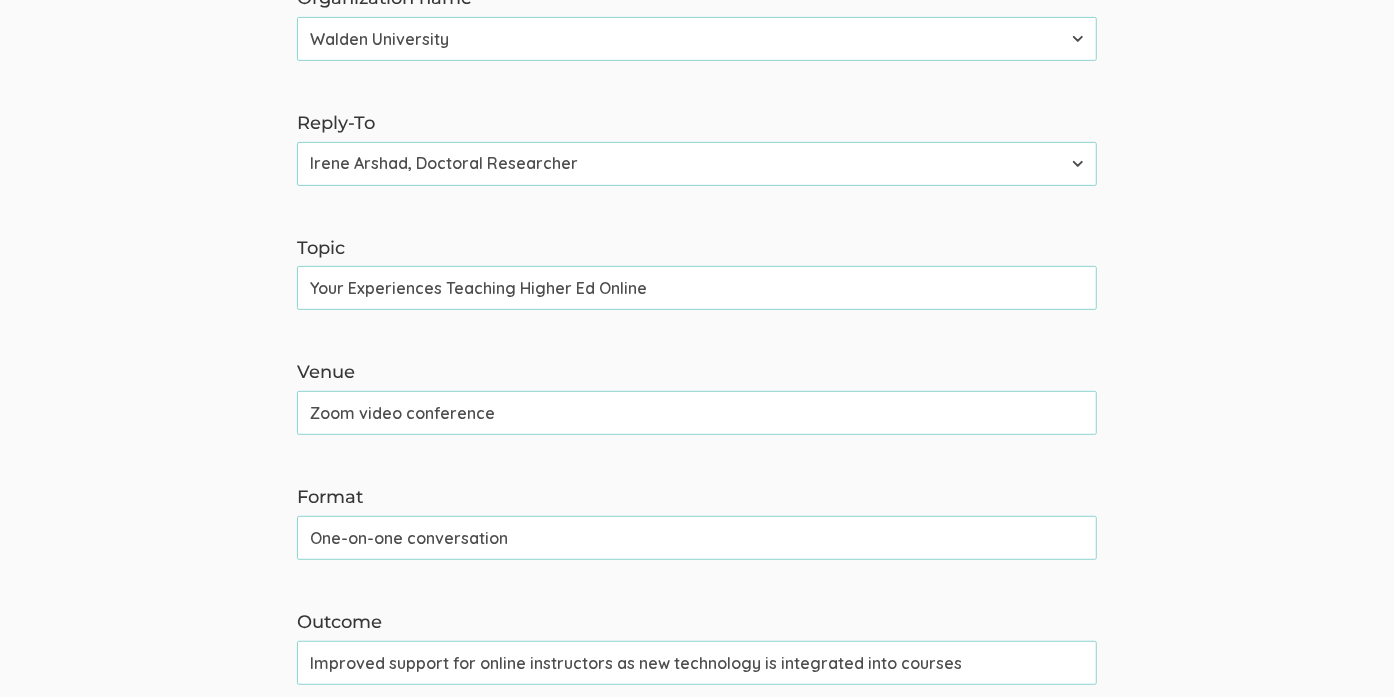 scroll, scrollTop: 500, scrollLeft: 0, axis: vertical 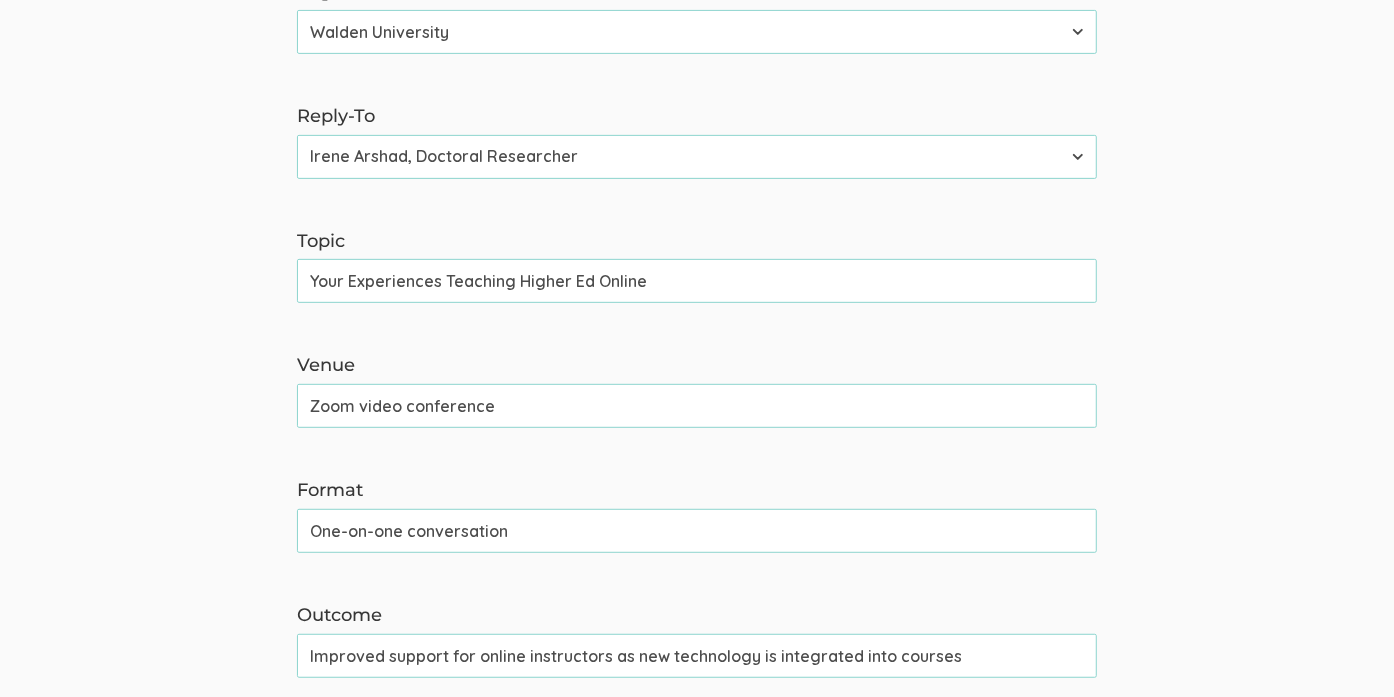 click on "Irene Arshad, Doctoral Researcher Irene Arshad, Doctoral Researcher Neal Samarakkody, Founder" at bounding box center [697, 157] 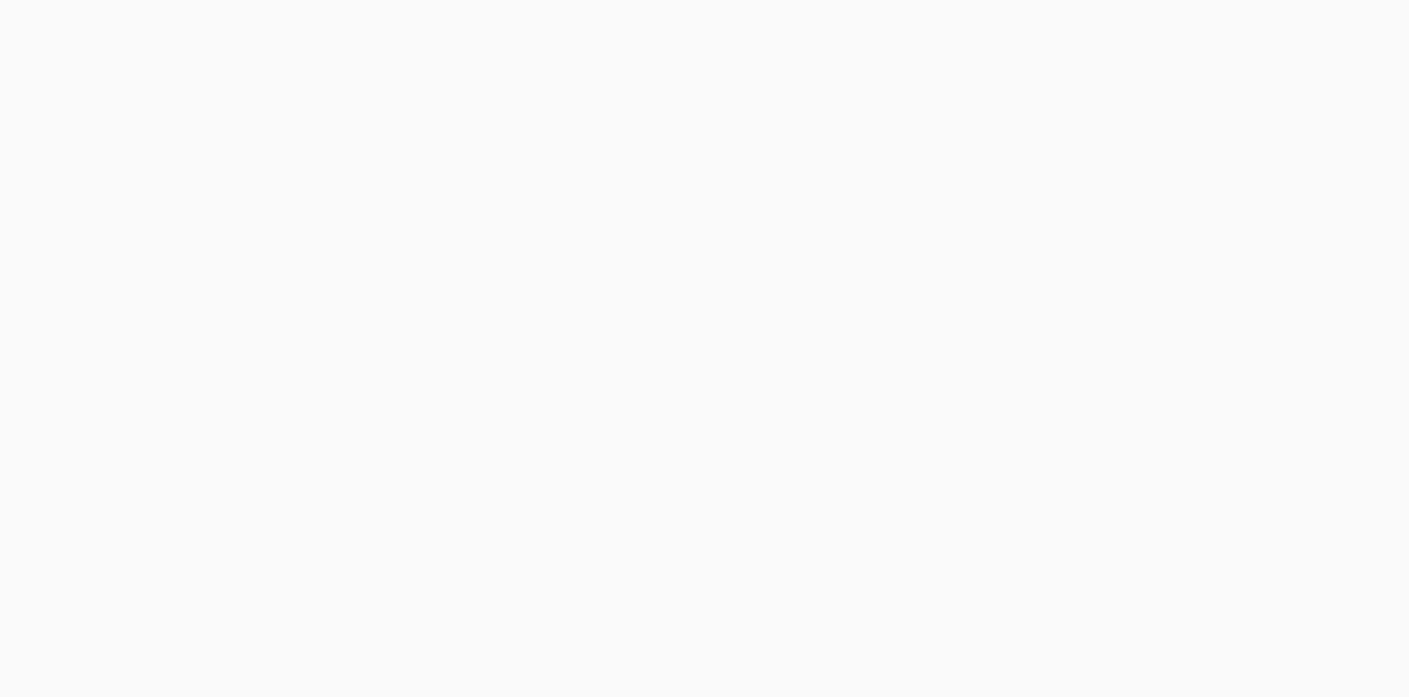 scroll, scrollTop: 0, scrollLeft: 0, axis: both 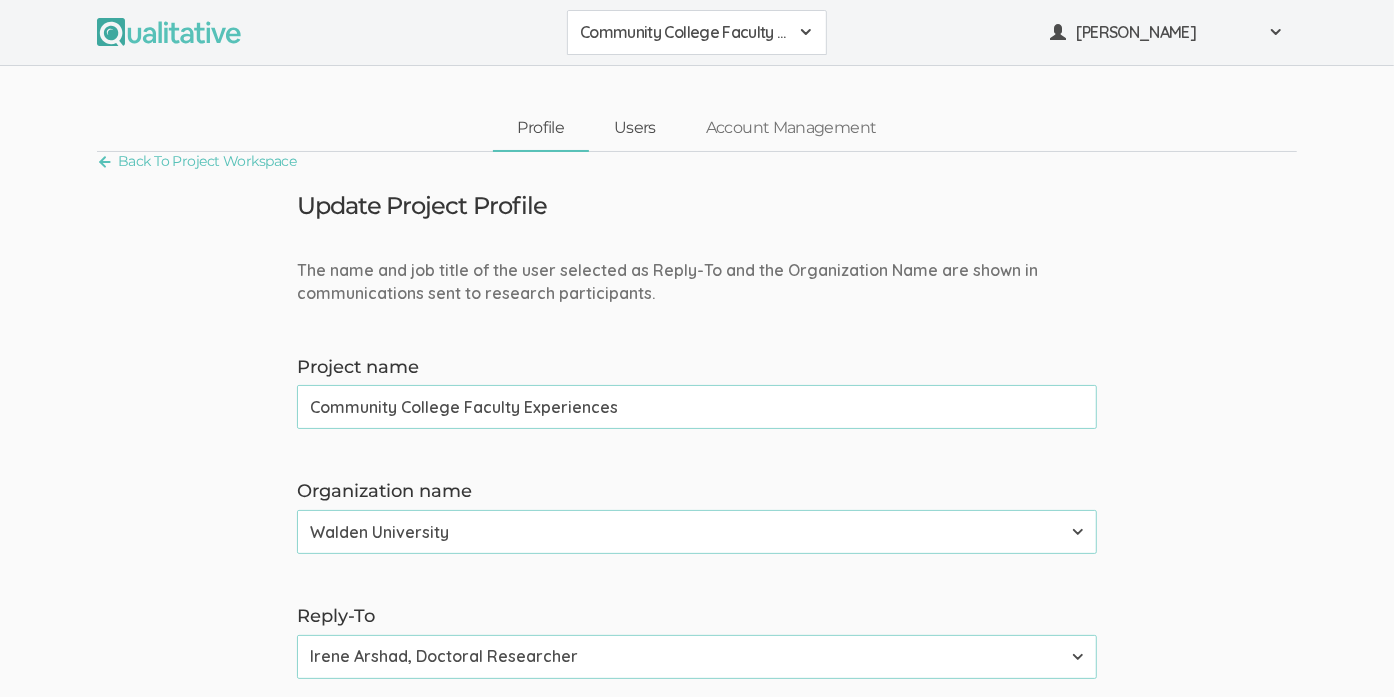 click on "Users" at bounding box center [635, 128] 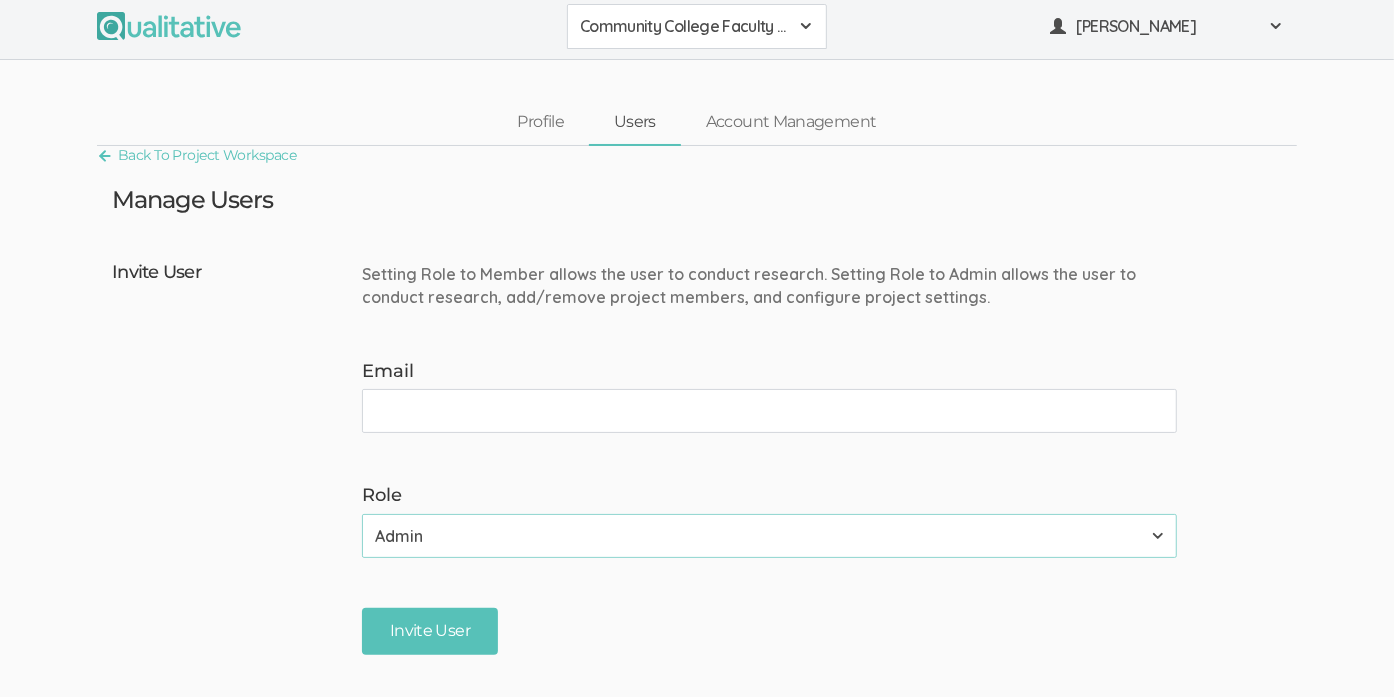 scroll, scrollTop: 0, scrollLeft: 0, axis: both 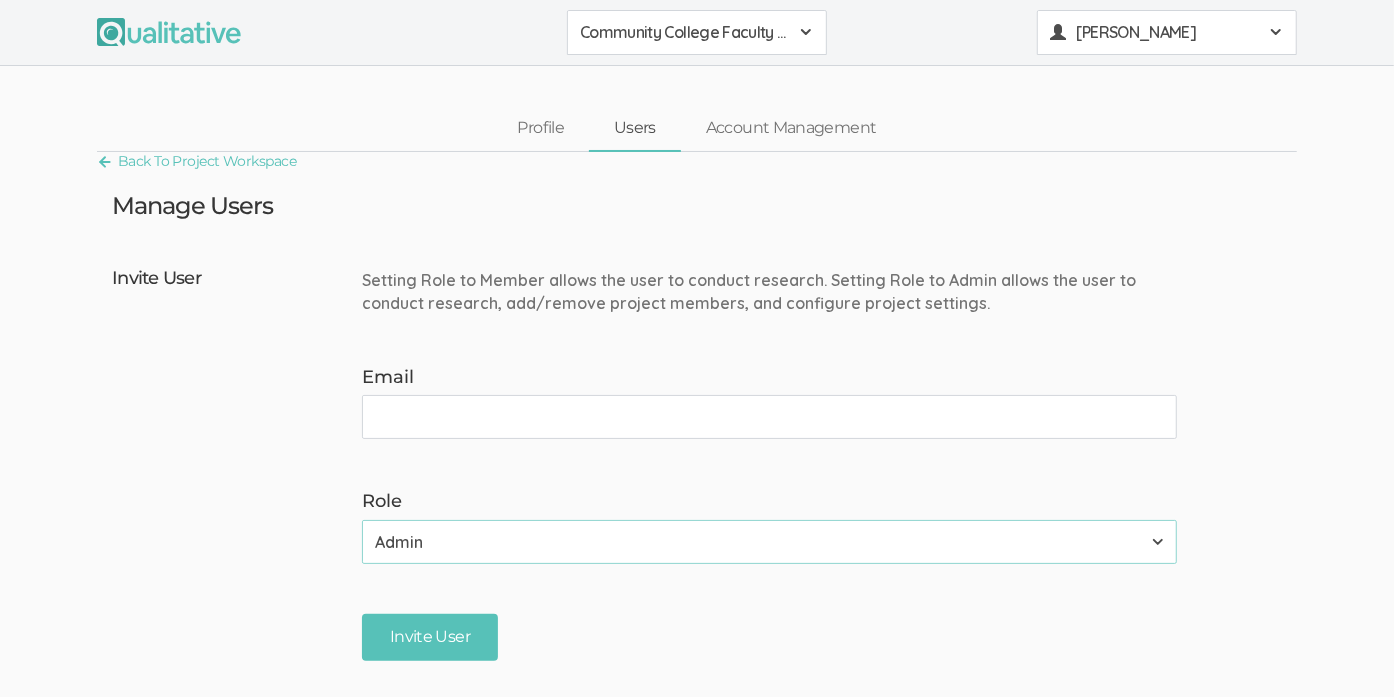 click on "[PERSON_NAME]" at bounding box center [1167, 32] 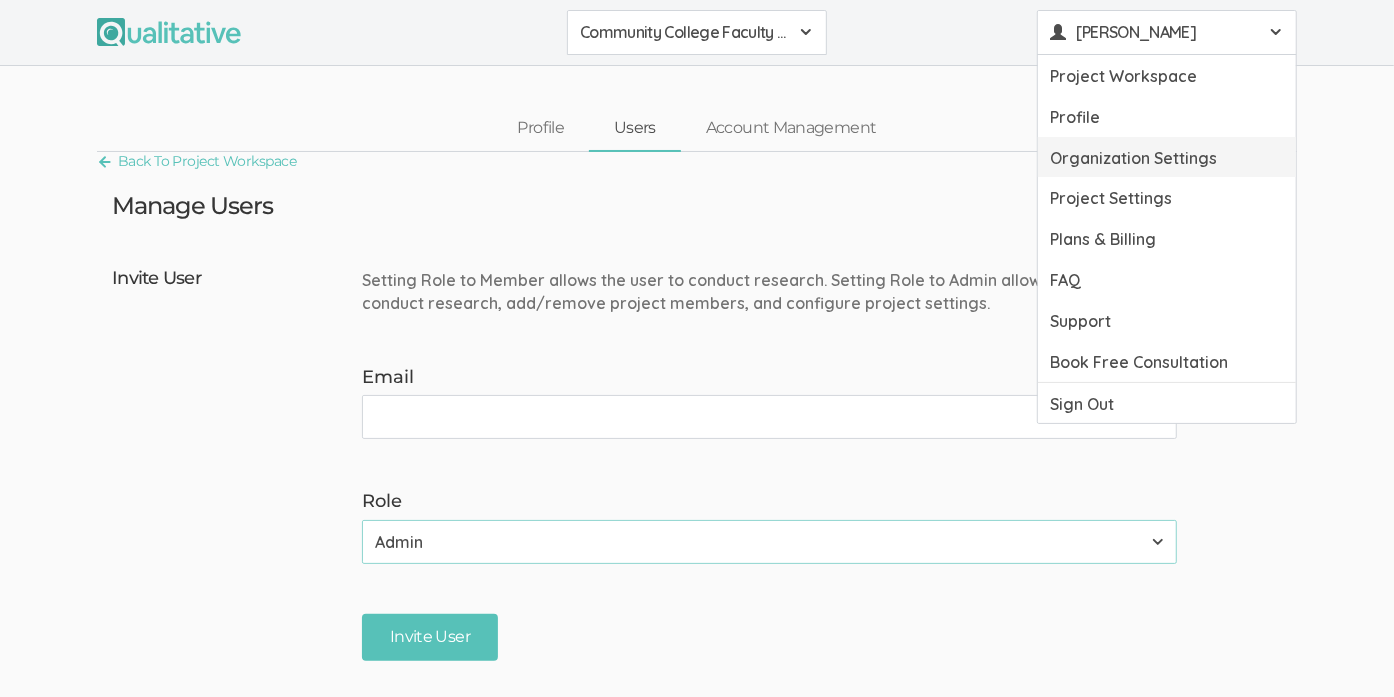 click on "Organization Settings" at bounding box center (1167, 157) 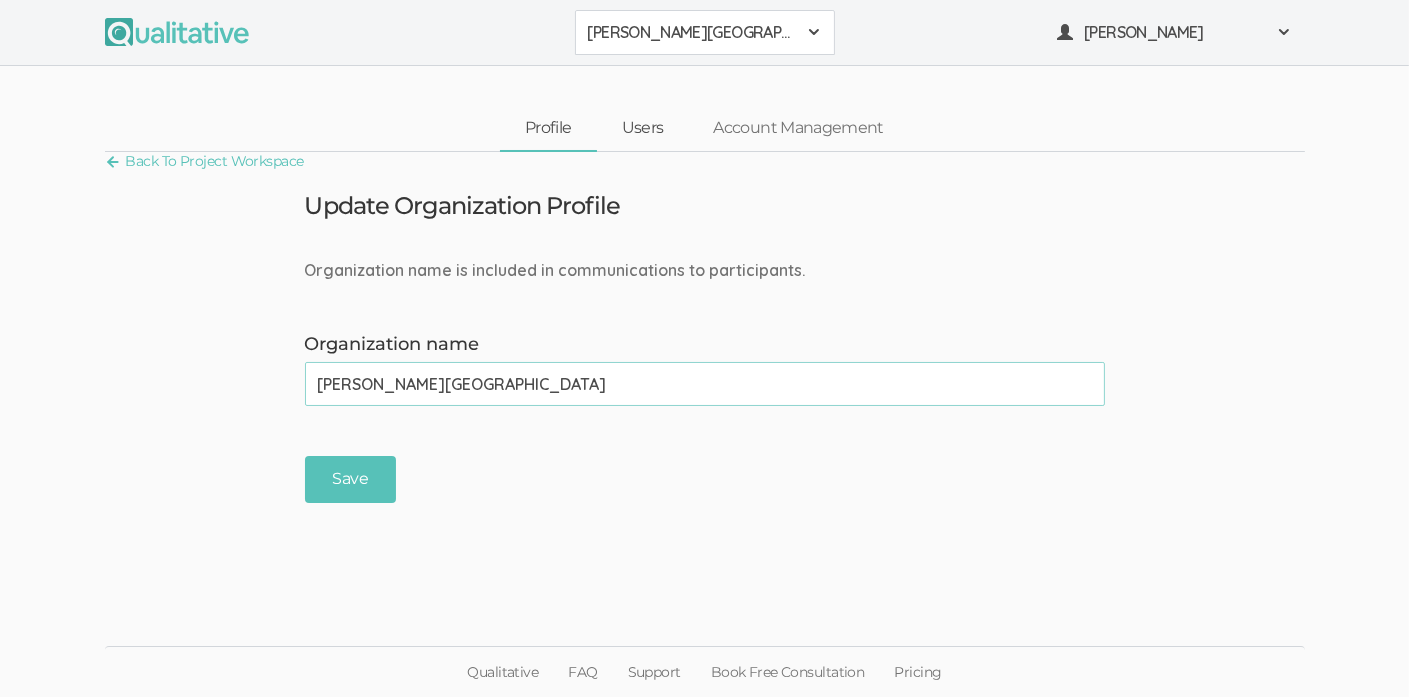 click on "Users" at bounding box center (643, 128) 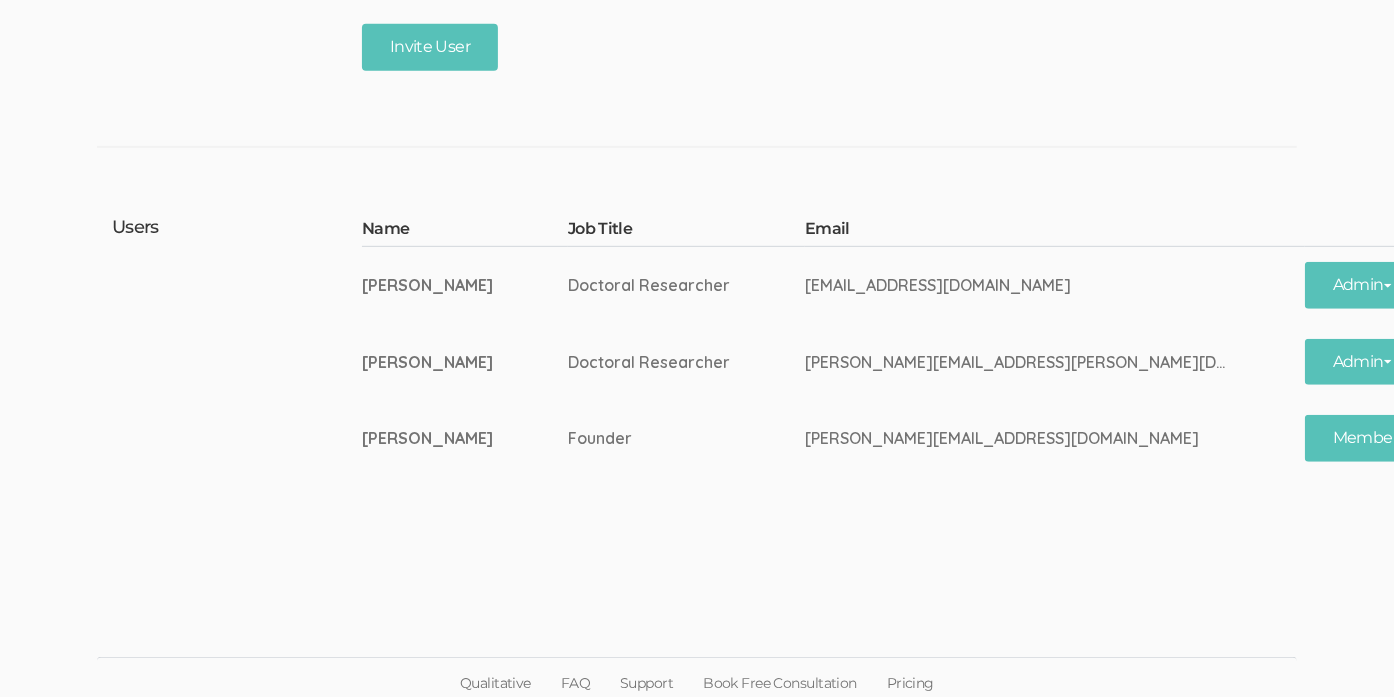 scroll, scrollTop: 597, scrollLeft: 0, axis: vertical 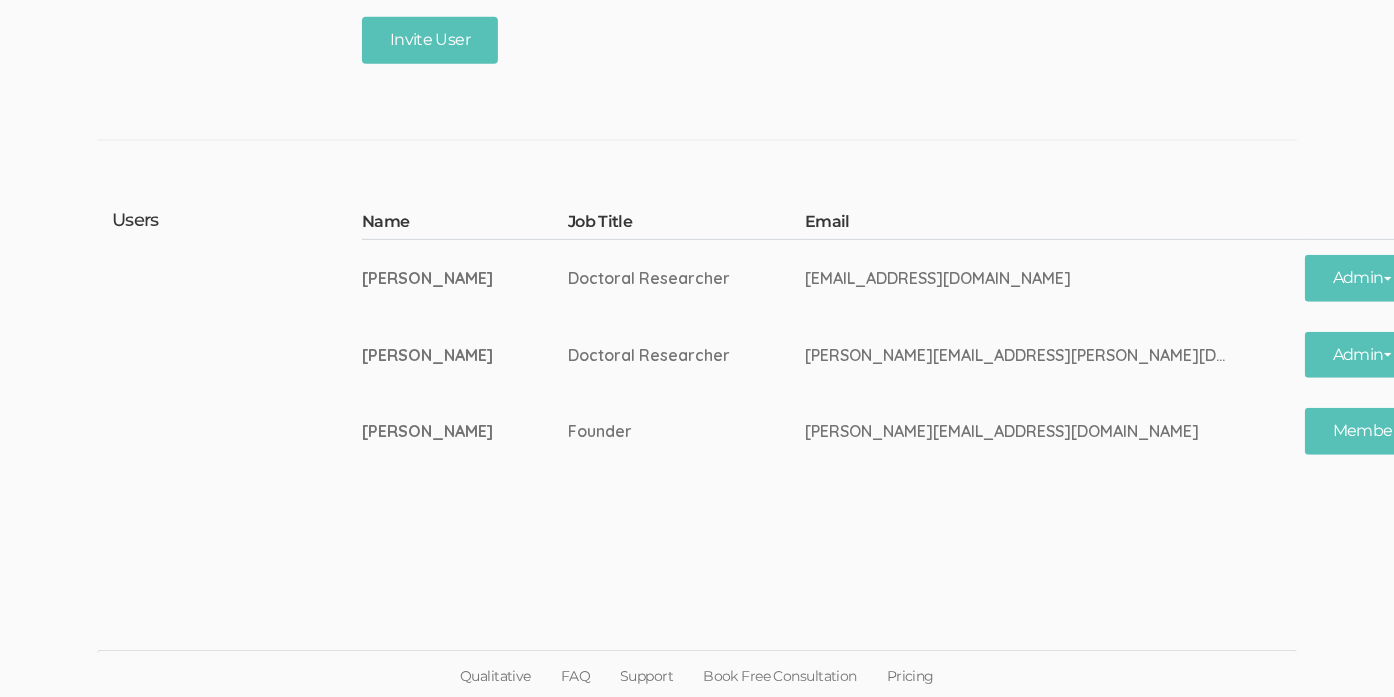 click on "Remove" at bounding box center (1484, 278) 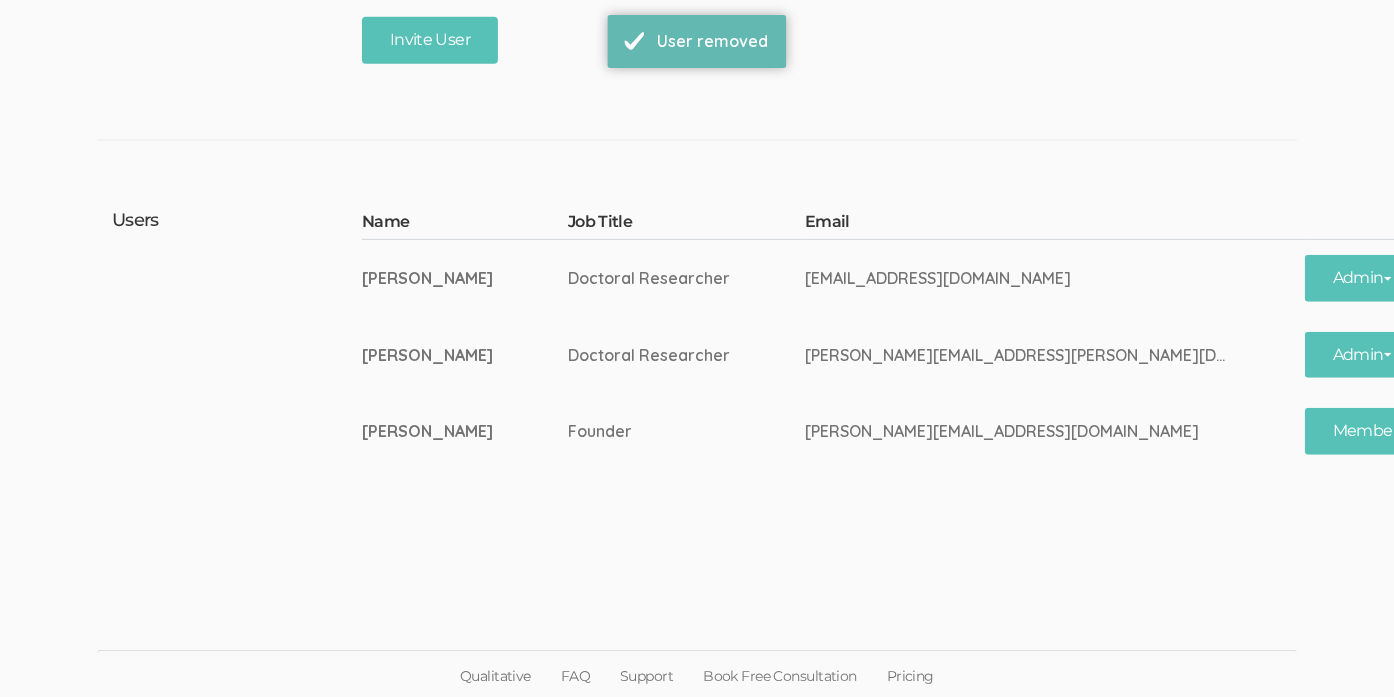 scroll, scrollTop: 0, scrollLeft: 0, axis: both 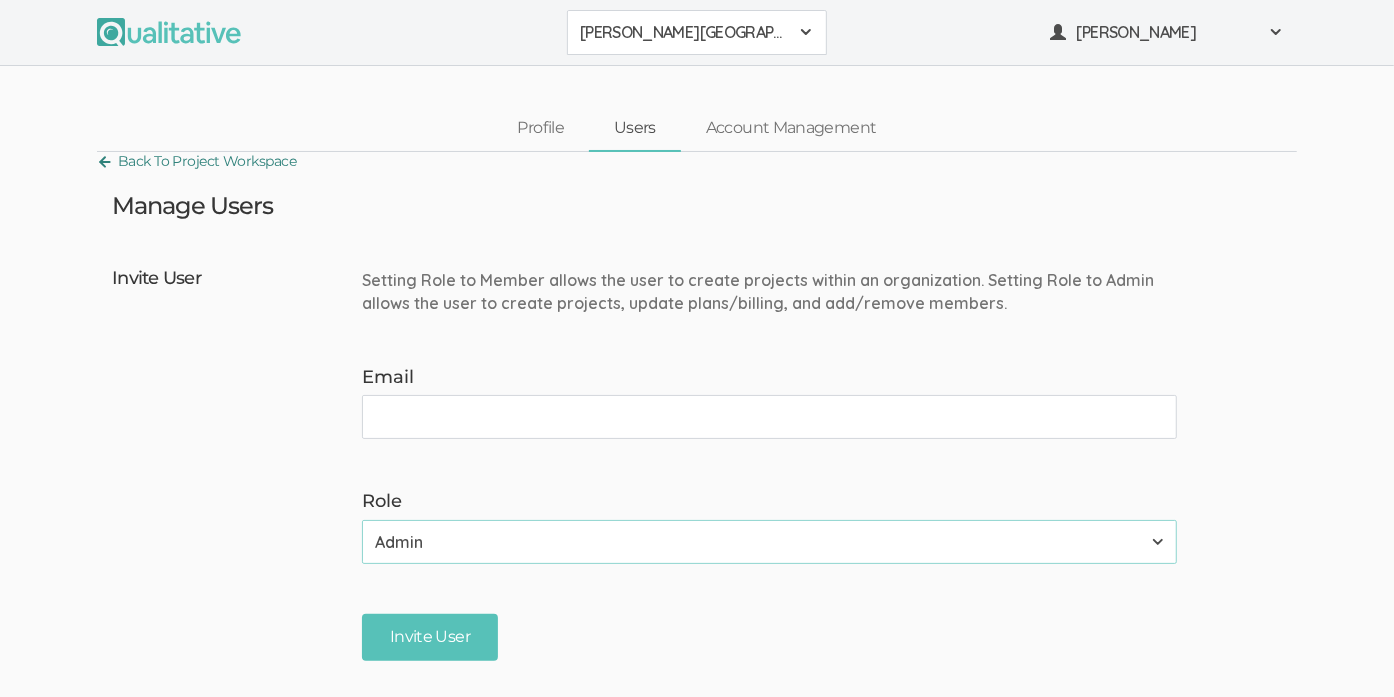 click on "Back To Project Workspace" at bounding box center (196, 161) 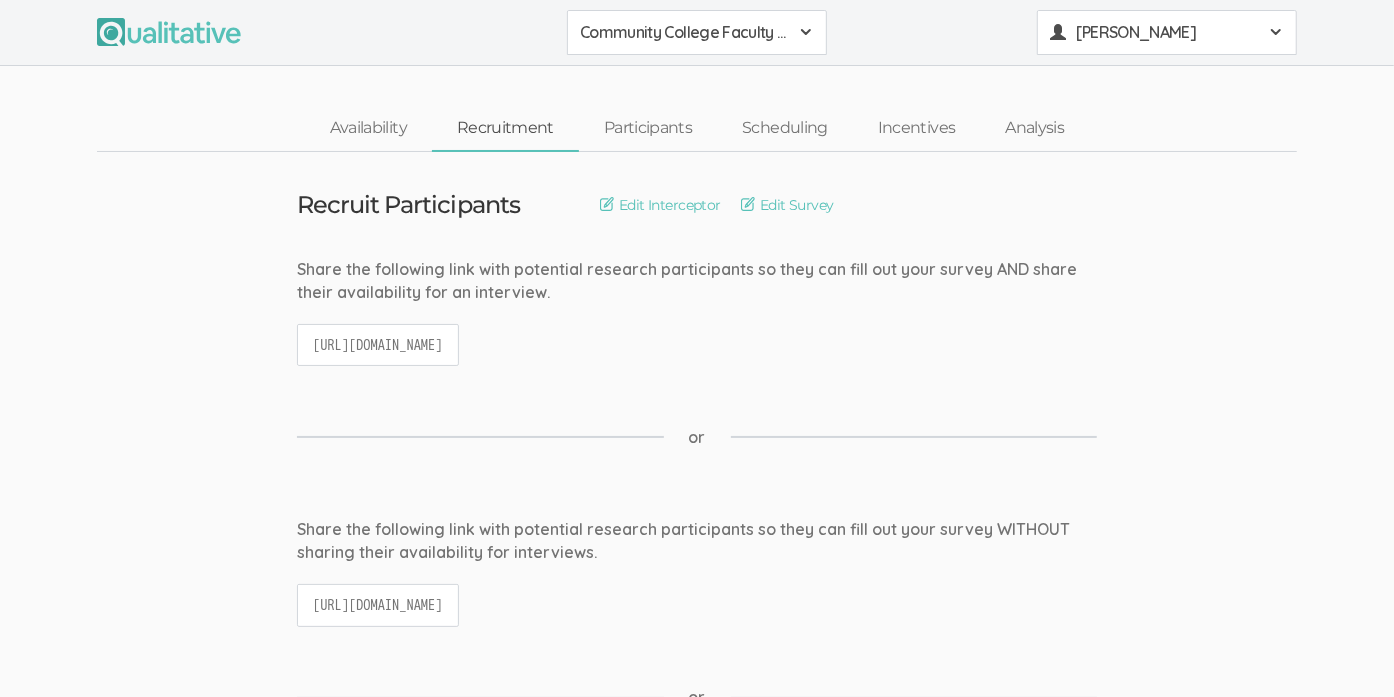 click on "[PERSON_NAME]" at bounding box center (1167, 32) 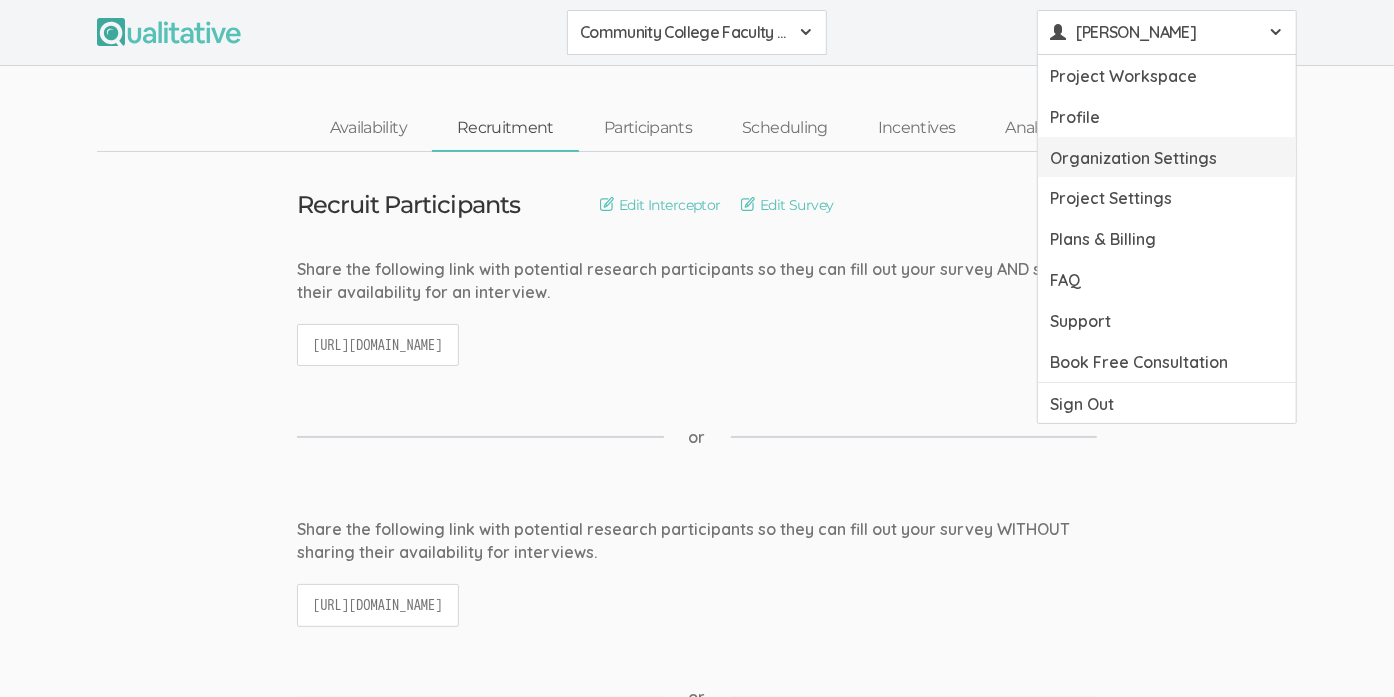 click on "Organization Settings" at bounding box center [1167, 157] 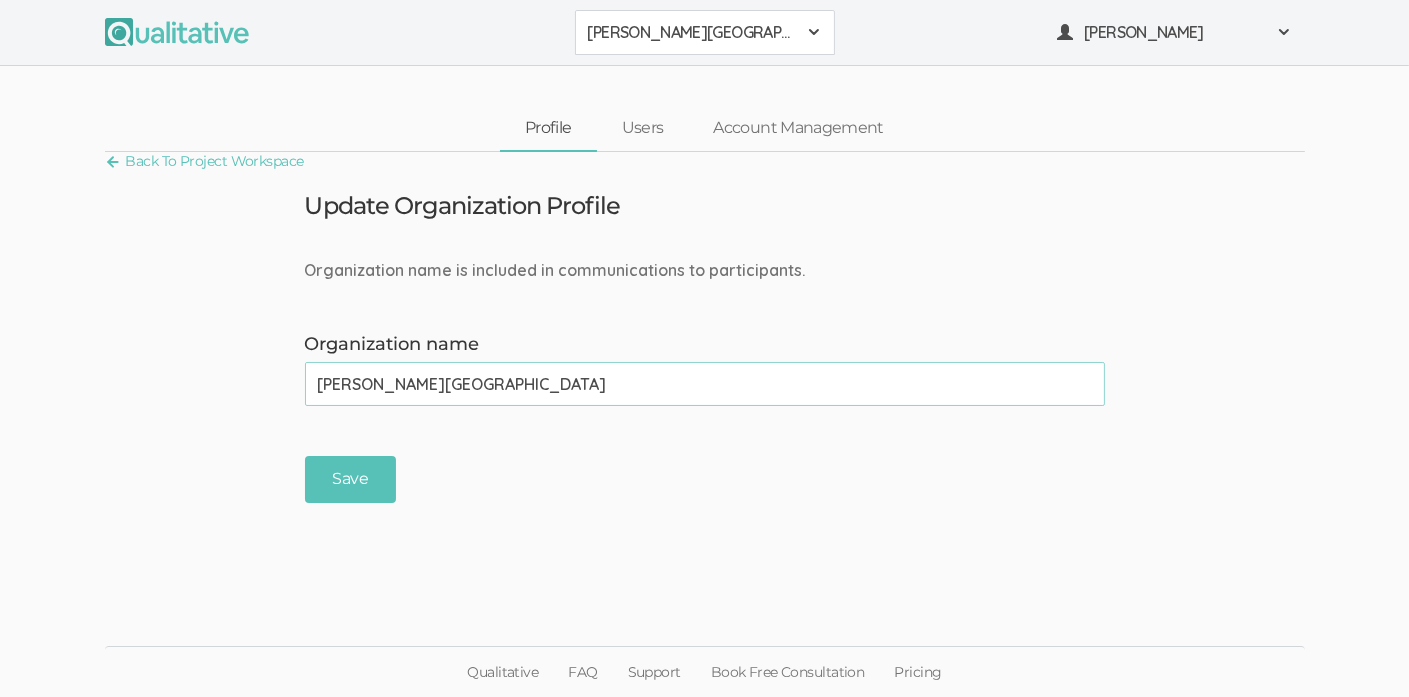 click on "Walden University" at bounding box center [705, 32] 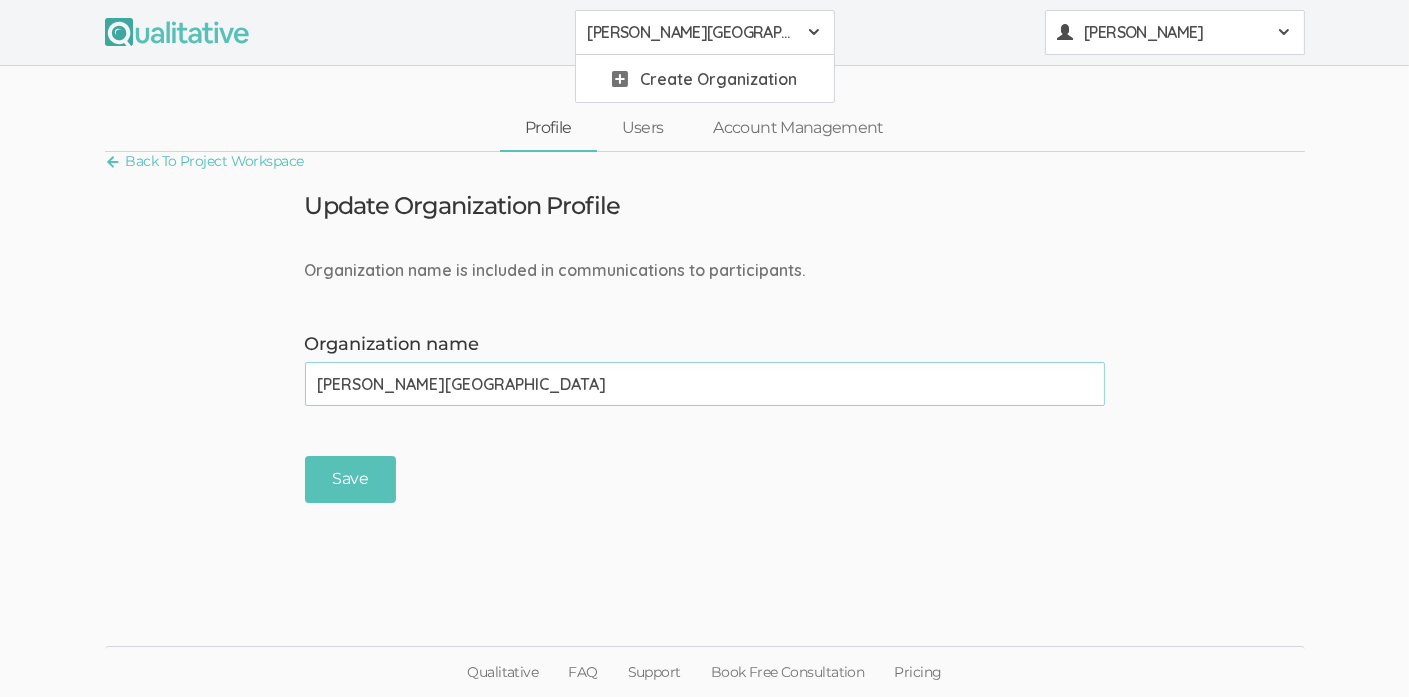 click on "[PERSON_NAME]" at bounding box center (1174, 32) 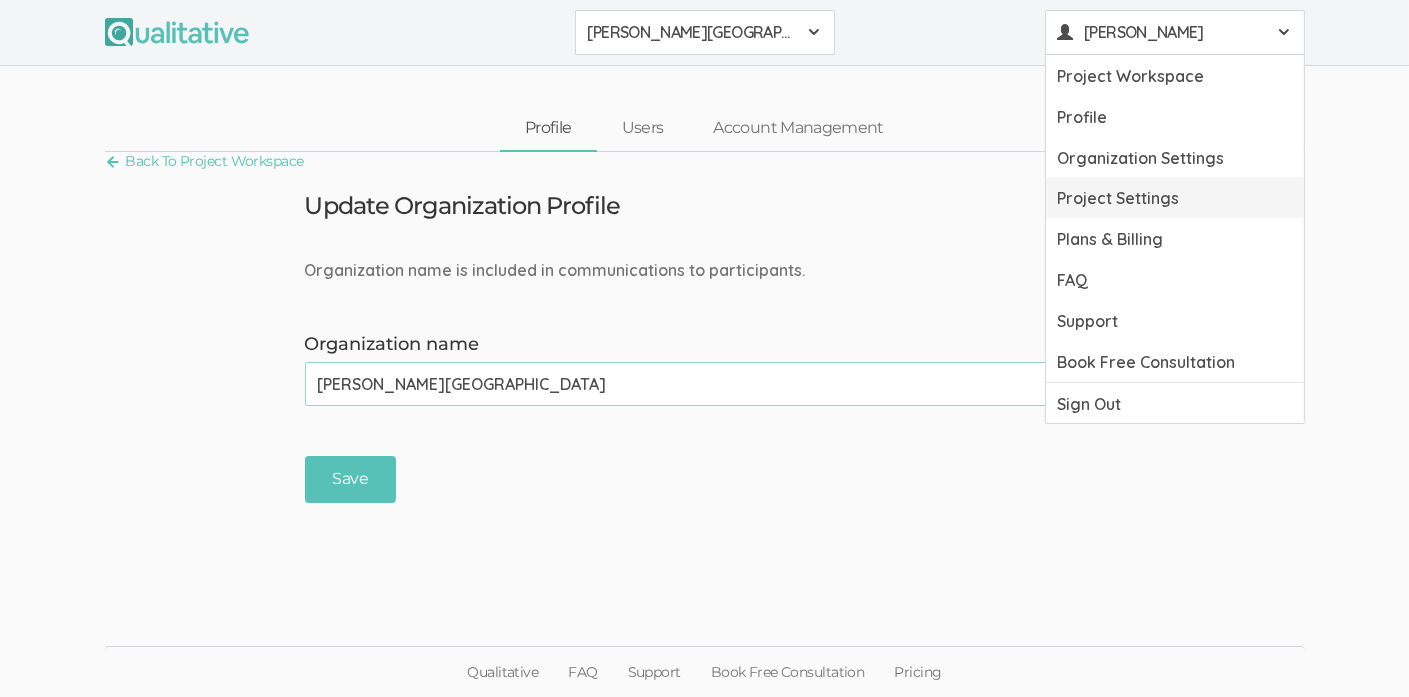 click on "Project Settings" at bounding box center [1175, 197] 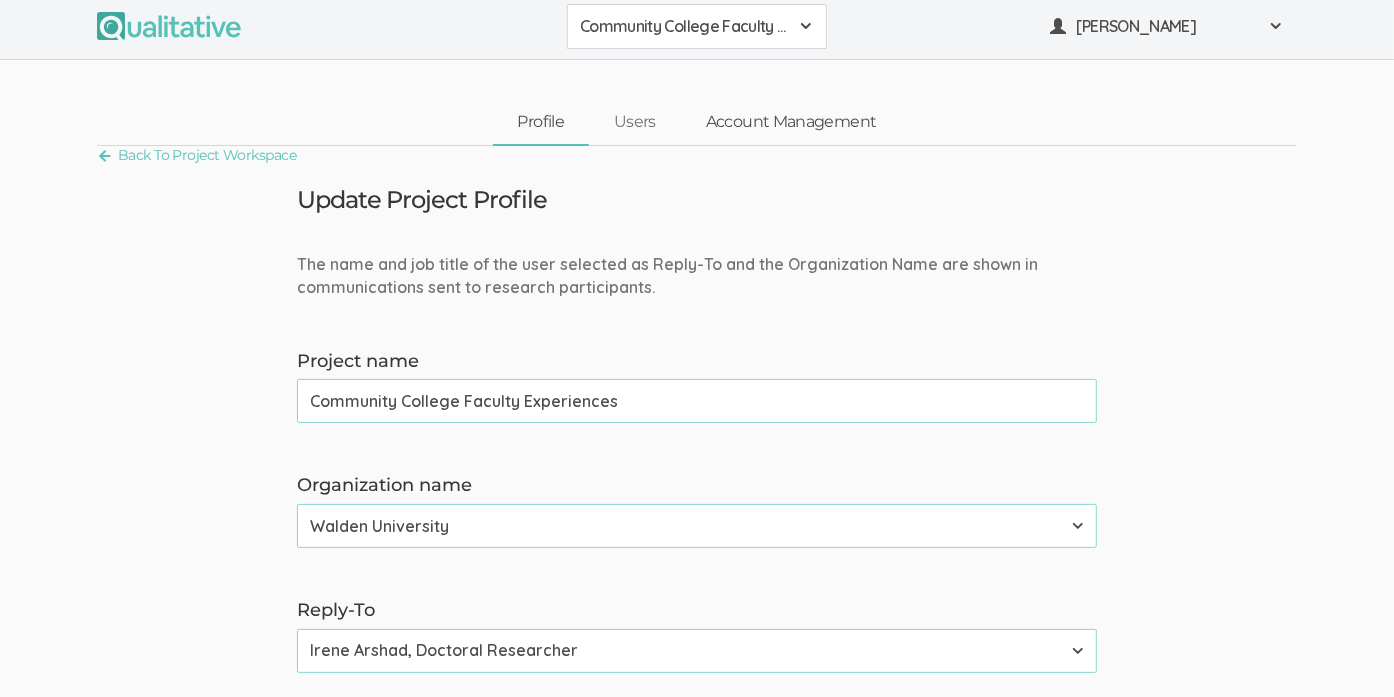 scroll, scrollTop: 0, scrollLeft: 0, axis: both 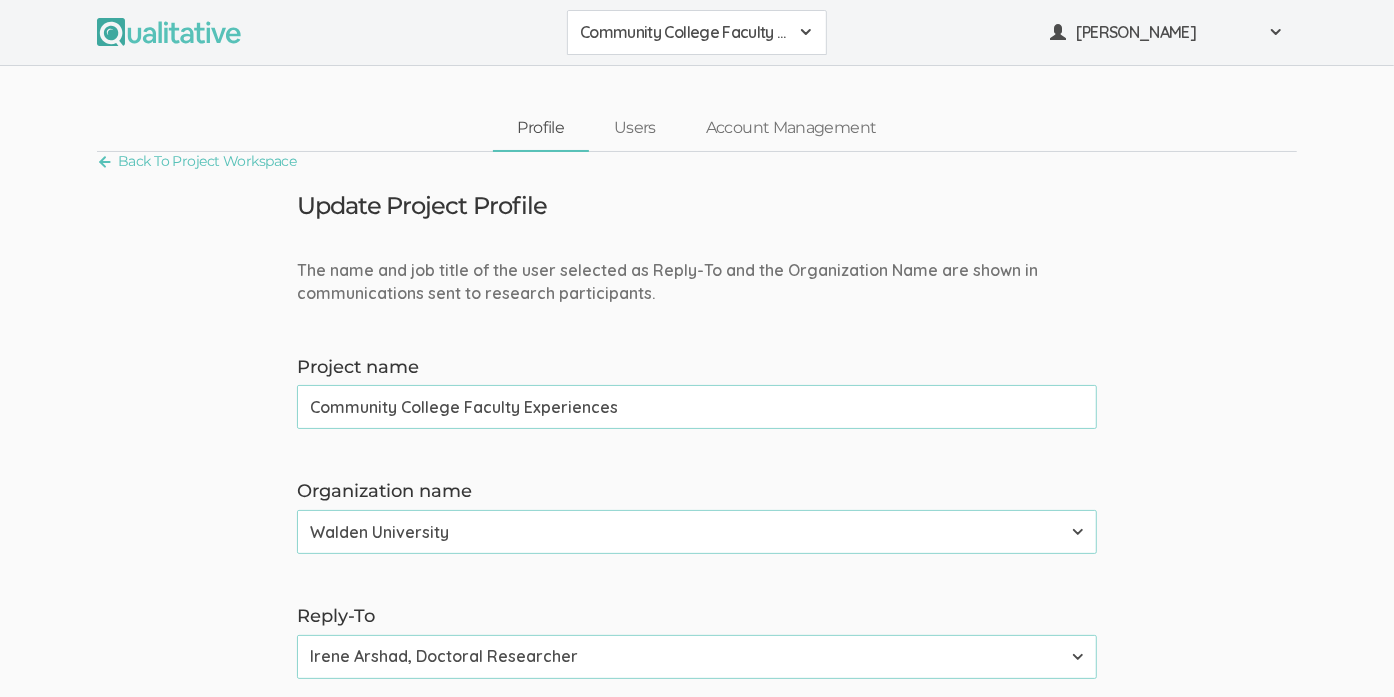 click on "Community College Faculty Experiences" at bounding box center (684, 32) 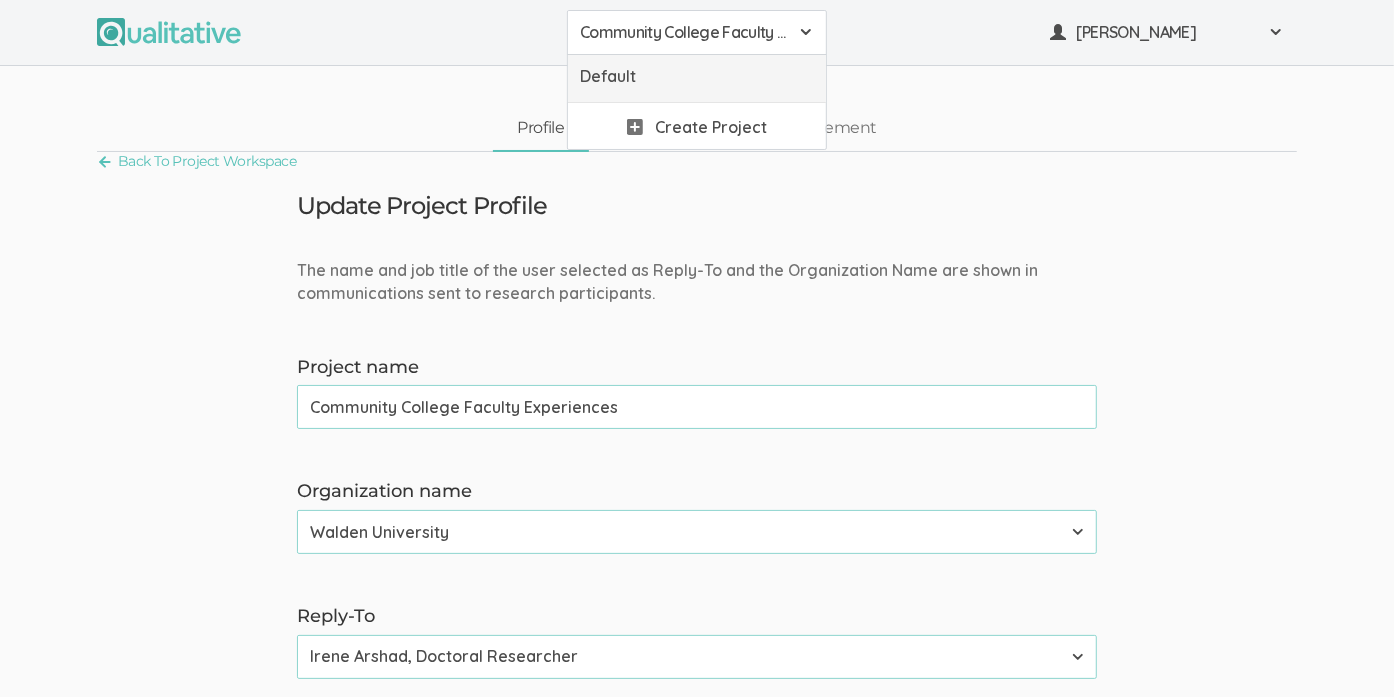 click on "Default" at bounding box center (697, 78) 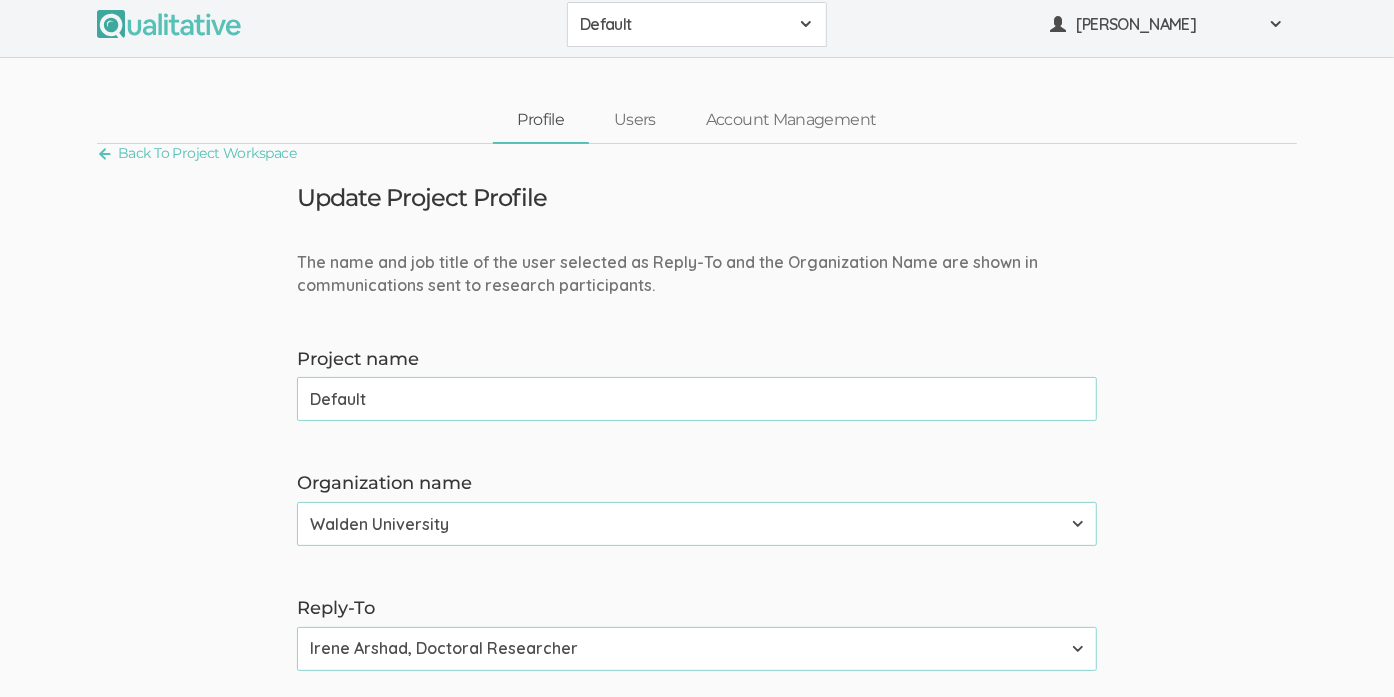 scroll, scrollTop: 0, scrollLeft: 0, axis: both 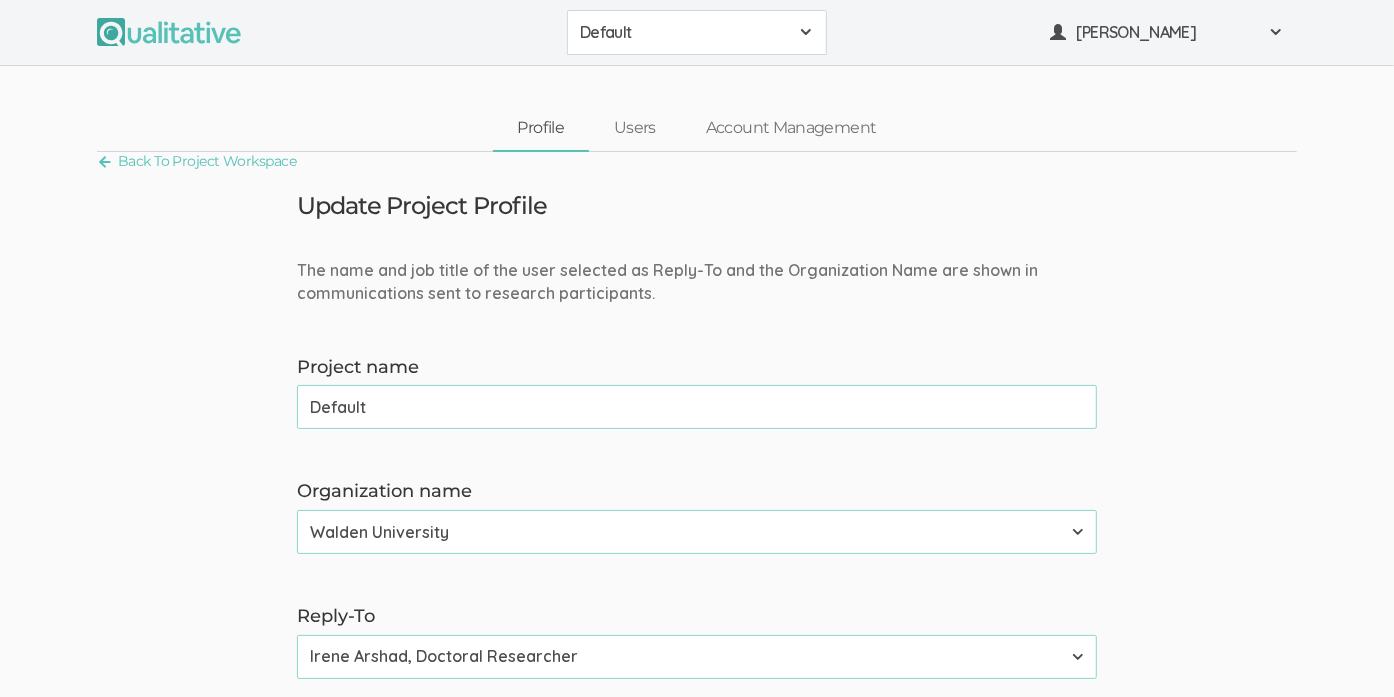 click on "Default" at bounding box center (684, 32) 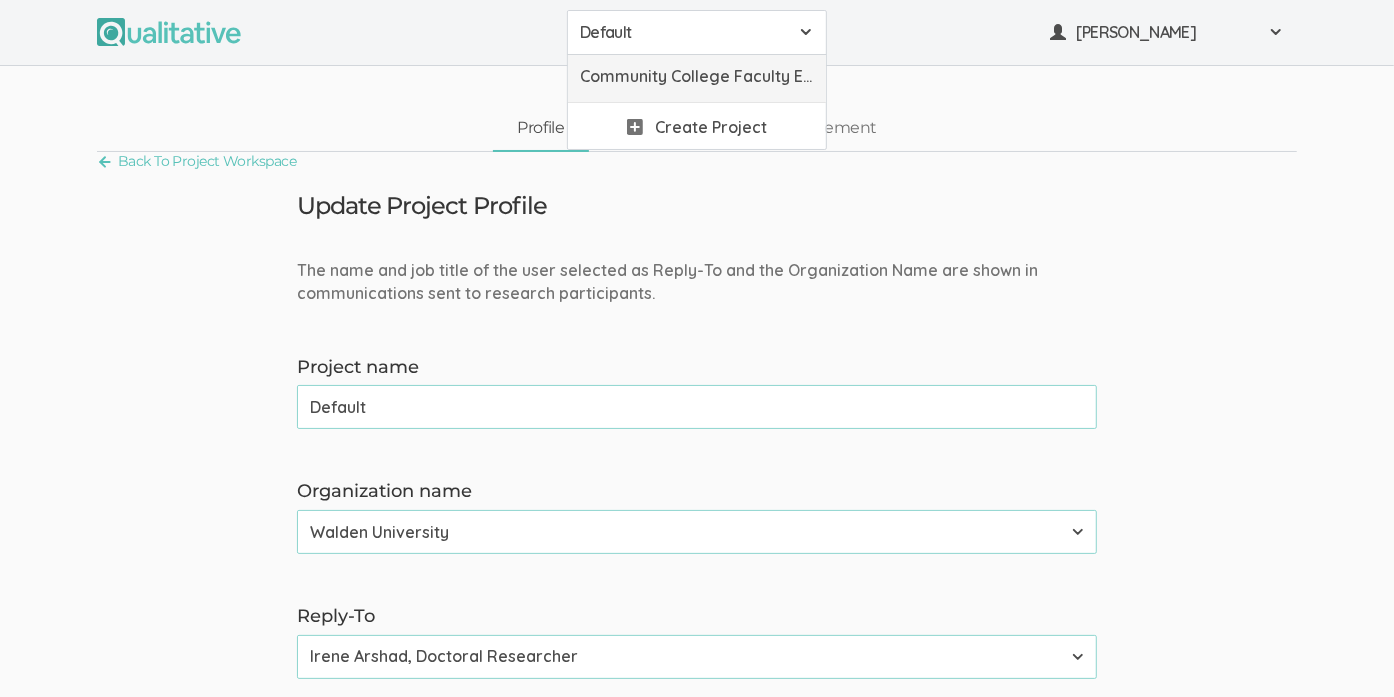 click on "Community College Faculty Experiences" at bounding box center (697, 76) 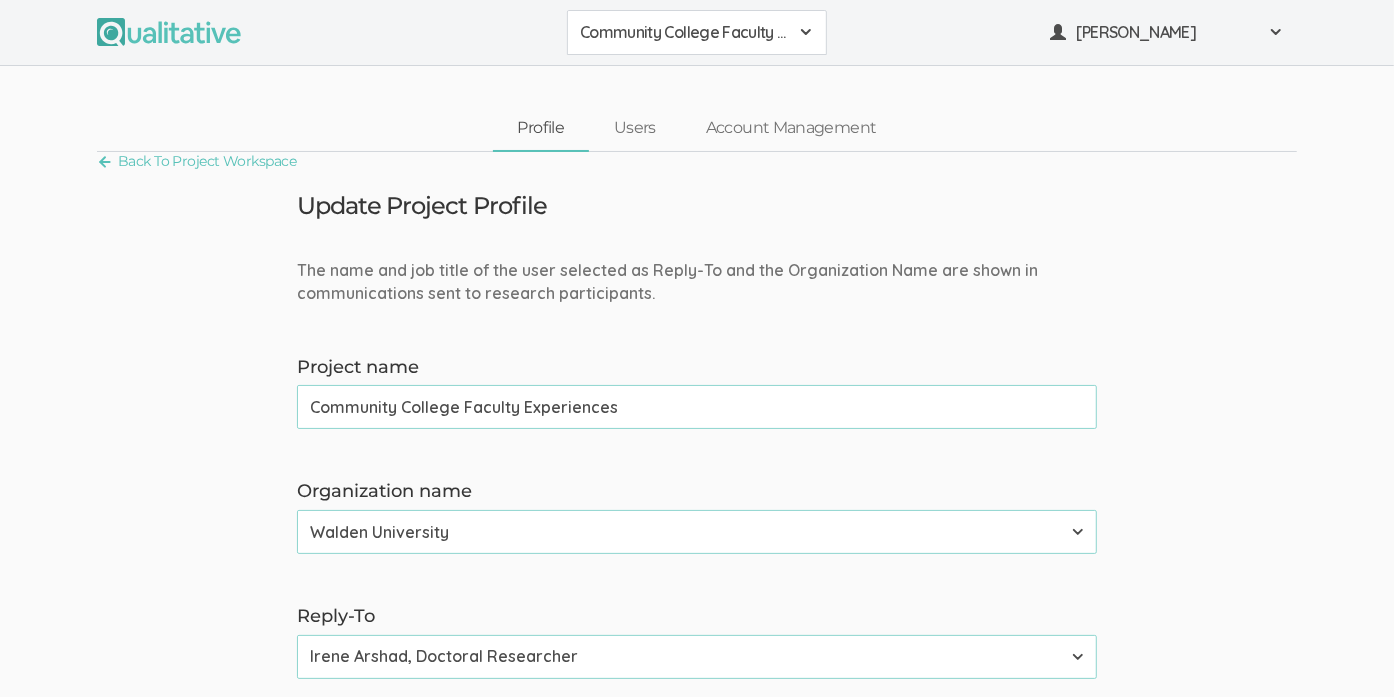 click on "Back To Project Workspace
Update Project Profile
The name and job title of the user selected as Reply-To and the Organization Name are shown in communications sent to research participants. Project name   Community College Faculty Experiences   (success) Organization name Walden University Reply-To Irene Arshad, Doctoral Researcher Neal Samarakkody, Founder Topic   Your Experiences Teaching Higher Ed Online   (success) Venue   Zoom video conference   (success) Format   One-on-one conversation   (success) Outcome   Improved support for online instructors as new technology is integrated into courses   (success) Incentive amount override     Currency override AFN ؋ ALL Lek ANG ƒ ARS $ AUD $ AWG ƒ AZN ₼ BAM KM BBD $ BGN лв BMD $ BND $ BOB $b BRL R$ BSD $ BWP P BYN Br BZD BZ$ CAD $ CHF ₣ CLP $ CNY ¥ COP $ CRC ₡ CUP ₱ CZK Kč DKK kr DOP RD$ EGP £ EUR €" at bounding box center (697, 873) 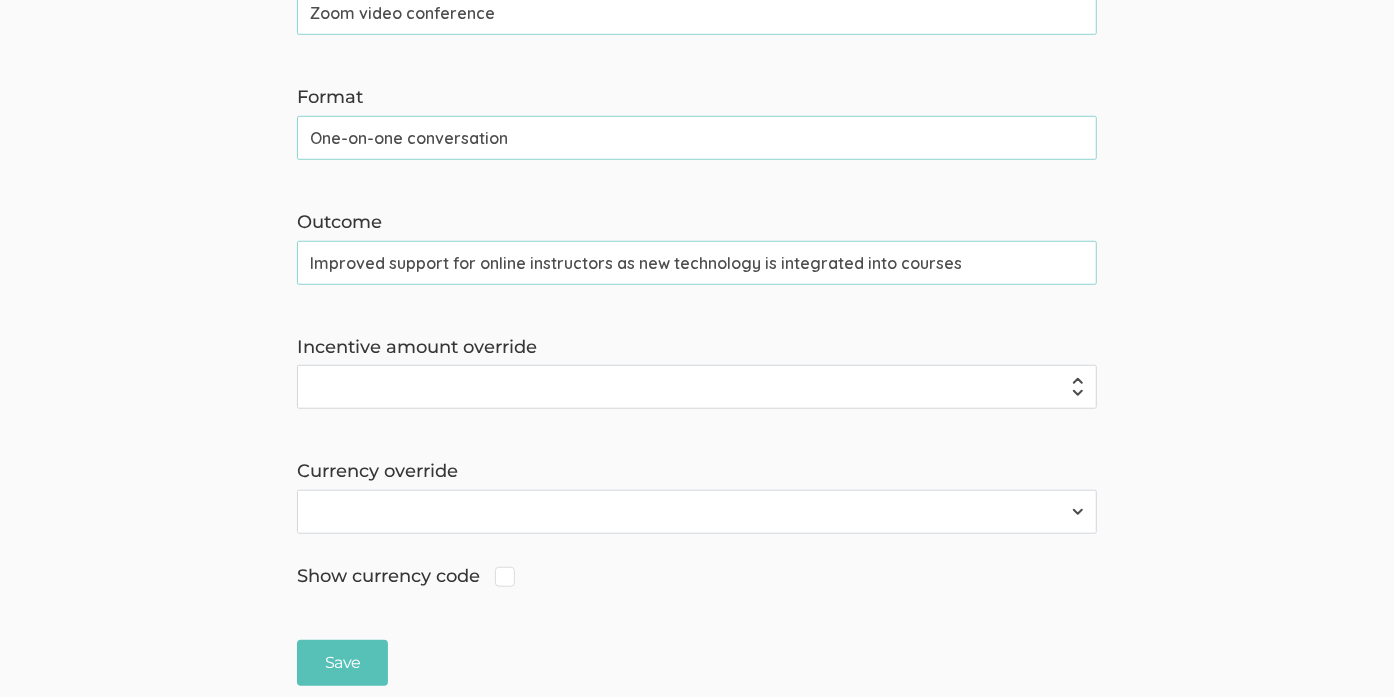 scroll, scrollTop: 900, scrollLeft: 0, axis: vertical 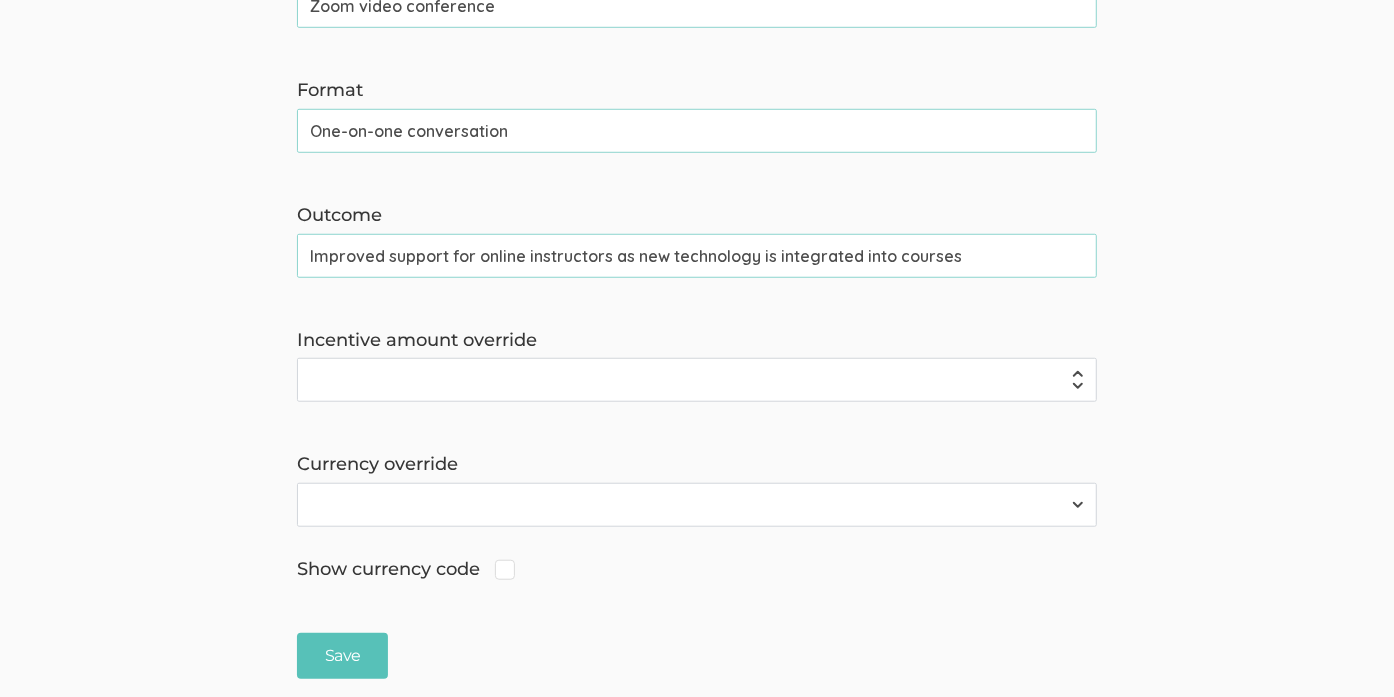 click on "Improved support for online instructors as new technology is integrated into courses" at bounding box center (697, 256) 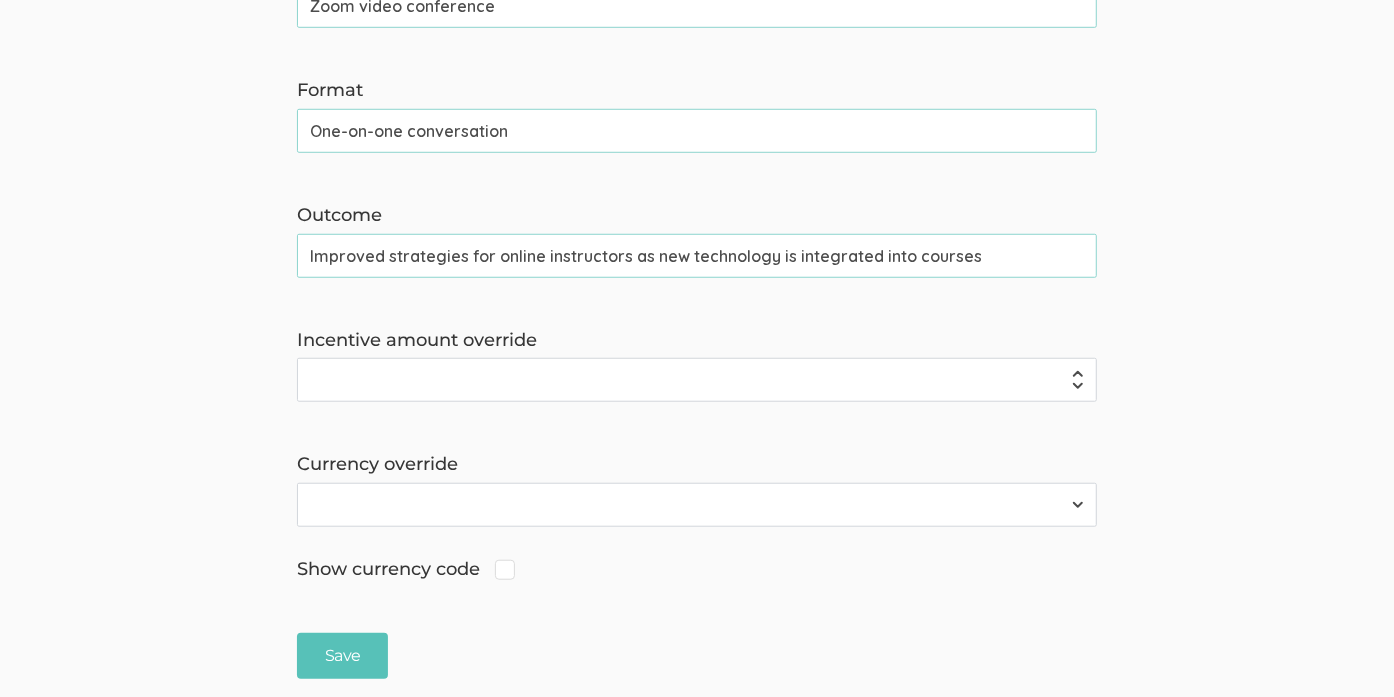 click on "Improved strategies for online instructors as new technology is integrated into courses" at bounding box center (697, 256) 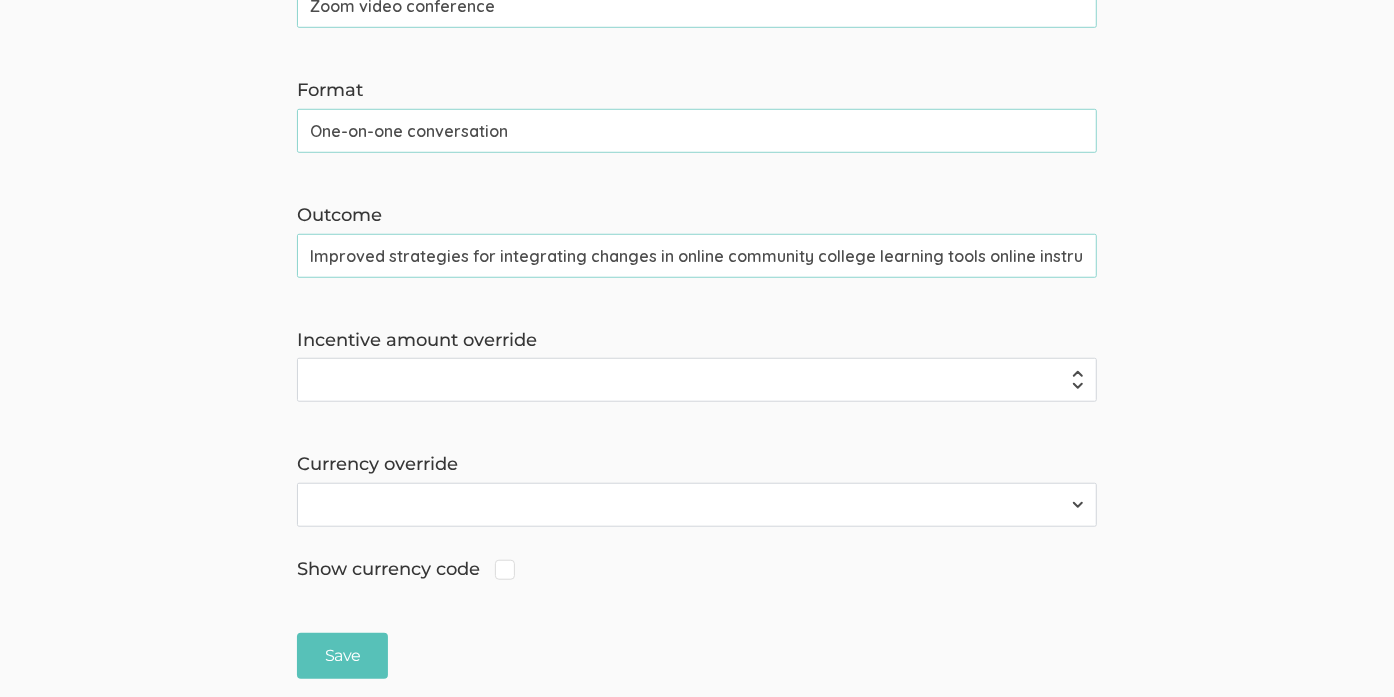 scroll, scrollTop: 0, scrollLeft: 364, axis: horizontal 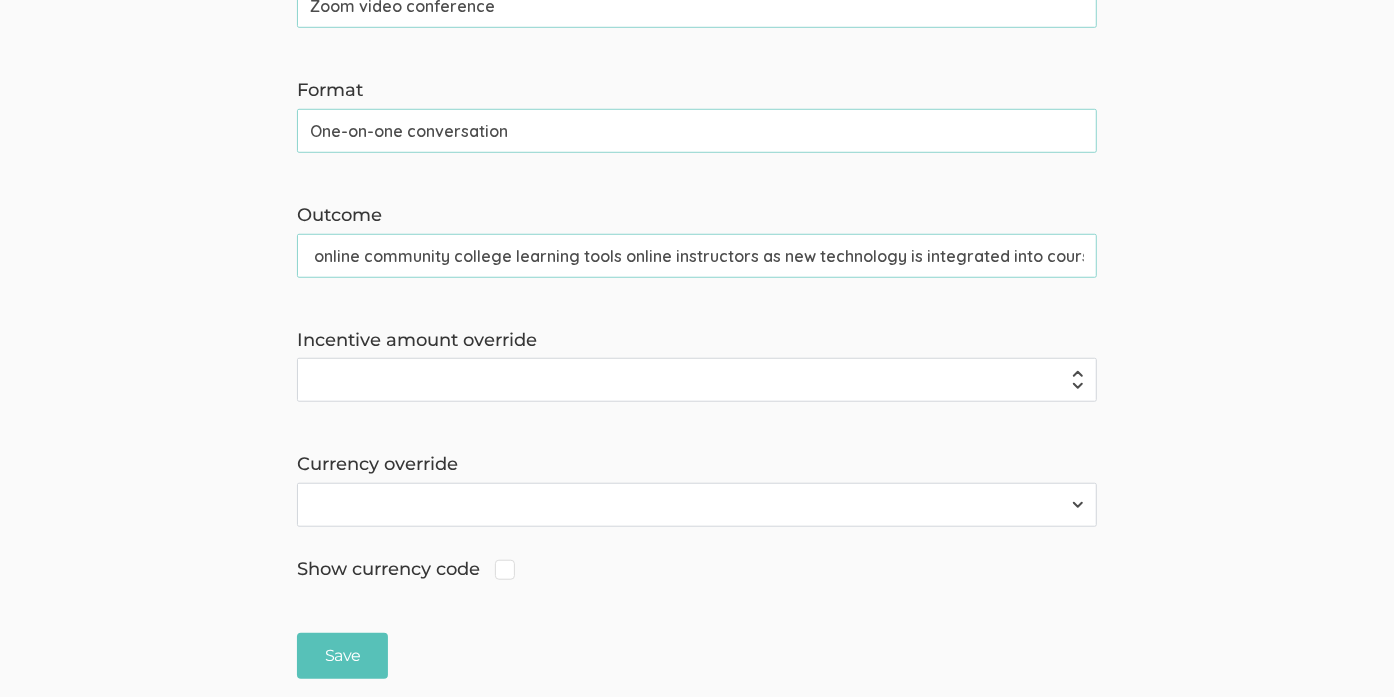drag, startPoint x: 975, startPoint y: 254, endPoint x: 1225, endPoint y: 241, distance: 250.33777 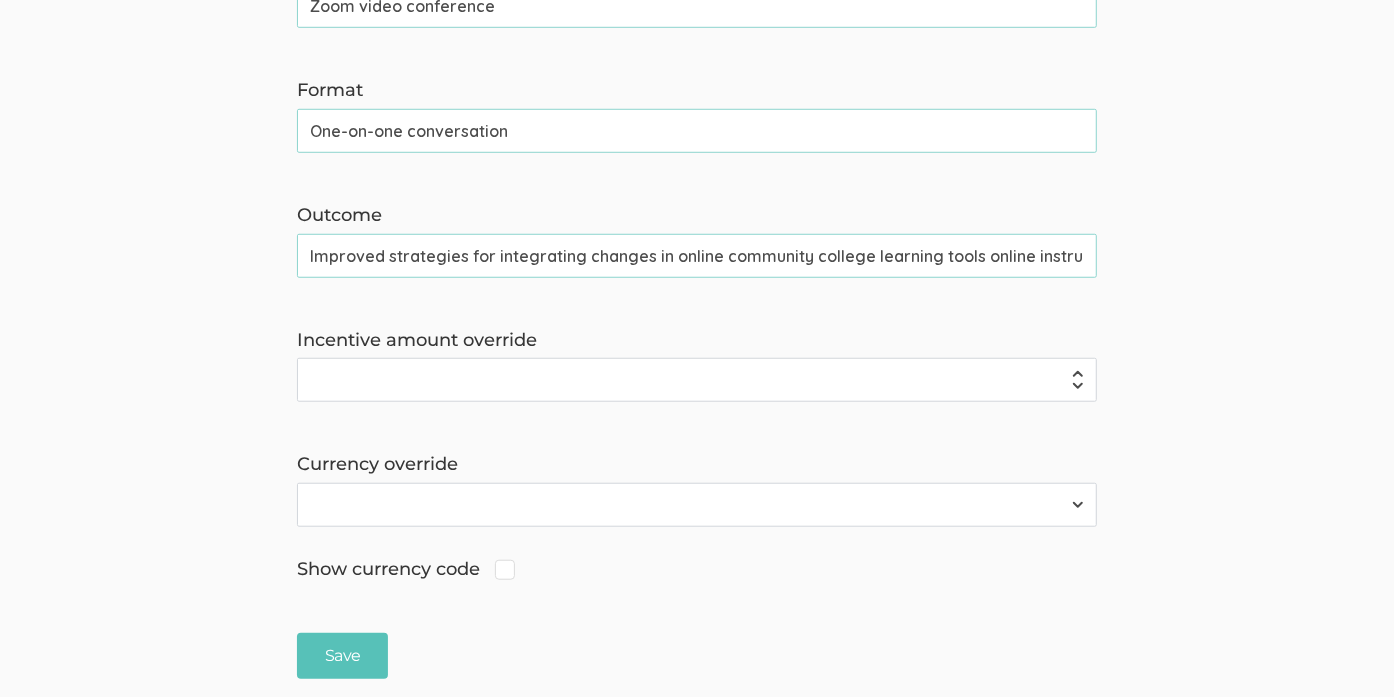 drag, startPoint x: 415, startPoint y: 259, endPoint x: 247, endPoint y: 250, distance: 168.2409 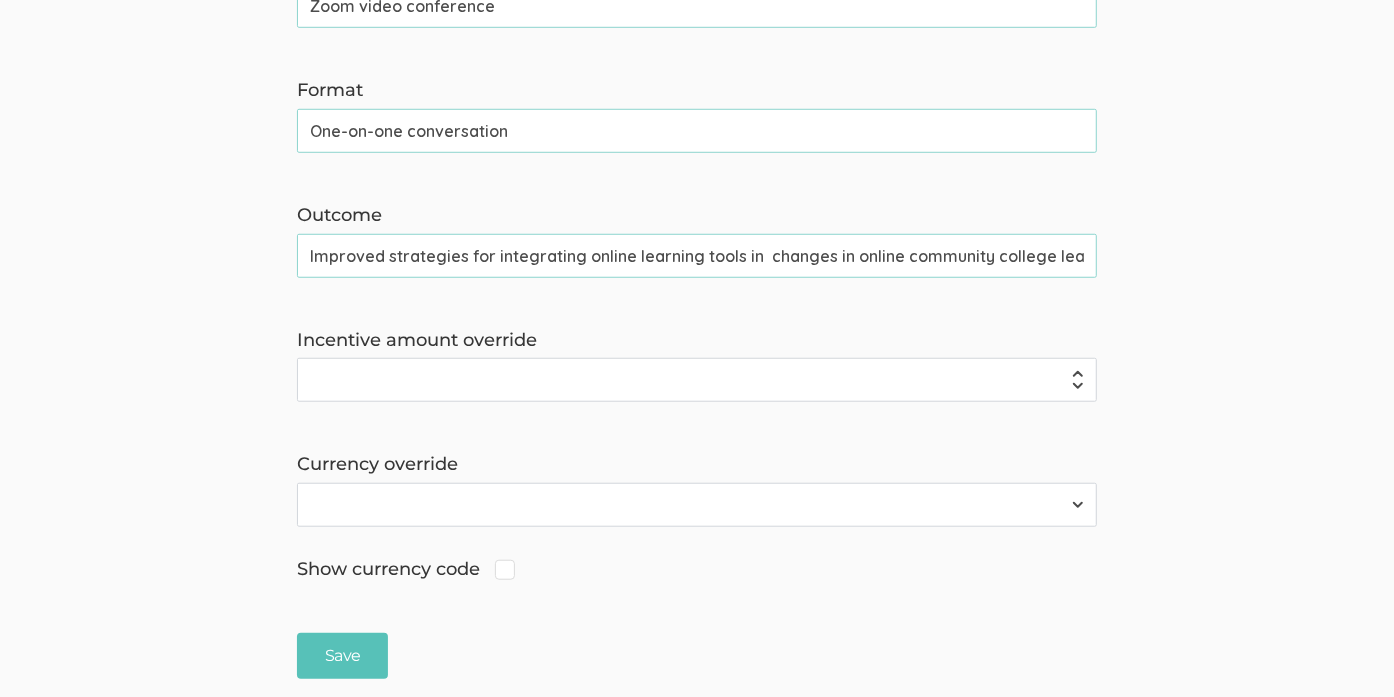 drag, startPoint x: 763, startPoint y: 254, endPoint x: 841, endPoint y: 261, distance: 78.31347 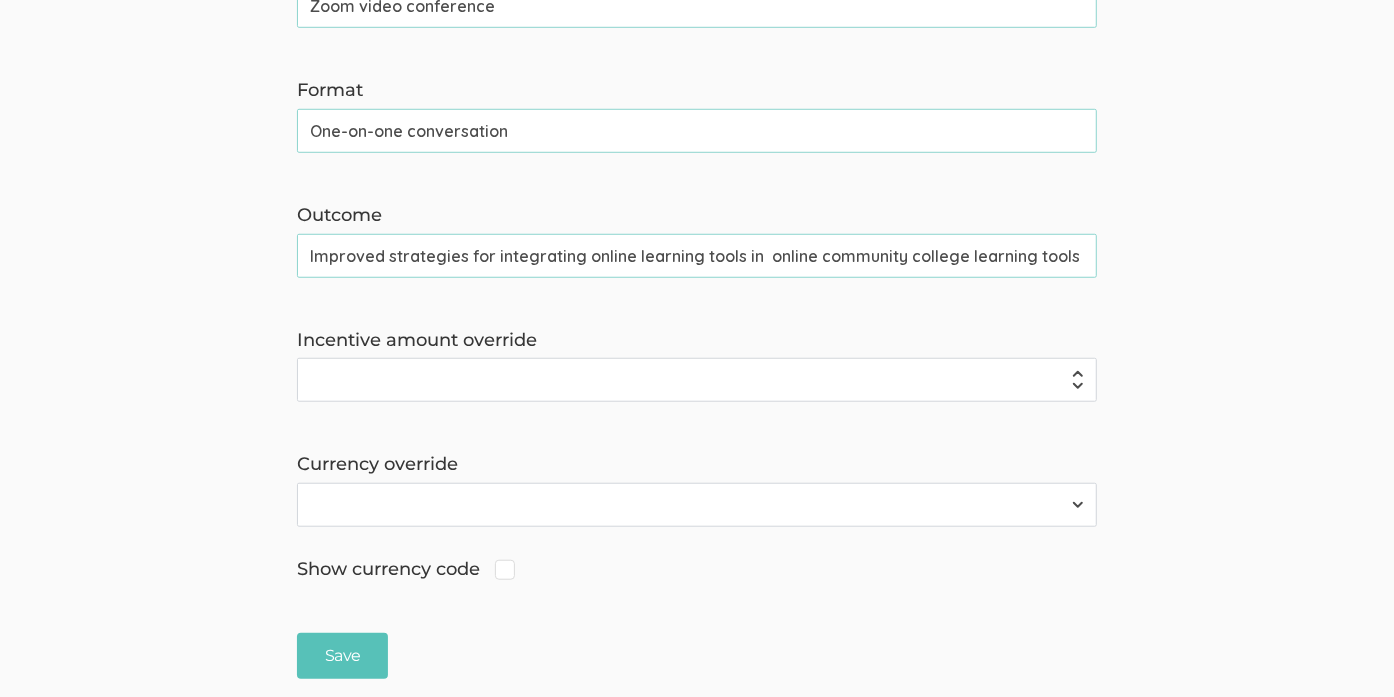 scroll, scrollTop: 0, scrollLeft: 459, axis: horizontal 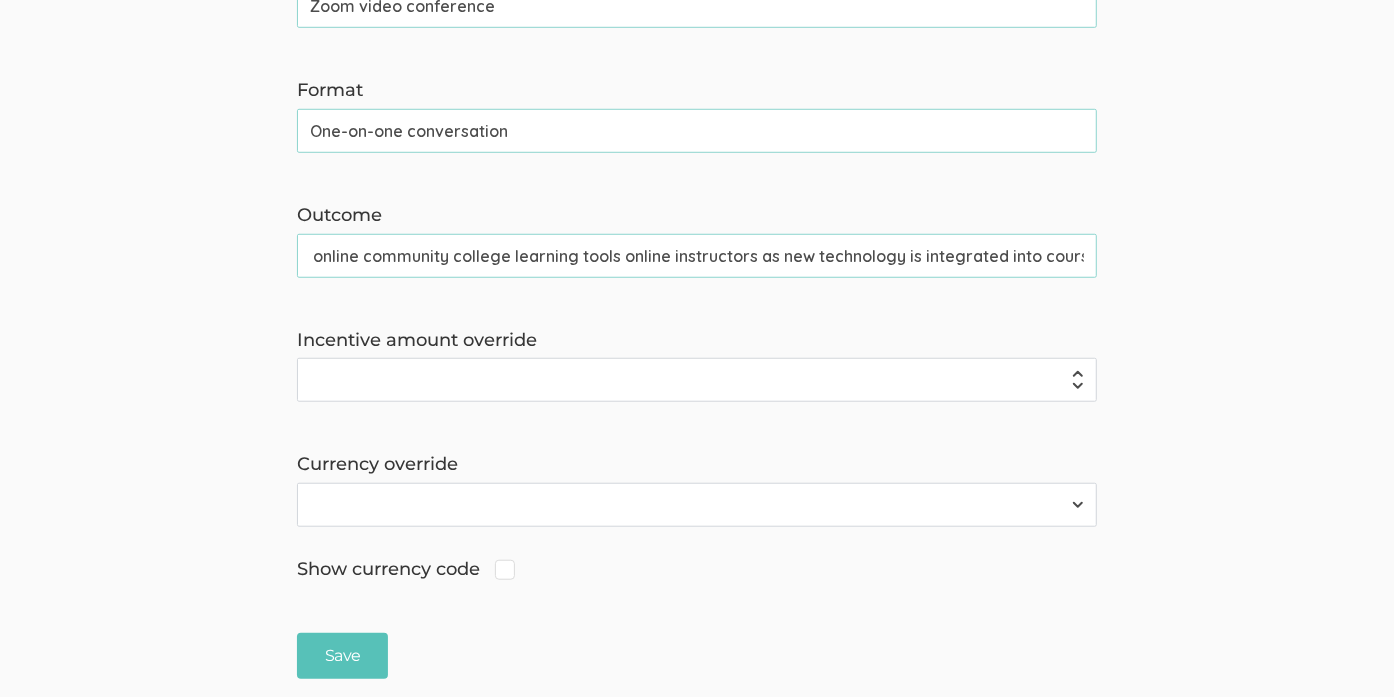 drag, startPoint x: 959, startPoint y: 254, endPoint x: 1200, endPoint y: 272, distance: 241.67126 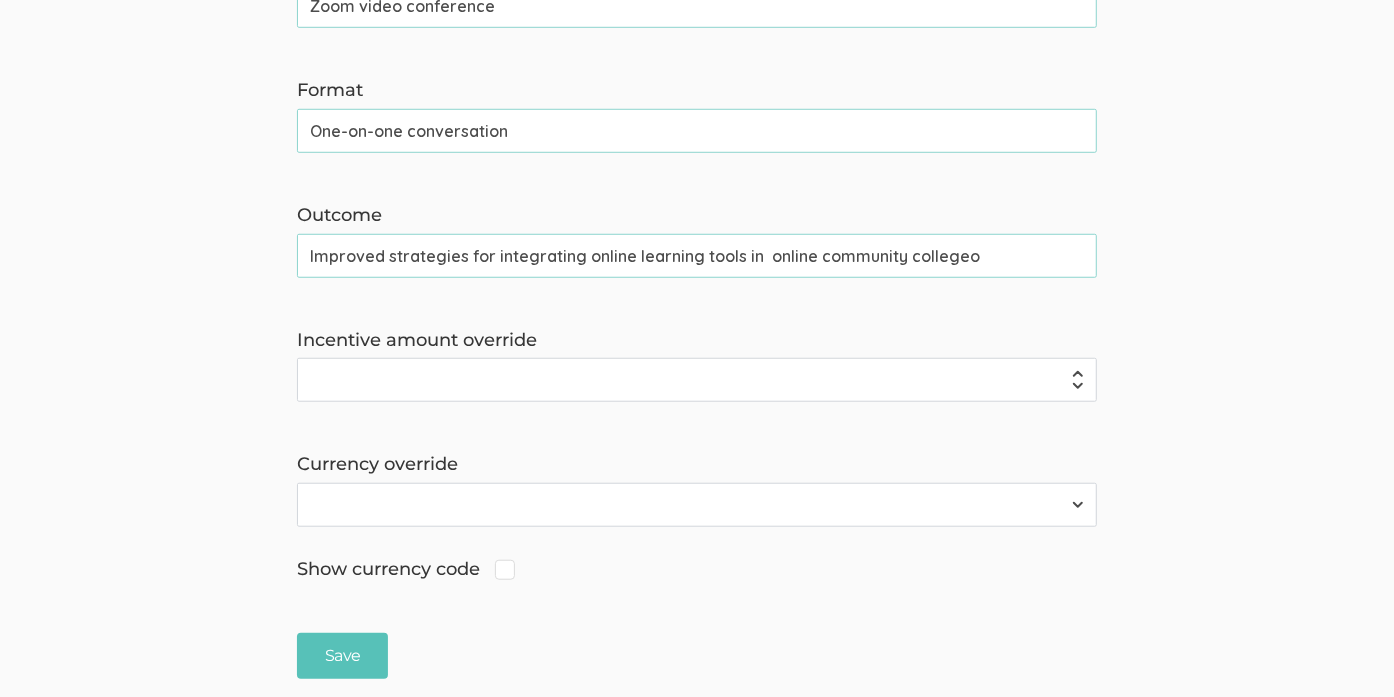 scroll, scrollTop: 0, scrollLeft: 0, axis: both 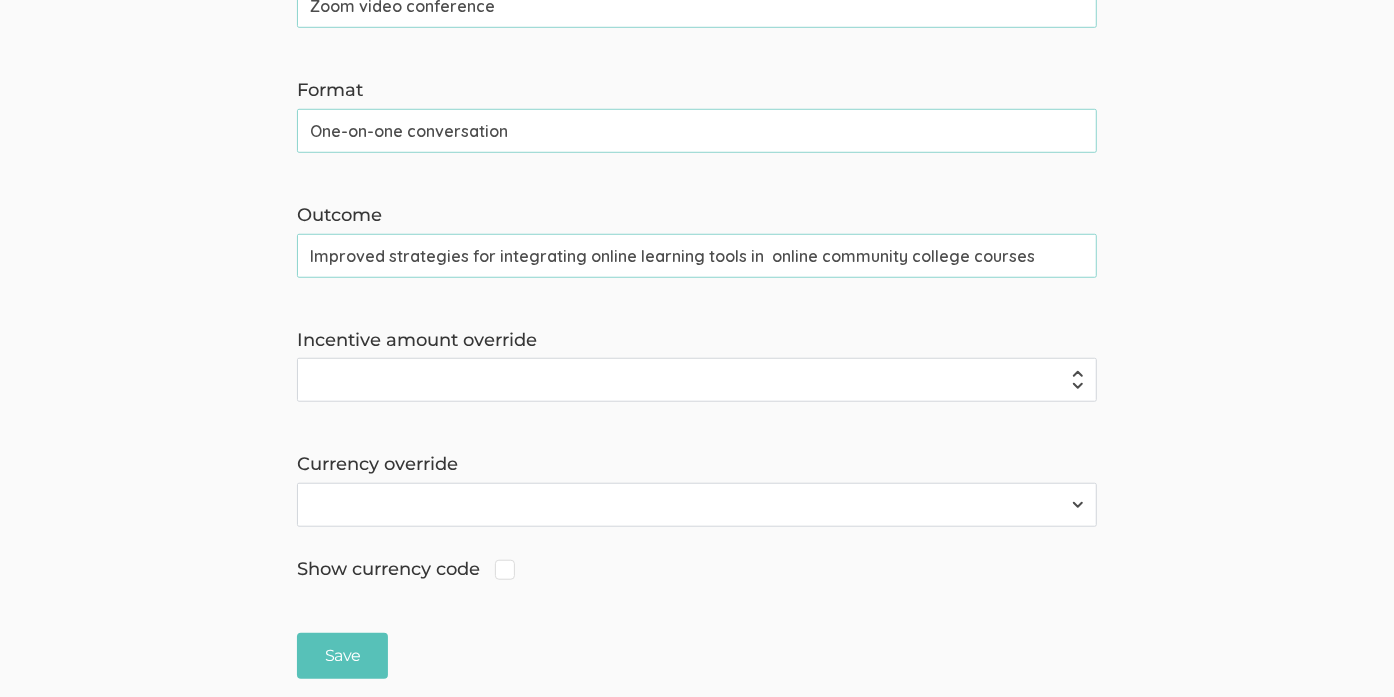 click on "Improved strategies for integrating online learning tools in  online community college courses" at bounding box center [697, 256] 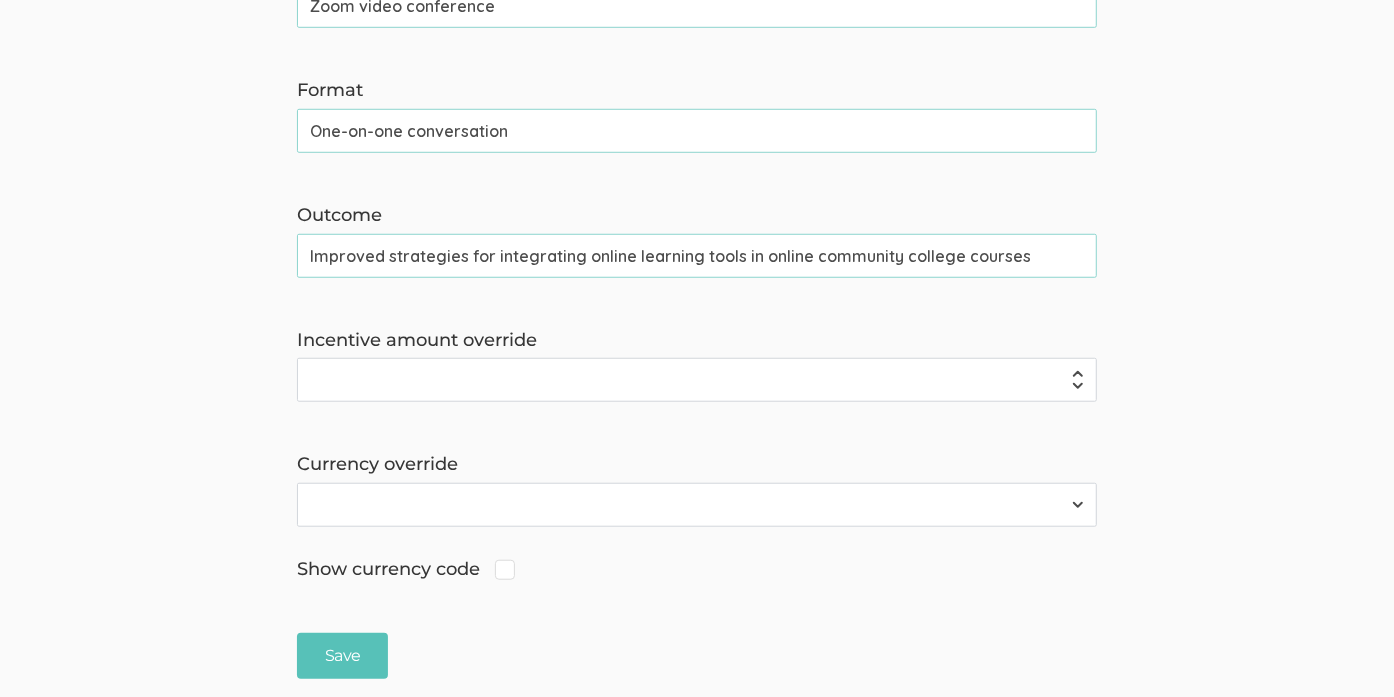 click on "Improved strategies for integrating online learning tools in online community college courses" at bounding box center [697, 256] 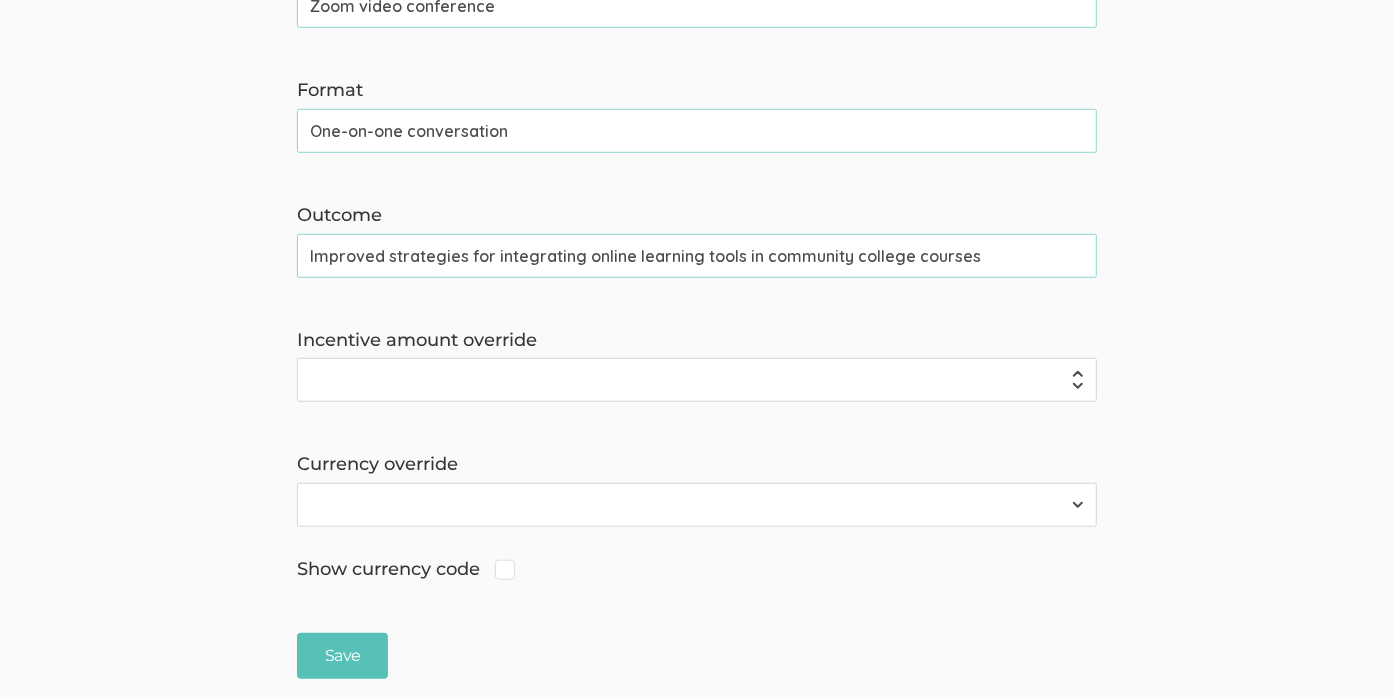 drag, startPoint x: 351, startPoint y: 256, endPoint x: 181, endPoint y: 237, distance: 171.05847 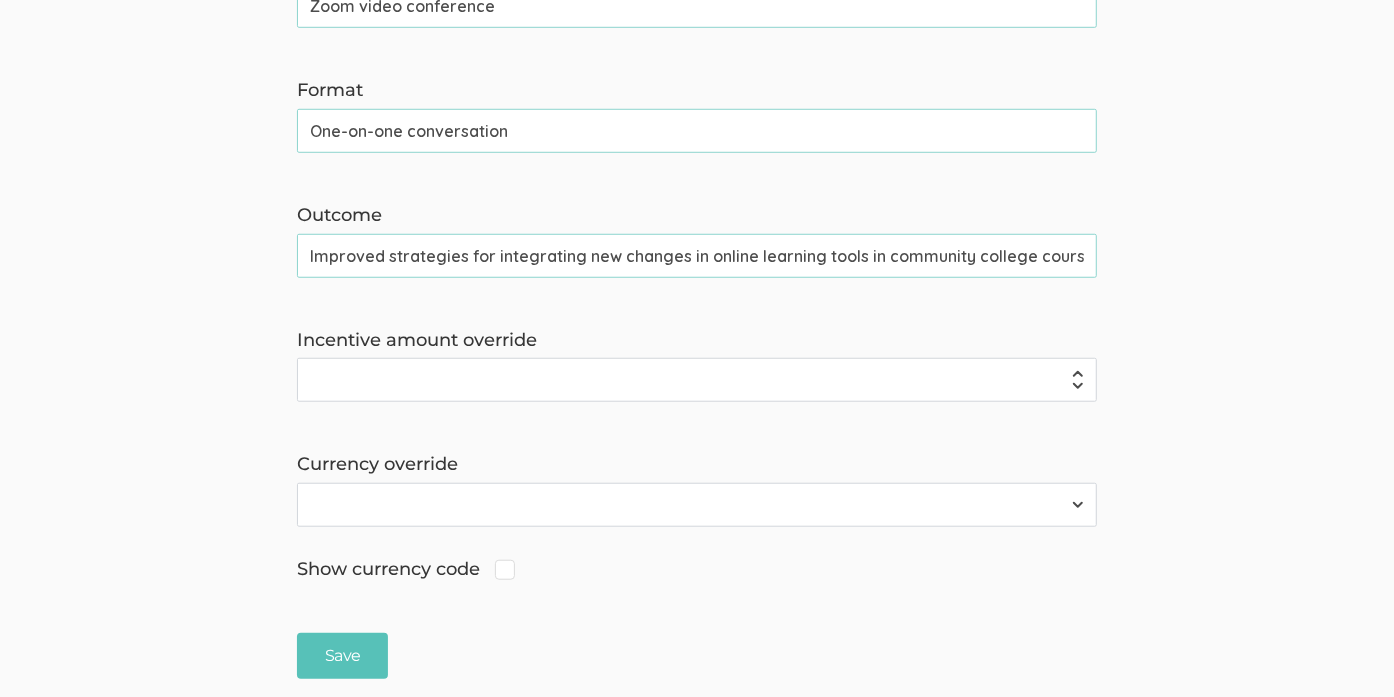 click on "Improved strategies for integrating new changes in online learning tools in community college courses" at bounding box center [697, 256] 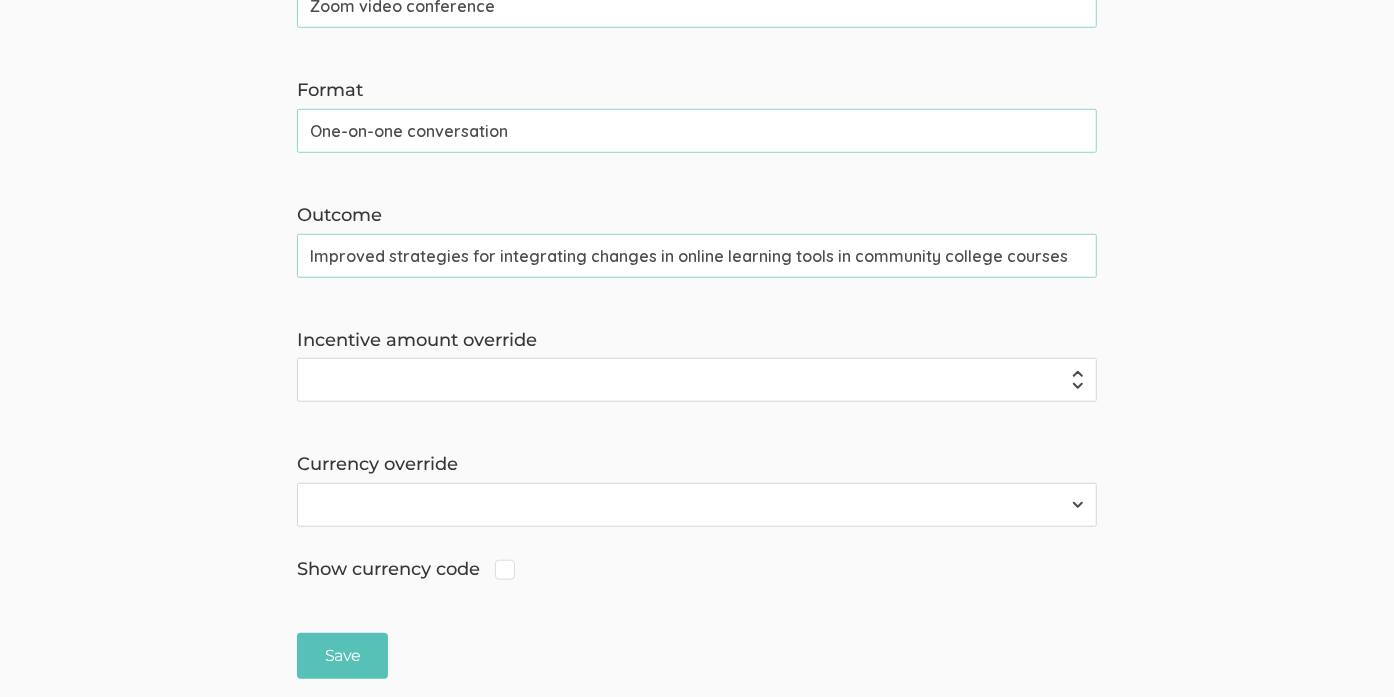 click on "Improved strategies for integrating changes in online learning tools in community college courses" at bounding box center [697, 256] 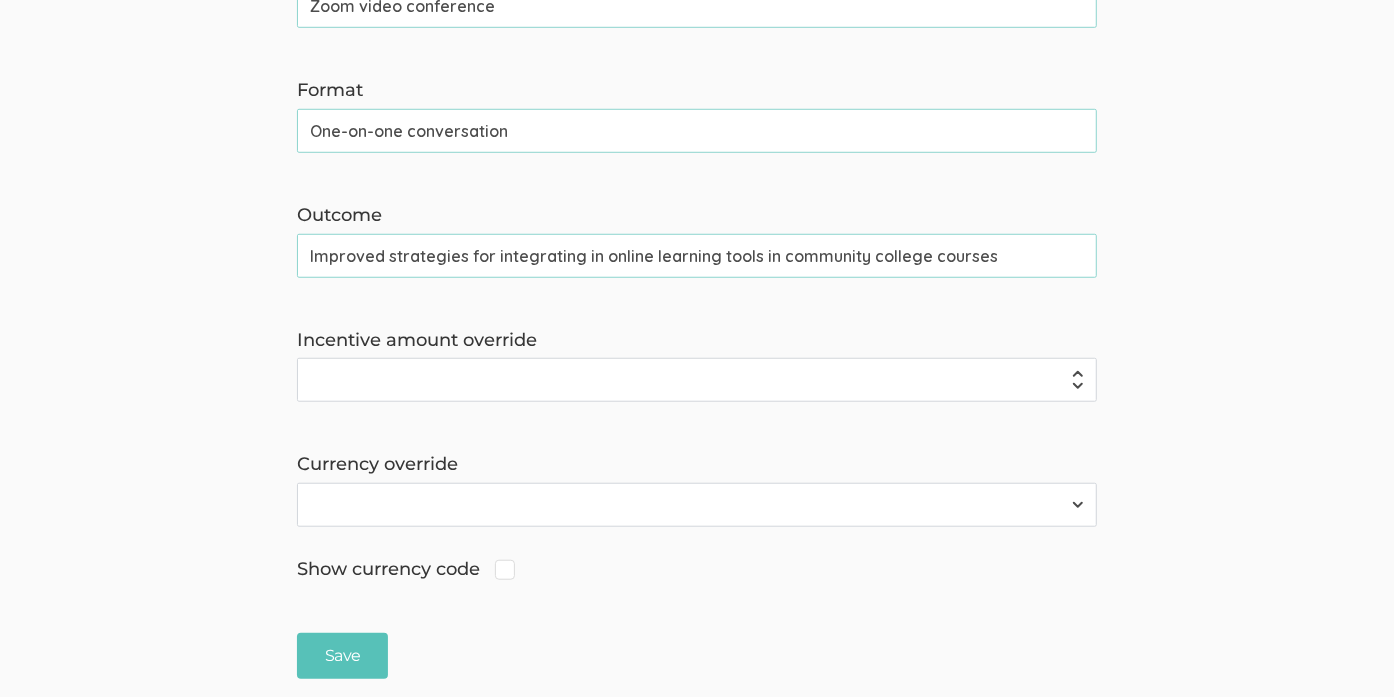 click on "Improved strategies for integrating in online learning tools in community college courses" at bounding box center [697, 256] 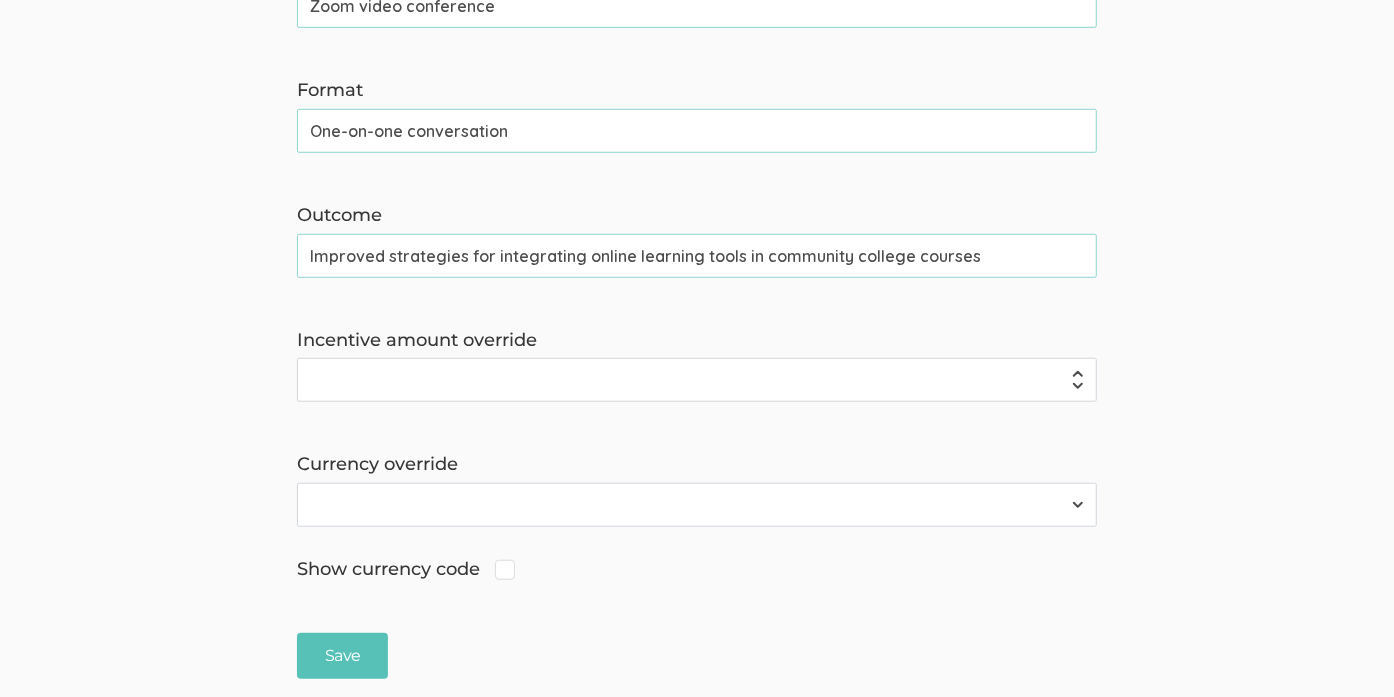 click on "Improved strategies for integrating online learning tools in community college courses" at bounding box center (697, 256) 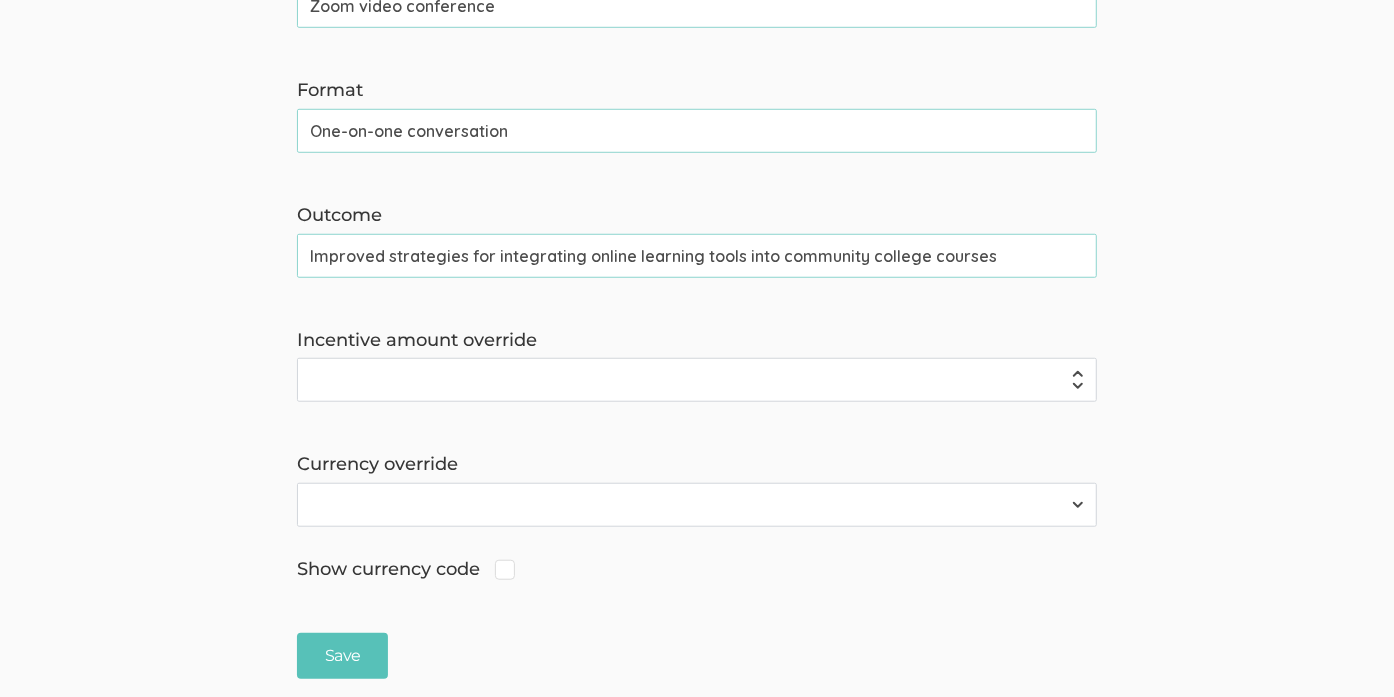 type on "Improved strategies for integrating online learning tools into community college courses" 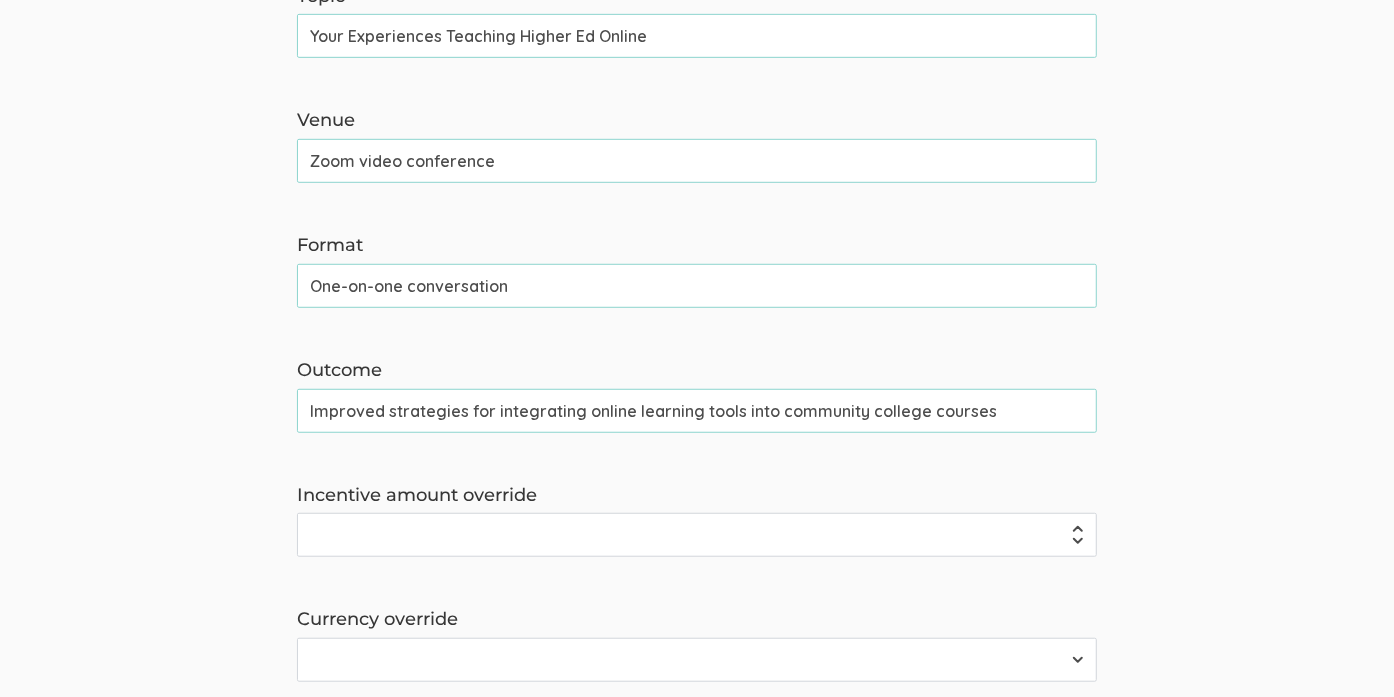 scroll, scrollTop: 900, scrollLeft: 0, axis: vertical 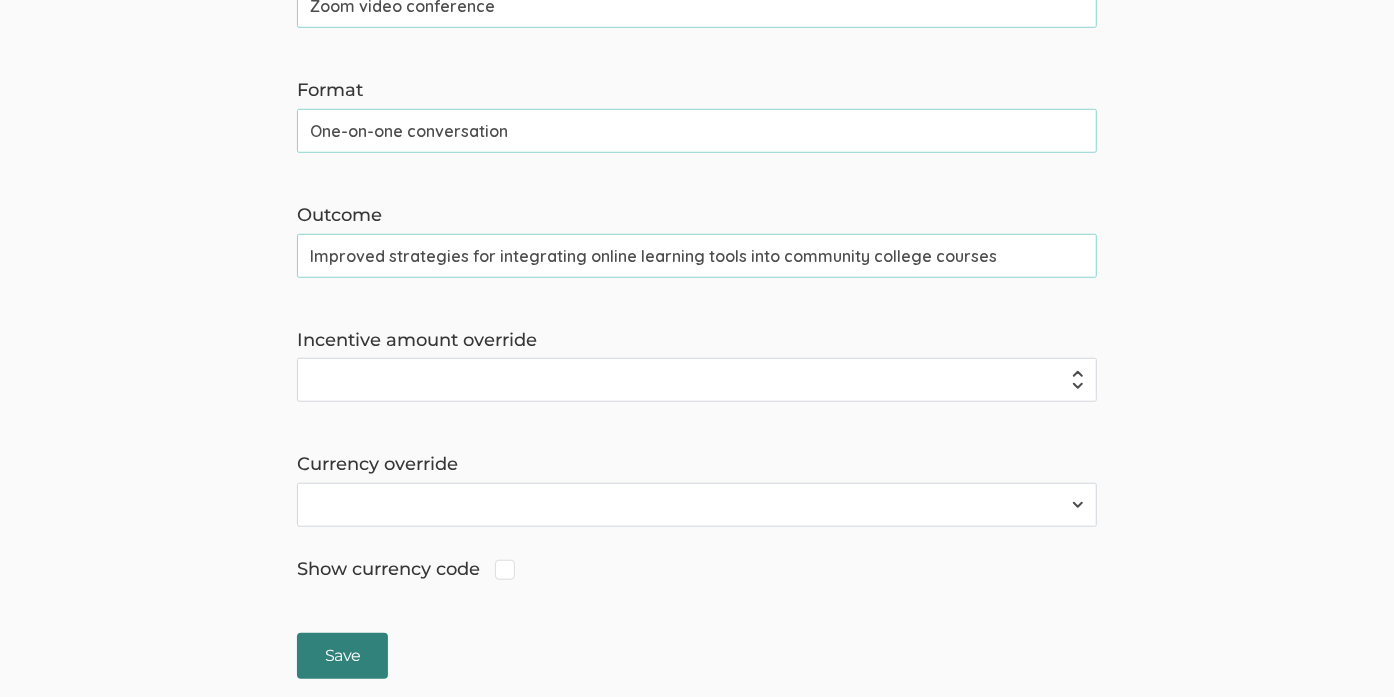click on "Save" at bounding box center (342, 656) 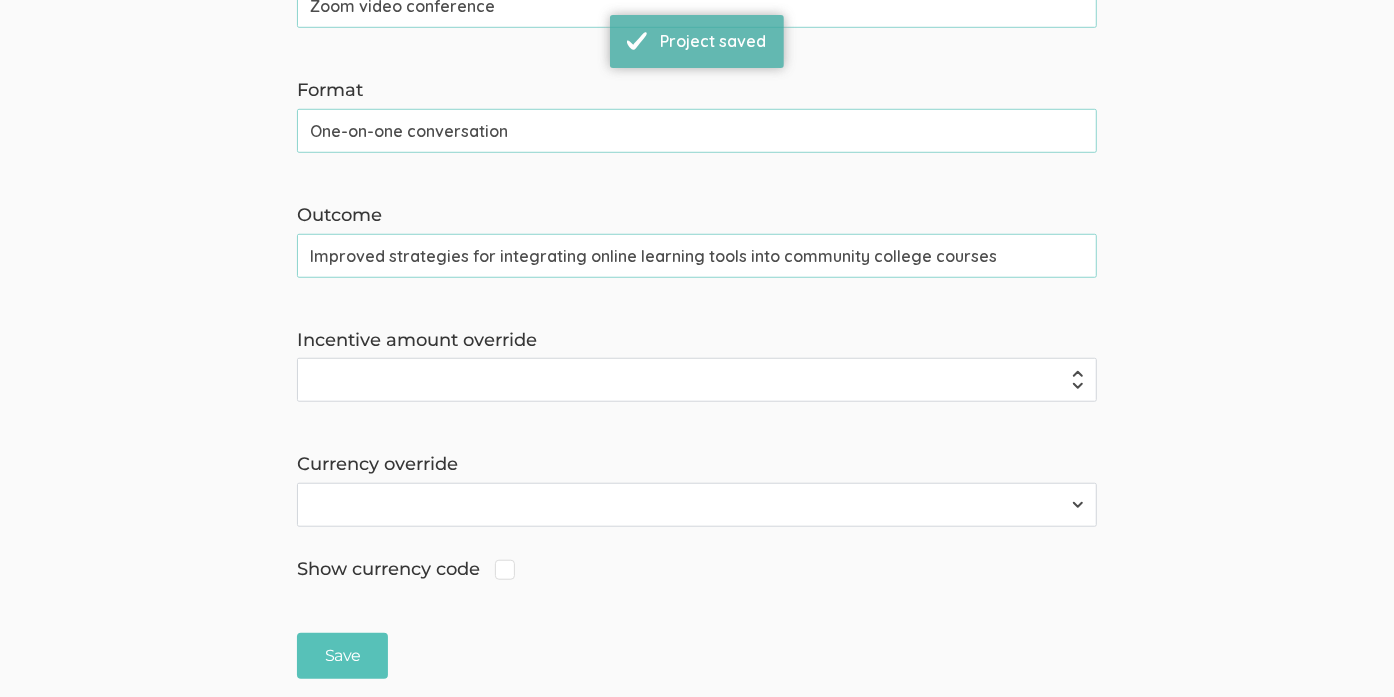 scroll, scrollTop: 0, scrollLeft: 0, axis: both 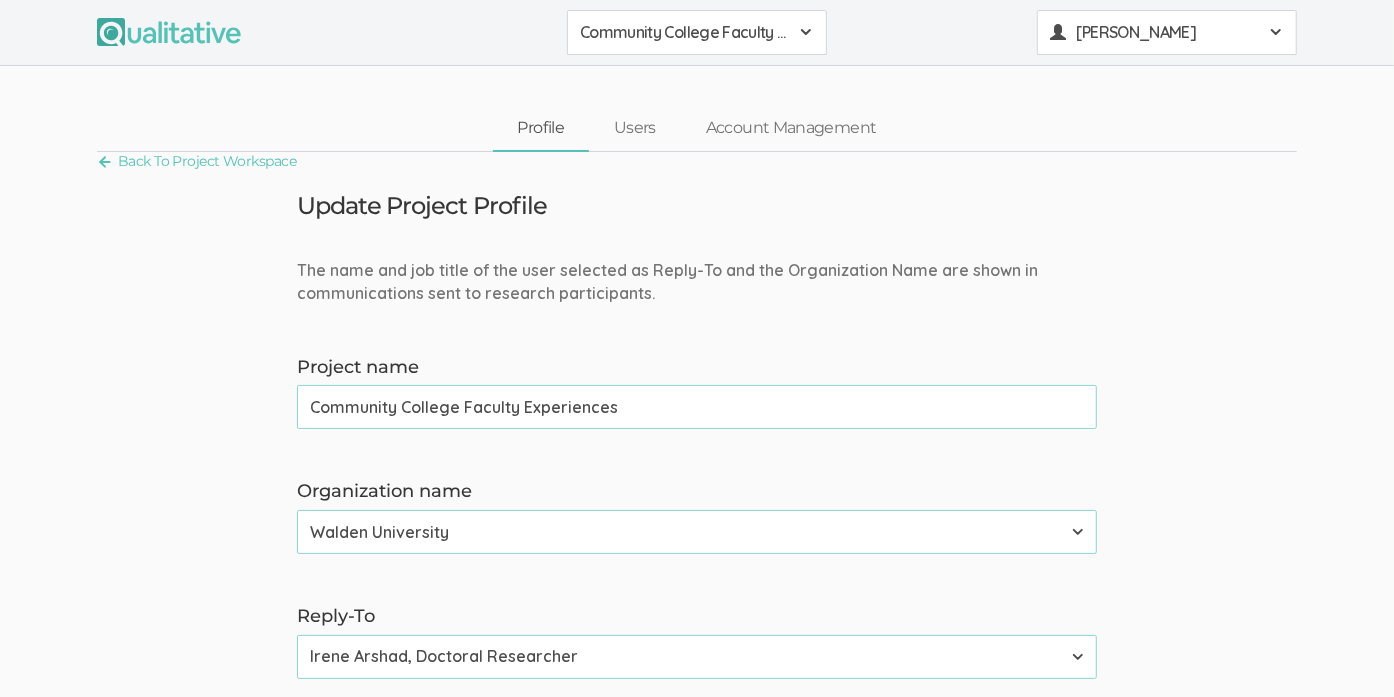 click on "[PERSON_NAME]" at bounding box center [1167, 32] 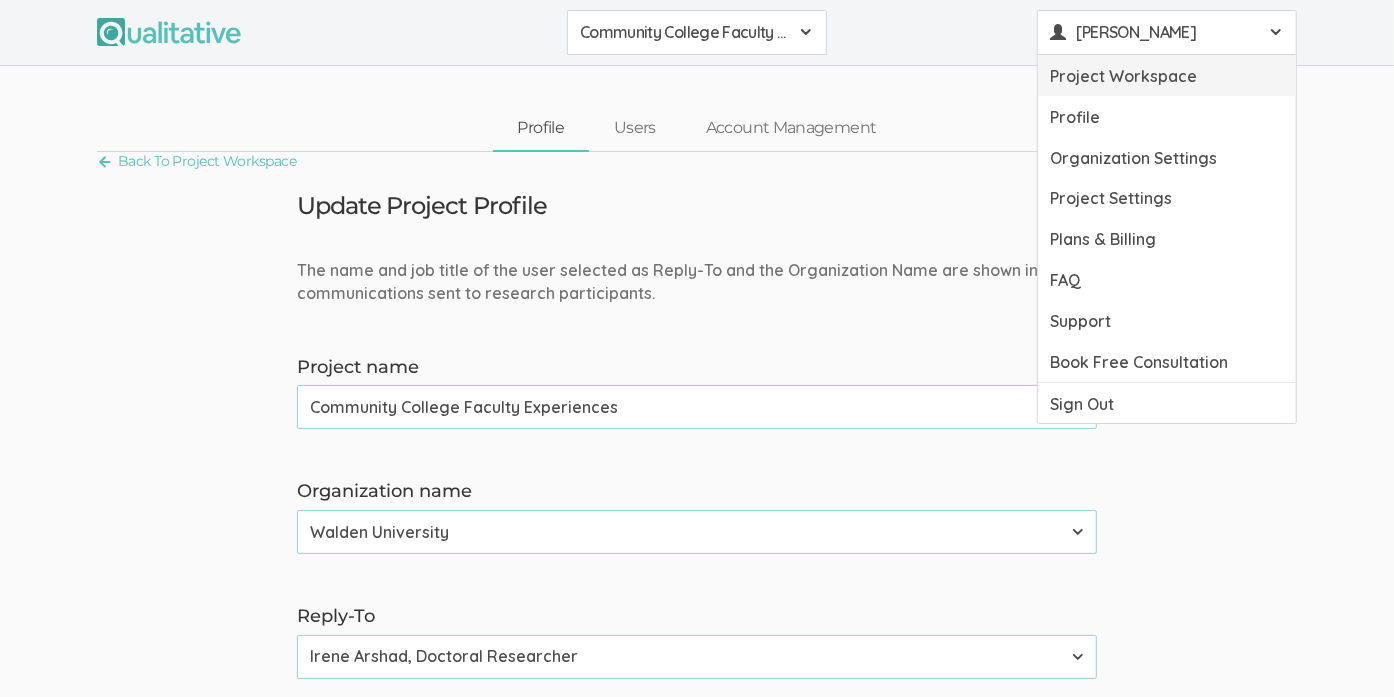 click on "Project Workspace" at bounding box center [1167, 75] 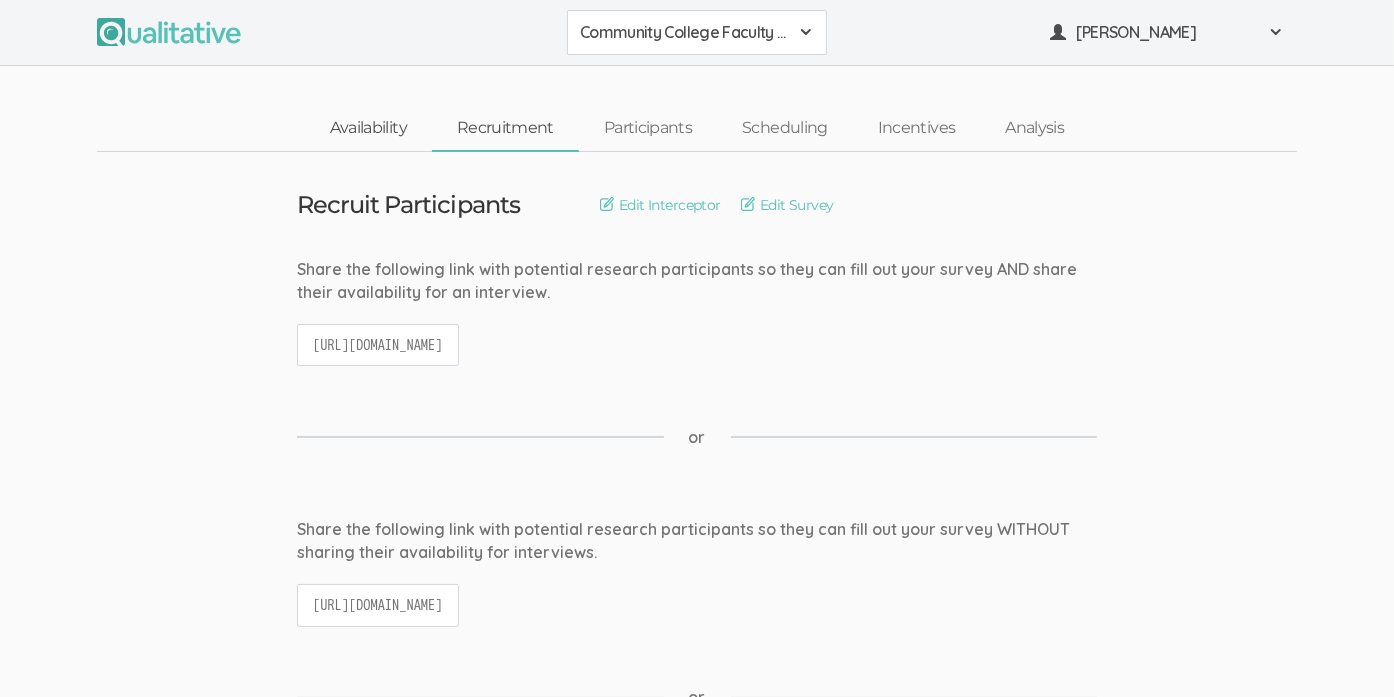 click on "Availability" at bounding box center (368, 128) 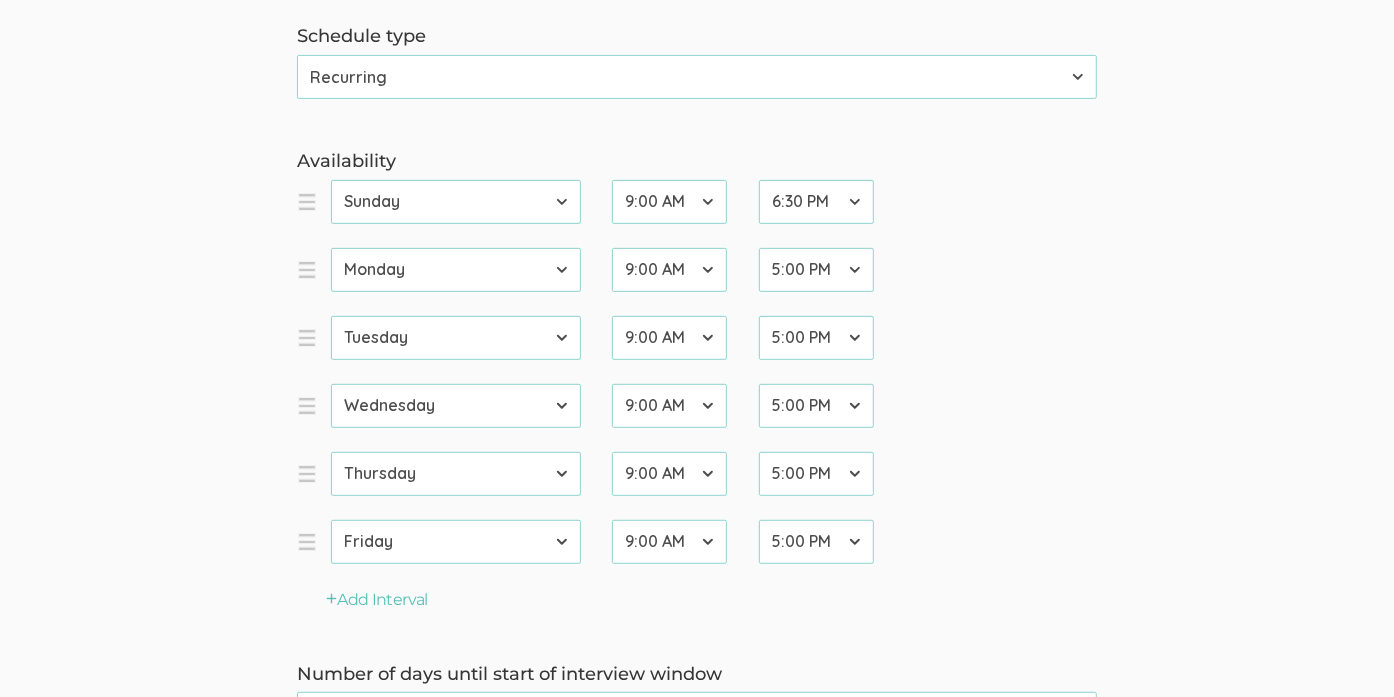 scroll, scrollTop: 500, scrollLeft: 0, axis: vertical 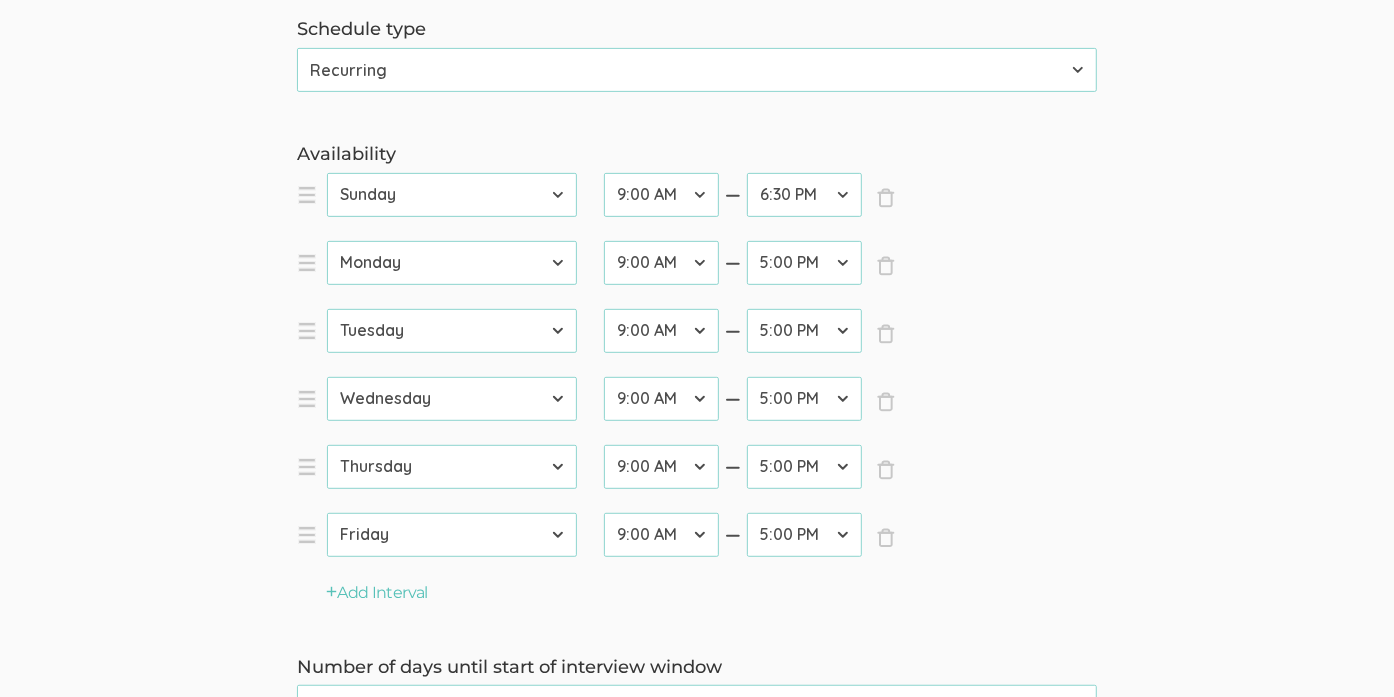 click on "12:00 AM 12:30 AM 1:00 AM 1:30 AM 2:00 AM 2:30 AM 3:00 AM 3:30 AM 4:00 AM 4:30 AM 5:00 AM 5:30 AM 6:00 AM 6:30 AM 7:00 AM 7:30 AM 8:00 AM 8:30 AM 9:00 AM 9:30 AM 10:00 AM 10:30 AM 11:00 AM 11:30 AM 12:00 PM 12:30 PM 1:00 PM 1:30 PM 2:00 PM 2:30 PM 3:00 PM 3:30 PM 4:00 PM 4:30 PM 5:00 PM 5:30 PM 6:00 PM 6:30 PM 7:00 PM 7:30 PM 8:00 PM 8:30 PM 9:00 PM 9:30 PM 10:00 PM 10:30 PM 11:00 PM 11:30 PM 12:00 AM" at bounding box center (804, 263) 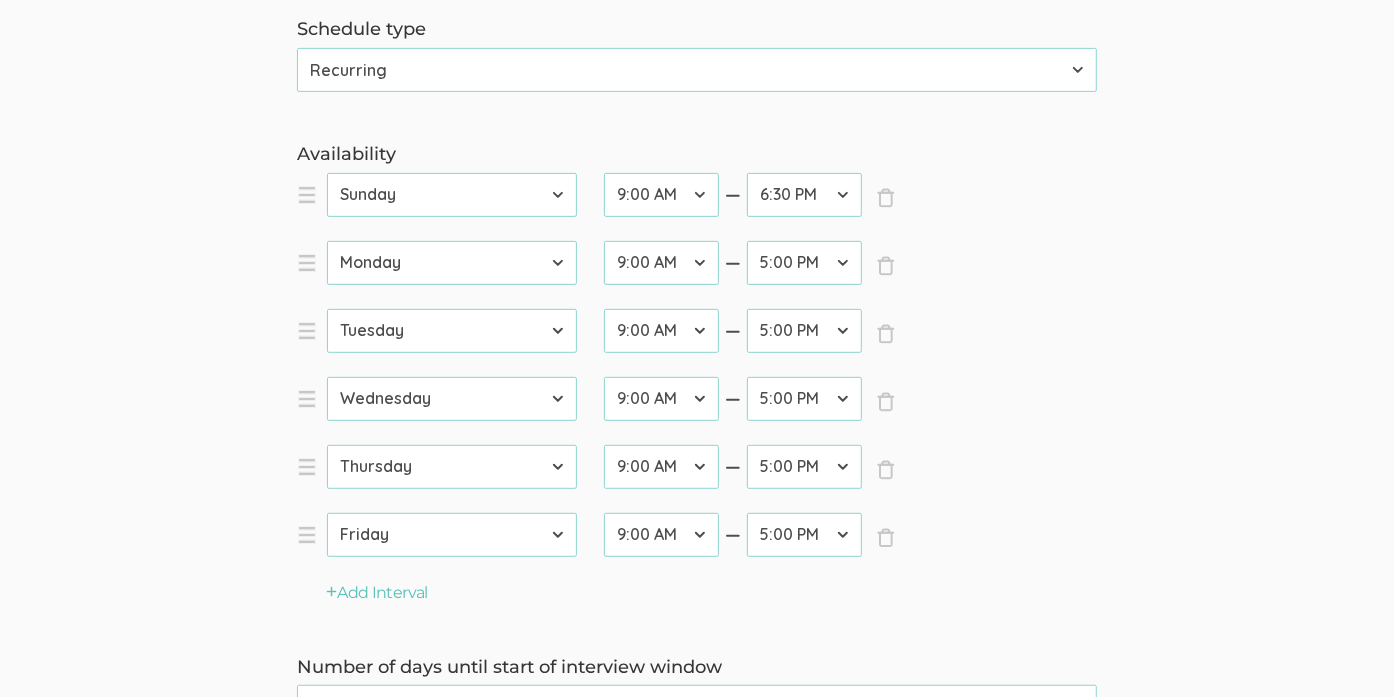 select on "41" 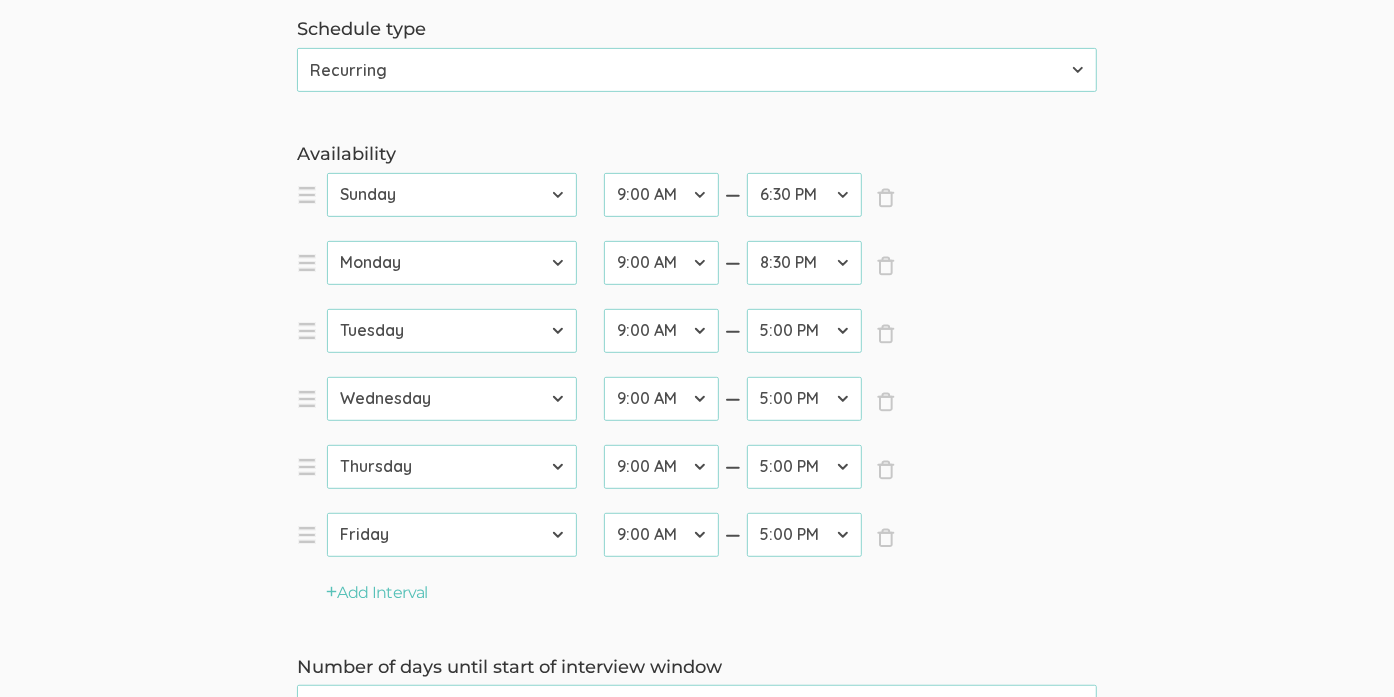 click on "12:00 AM 12:30 AM 1:00 AM 1:30 AM 2:00 AM 2:30 AM 3:00 AM 3:30 AM 4:00 AM 4:30 AM 5:00 AM 5:30 AM 6:00 AM 6:30 AM 7:00 AM 7:30 AM 8:00 AM 8:30 AM 9:00 AM 9:30 AM 10:00 AM 10:30 AM 11:00 AM 11:30 AM 12:00 PM 12:30 PM 1:00 PM 1:30 PM 2:00 PM 2:30 PM 3:00 PM 3:30 PM 4:00 PM 4:30 PM 5:00 PM 5:30 PM 6:00 PM 6:30 PM 7:00 PM 7:30 PM 8:00 PM 8:30 PM 9:00 PM 9:30 PM 10:00 PM 10:30 PM 11:00 PM 11:30 PM 12:00 AM" at bounding box center (804, 263) 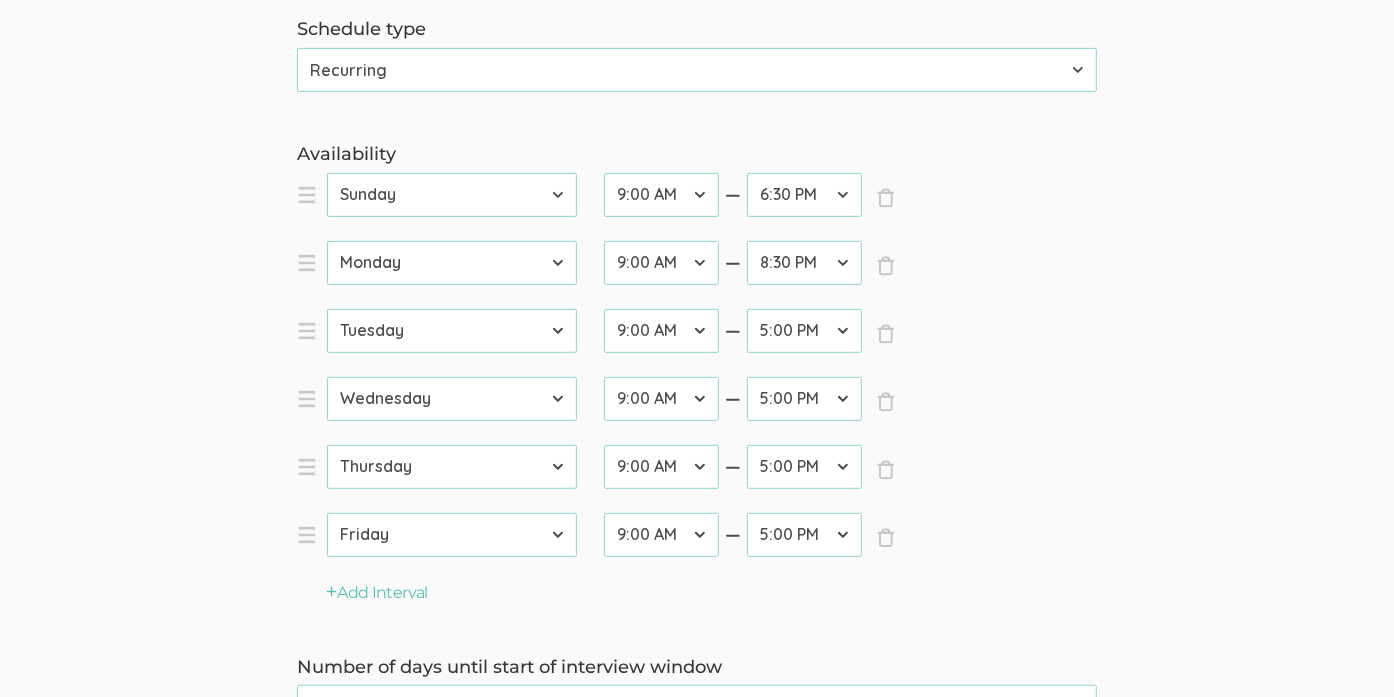 click on "12:00 AM 12:30 AM 1:00 AM 1:30 AM 2:00 AM 2:30 AM 3:00 AM 3:30 AM 4:00 AM 4:30 AM 5:00 AM 5:30 AM 6:00 AM 6:30 AM 7:00 AM 7:30 AM 8:00 AM 8:30 AM 9:00 AM 9:30 AM 10:00 AM 10:30 AM 11:00 AM 11:30 AM 12:00 PM 12:30 PM 1:00 PM 1:30 PM 2:00 PM 2:30 PM 3:00 PM 3:30 PM 4:00 PM 4:30 PM 5:00 PM 5:30 PM 6:00 PM 6:30 PM 7:00 PM 7:30 PM 8:00 PM 8:30 PM 9:00 PM 9:30 PM 10:00 PM 10:30 PM 11:00 PM 11:30 PM 12:00 AM" at bounding box center [804, 331] 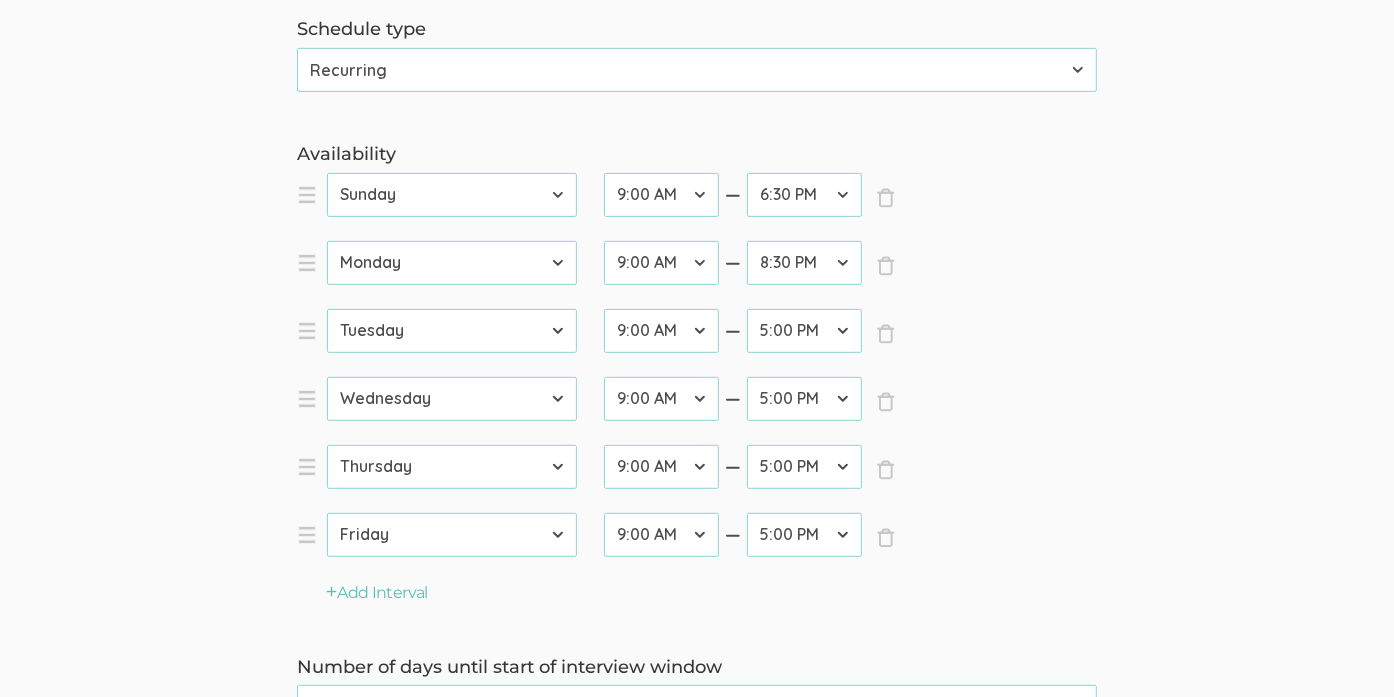 select on "41" 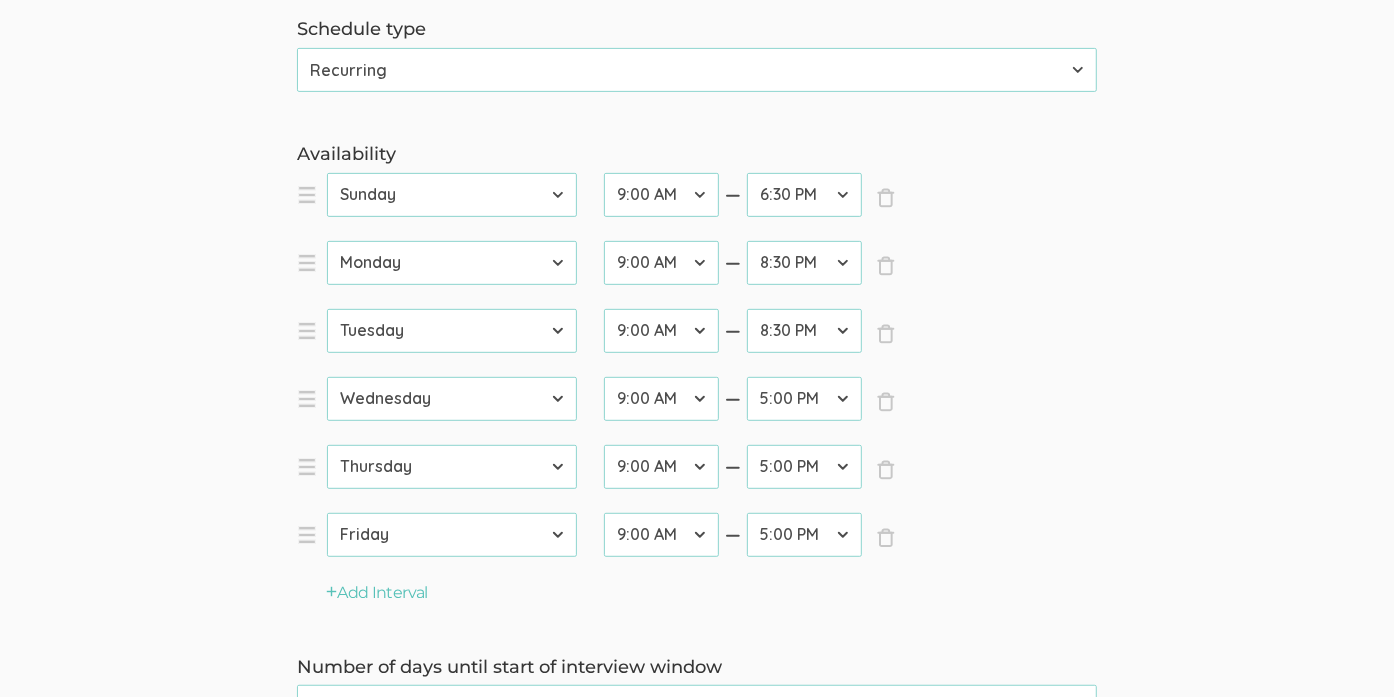 click on "12:00 AM 12:30 AM 1:00 AM 1:30 AM 2:00 AM 2:30 AM 3:00 AM 3:30 AM 4:00 AM 4:30 AM 5:00 AM 5:30 AM 6:00 AM 6:30 AM 7:00 AM 7:30 AM 8:00 AM 8:30 AM 9:00 AM 9:30 AM 10:00 AM 10:30 AM 11:00 AM 11:30 AM 12:00 PM 12:30 PM 1:00 PM 1:30 PM 2:00 PM 2:30 PM 3:00 PM 3:30 PM 4:00 PM 4:30 PM 5:00 PM 5:30 PM 6:00 PM 6:30 PM 7:00 PM 7:30 PM 8:00 PM 8:30 PM 9:00 PM 9:30 PM 10:00 PM 10:30 PM 11:00 PM 11:30 PM 12:00 AM" at bounding box center (804, 331) 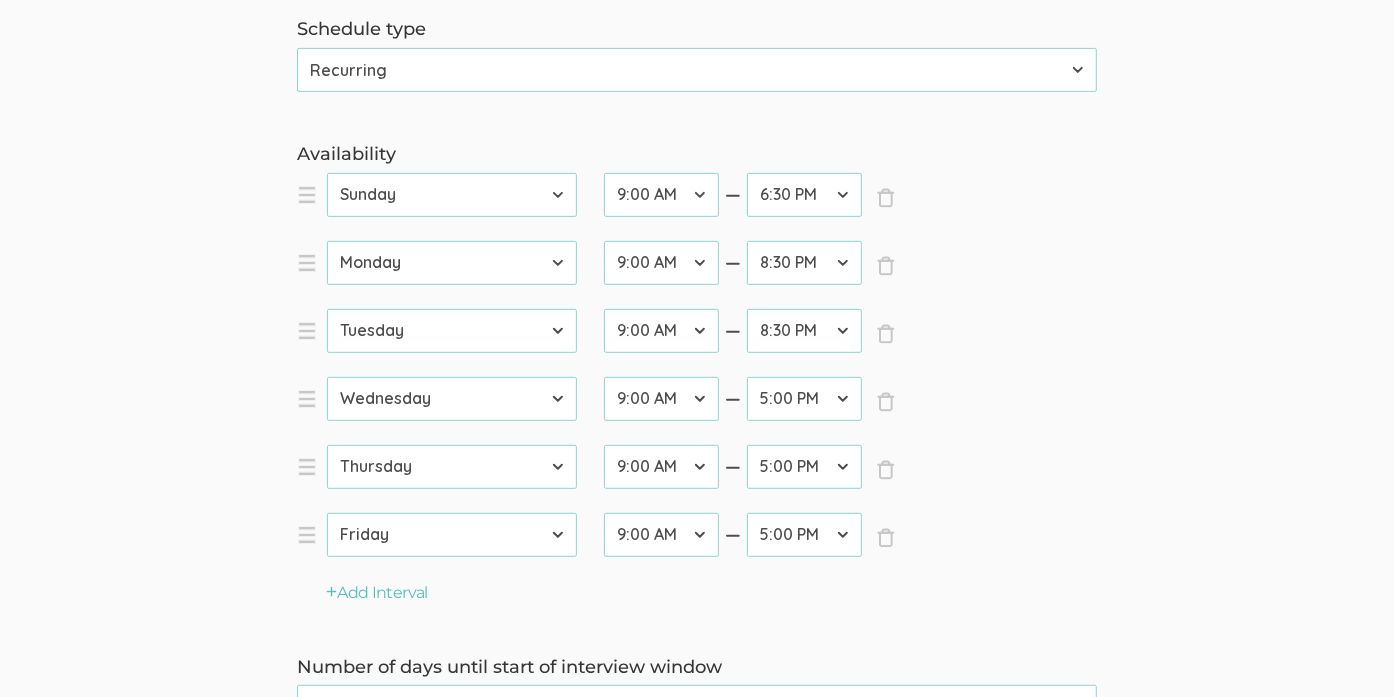 click on "12:00 AM 12:30 AM 1:00 AM 1:30 AM 2:00 AM 2:30 AM 3:00 AM 3:30 AM 4:00 AM 4:30 AM 5:00 AM 5:30 AM 6:00 AM 6:30 AM 7:00 AM 7:30 AM 8:00 AM 8:30 AM 9:00 AM 9:30 AM 10:00 AM 10:30 AM 11:00 AM 11:30 AM 12:00 PM 12:30 PM 1:00 PM 1:30 PM 2:00 PM 2:30 PM 3:00 PM 3:30 PM 4:00 PM 4:30 PM 5:00 PM 5:30 PM 6:00 PM 6:30 PM 7:00 PM 7:30 PM 8:00 PM 8:30 PM 9:00 PM 9:30 PM 10:00 PM 10:30 PM 11:00 PM 11:30 PM 12:00 AM" at bounding box center (804, 399) 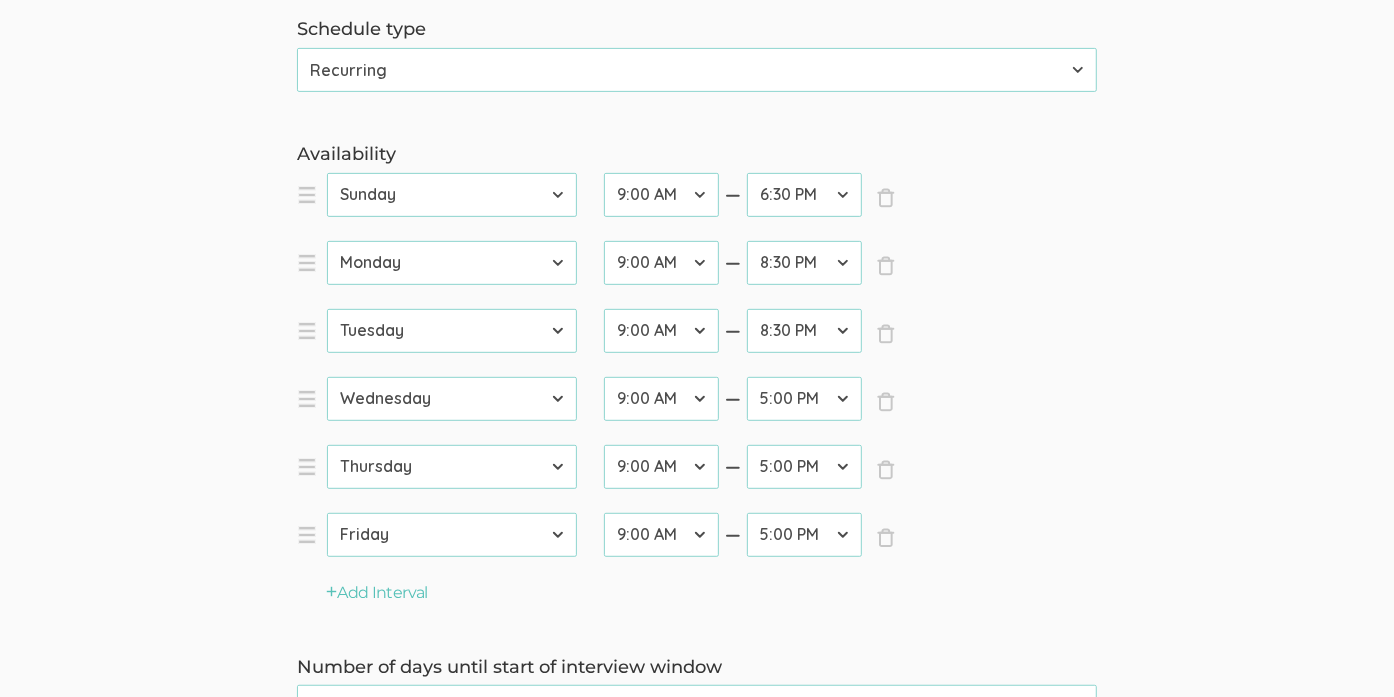 select on "41" 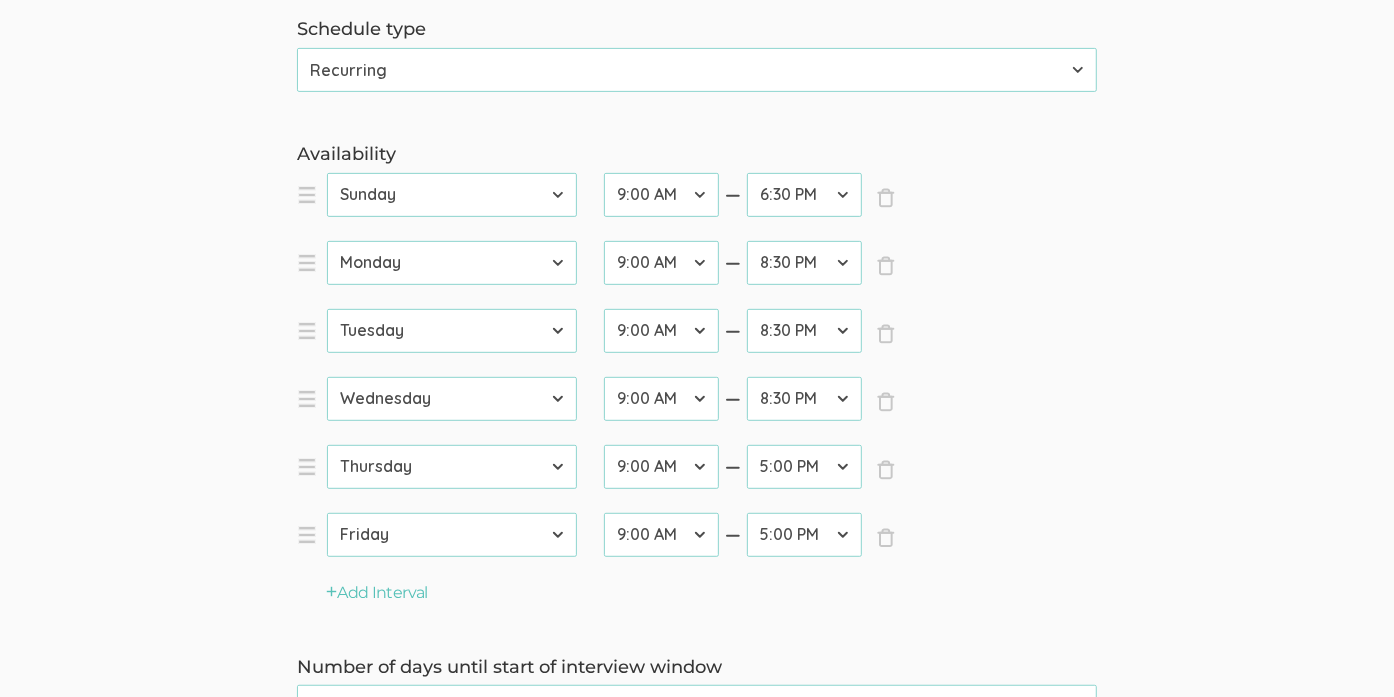 click on "12:00 AM 12:30 AM 1:00 AM 1:30 AM 2:00 AM 2:30 AM 3:00 AM 3:30 AM 4:00 AM 4:30 AM 5:00 AM 5:30 AM 6:00 AM 6:30 AM 7:00 AM 7:30 AM 8:00 AM 8:30 AM 9:00 AM 9:30 AM 10:00 AM 10:30 AM 11:00 AM 11:30 AM 12:00 PM 12:30 PM 1:00 PM 1:30 PM 2:00 PM 2:30 PM 3:00 PM 3:30 PM 4:00 PM 4:30 PM 5:00 PM 5:30 PM 6:00 PM 6:30 PM 7:00 PM 7:30 PM 8:00 PM 8:30 PM 9:00 PM 9:30 PM 10:00 PM 10:30 PM 11:00 PM 11:30 PM 12:00 AM" at bounding box center [804, 399] 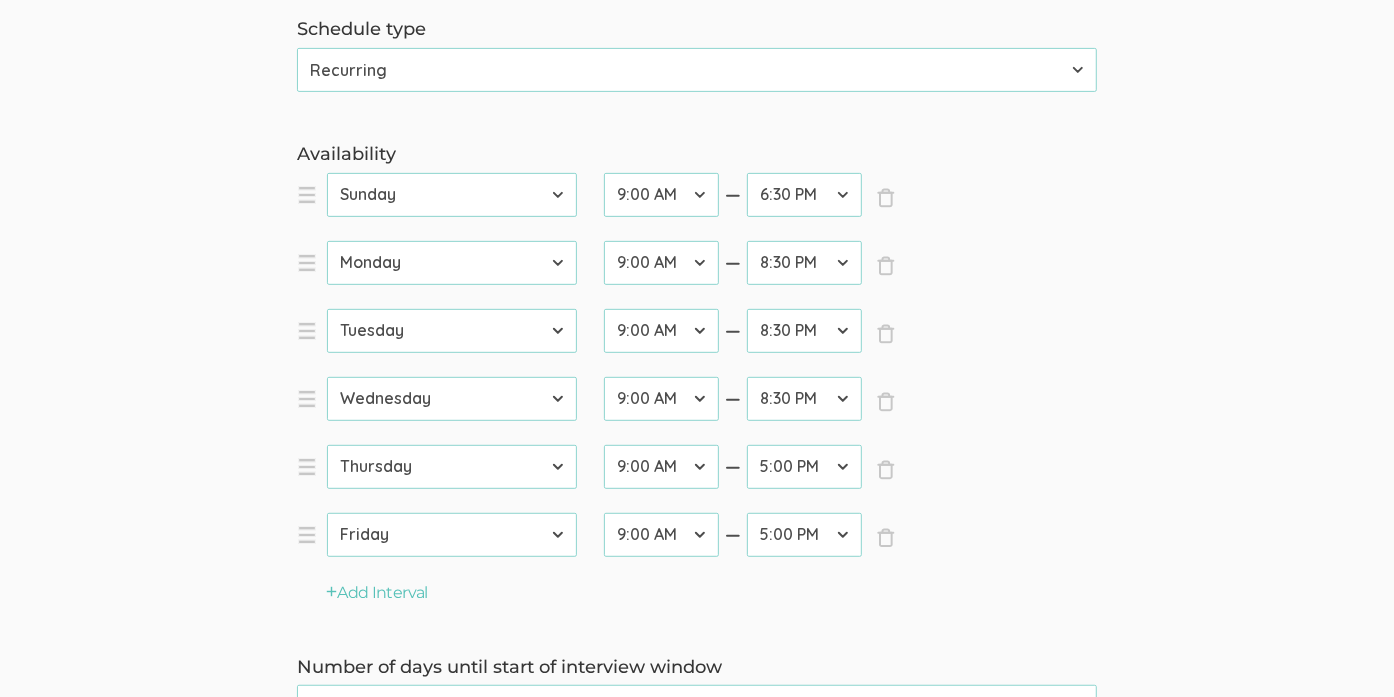 click on "12:00 AM 12:30 AM 1:00 AM 1:30 AM 2:00 AM 2:30 AM 3:00 AM 3:30 AM 4:00 AM 4:30 AM 5:00 AM 5:30 AM 6:00 AM 6:30 AM 7:00 AM 7:30 AM 8:00 AM 8:30 AM 9:00 AM 9:30 AM 10:00 AM 10:30 AM 11:00 AM 11:30 AM 12:00 PM 12:30 PM 1:00 PM 1:30 PM 2:00 PM 2:30 PM 3:00 PM 3:30 PM 4:00 PM 4:30 PM 5:00 PM 5:30 PM 6:00 PM 6:30 PM 7:00 PM 7:30 PM 8:00 PM 8:30 PM 9:00 PM 9:30 PM 10:00 PM 10:30 PM 11:00 PM 11:30 PM 12:00 AM" at bounding box center [804, 467] 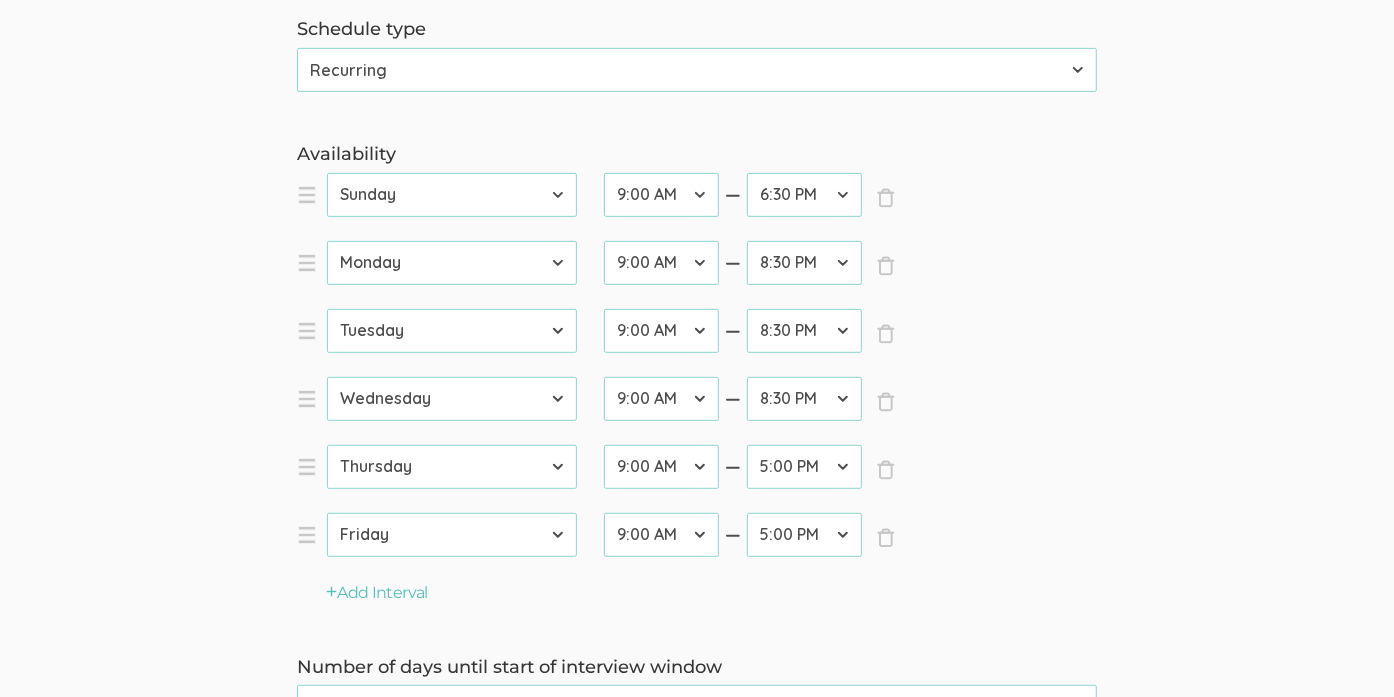 select on "41" 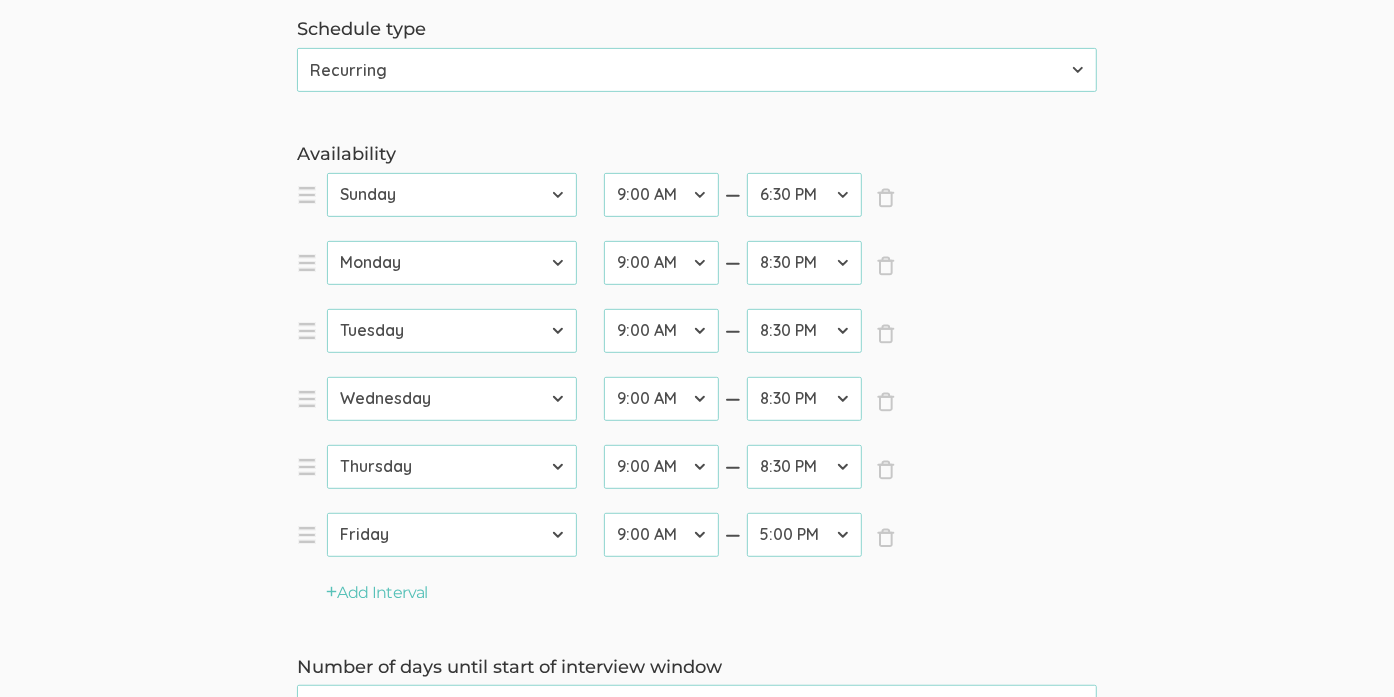 click on "12:00 AM 12:30 AM 1:00 AM 1:30 AM 2:00 AM 2:30 AM 3:00 AM 3:30 AM 4:00 AM 4:30 AM 5:00 AM 5:30 AM 6:00 AM 6:30 AM 7:00 AM 7:30 AM 8:00 AM 8:30 AM 9:00 AM 9:30 AM 10:00 AM 10:30 AM 11:00 AM 11:30 AM 12:00 PM 12:30 PM 1:00 PM 1:30 PM 2:00 PM 2:30 PM 3:00 PM 3:30 PM 4:00 PM 4:30 PM 5:00 PM 5:30 PM 6:00 PM 6:30 PM 7:00 PM 7:30 PM 8:00 PM 8:30 PM 9:00 PM 9:30 PM 10:00 PM 10:30 PM 11:00 PM 11:30 PM 12:00 AM" at bounding box center (804, 467) 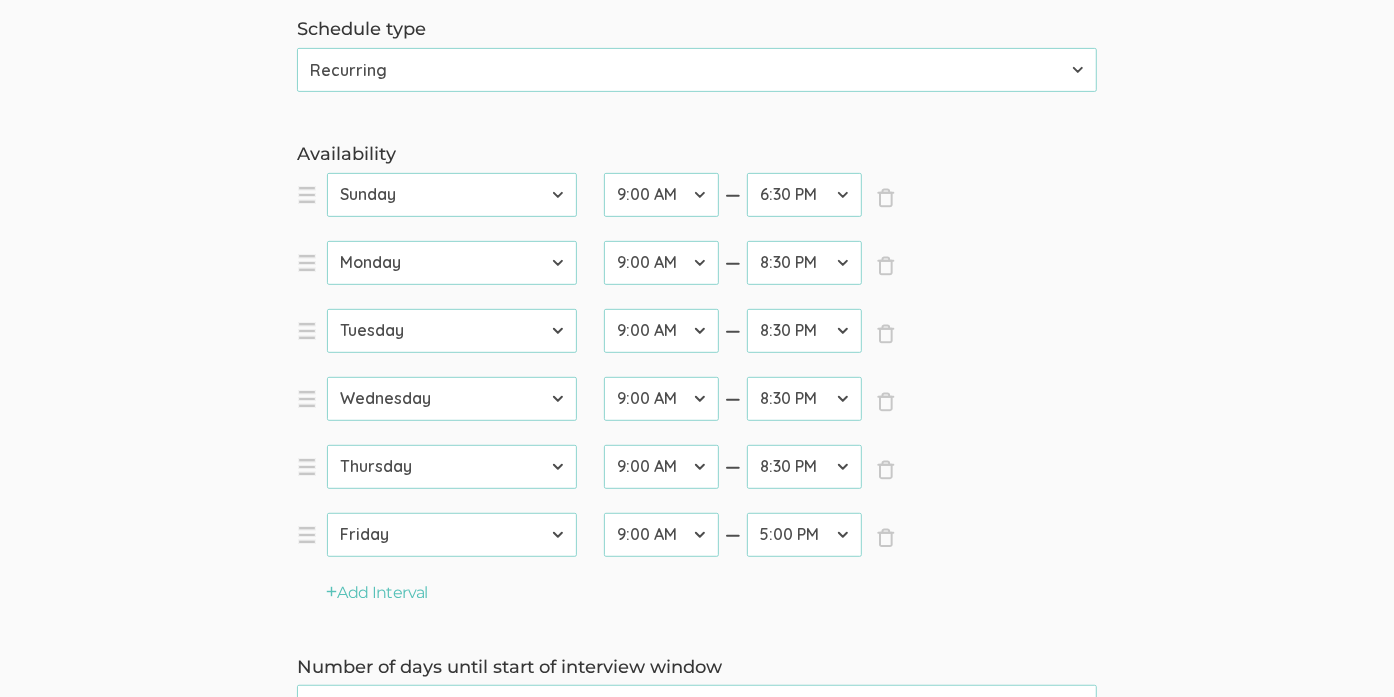 click on "12:00 AM 12:30 AM 1:00 AM 1:30 AM 2:00 AM 2:30 AM 3:00 AM 3:30 AM 4:00 AM 4:30 AM 5:00 AM 5:30 AM 6:00 AM 6:30 AM 7:00 AM 7:30 AM 8:00 AM 8:30 AM 9:00 AM 9:30 AM 10:00 AM 10:30 AM 11:00 AM 11:30 AM 12:00 PM 12:30 PM 1:00 PM 1:30 PM 2:00 PM 2:30 PM 3:00 PM 3:30 PM 4:00 PM 4:30 PM 5:00 PM 5:30 PM 6:00 PM 6:30 PM 7:00 PM 7:30 PM 8:00 PM 8:30 PM 9:00 PM 9:30 PM 10:00 PM 10:30 PM 11:00 PM 11:30 PM 12:00 AM" at bounding box center (804, 535) 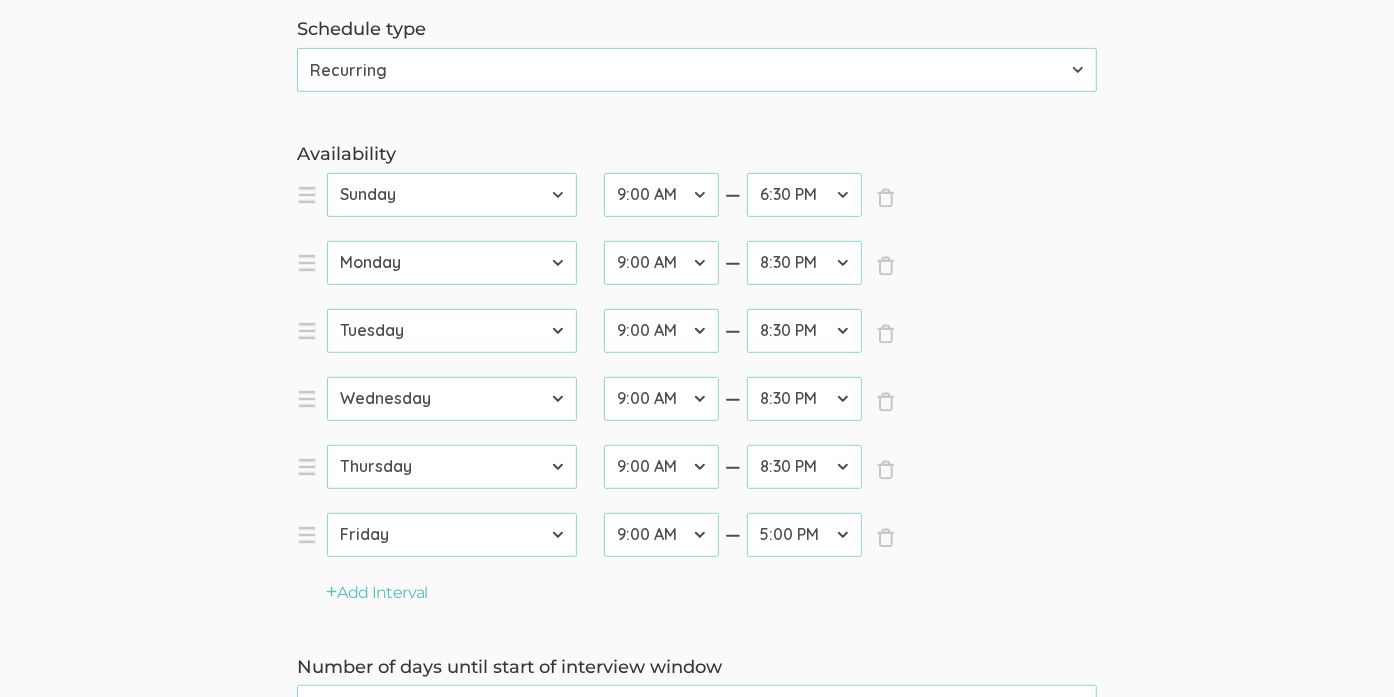 select on "41" 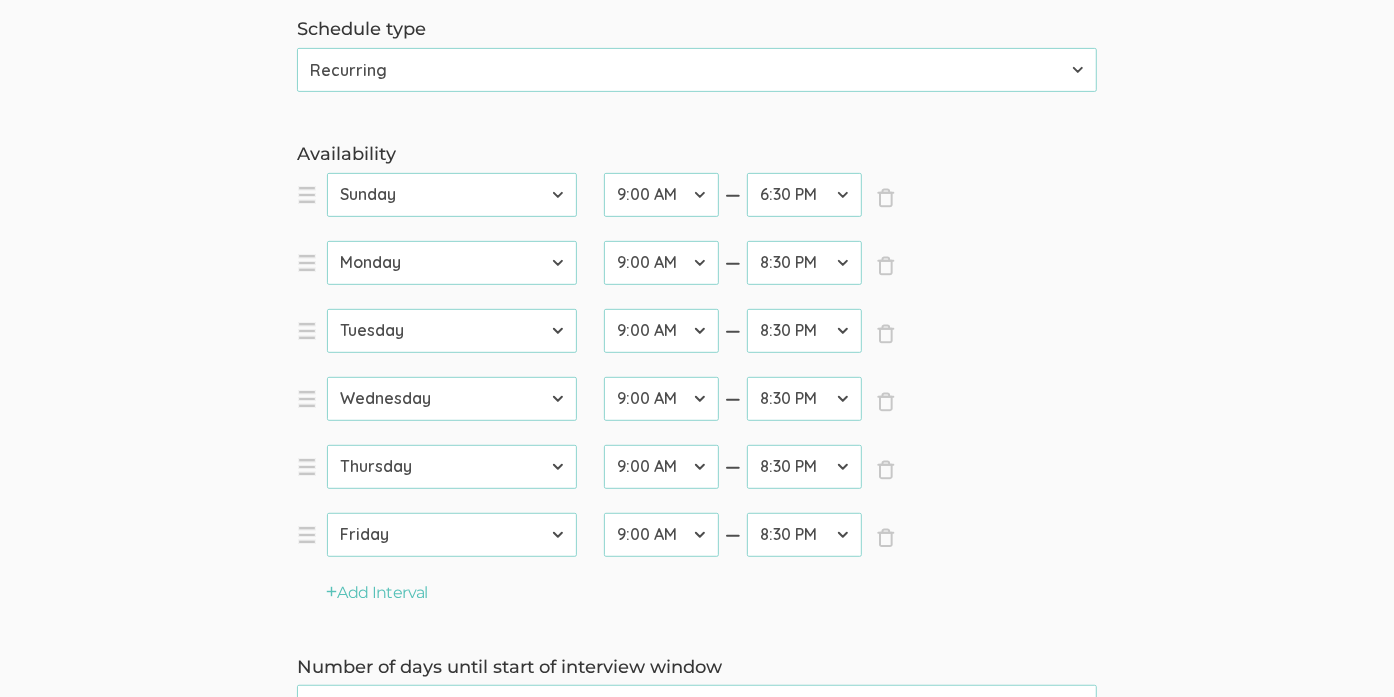 click on "12:00 AM 12:30 AM 1:00 AM 1:30 AM 2:00 AM 2:30 AM 3:00 AM 3:30 AM 4:00 AM 4:30 AM 5:00 AM 5:30 AM 6:00 AM 6:30 AM 7:00 AM 7:30 AM 8:00 AM 8:30 AM 9:00 AM 9:30 AM 10:00 AM 10:30 AM 11:00 AM 11:30 AM 12:00 PM 12:30 PM 1:00 PM 1:30 PM 2:00 PM 2:30 PM 3:00 PM 3:30 PM 4:00 PM 4:30 PM 5:00 PM 5:30 PM 6:00 PM 6:30 PM 7:00 PM 7:30 PM 8:00 PM 8:30 PM 9:00 PM 9:30 PM 10:00 PM 10:30 PM 11:00 PM 11:30 PM 12:00 AM" at bounding box center (804, 535) 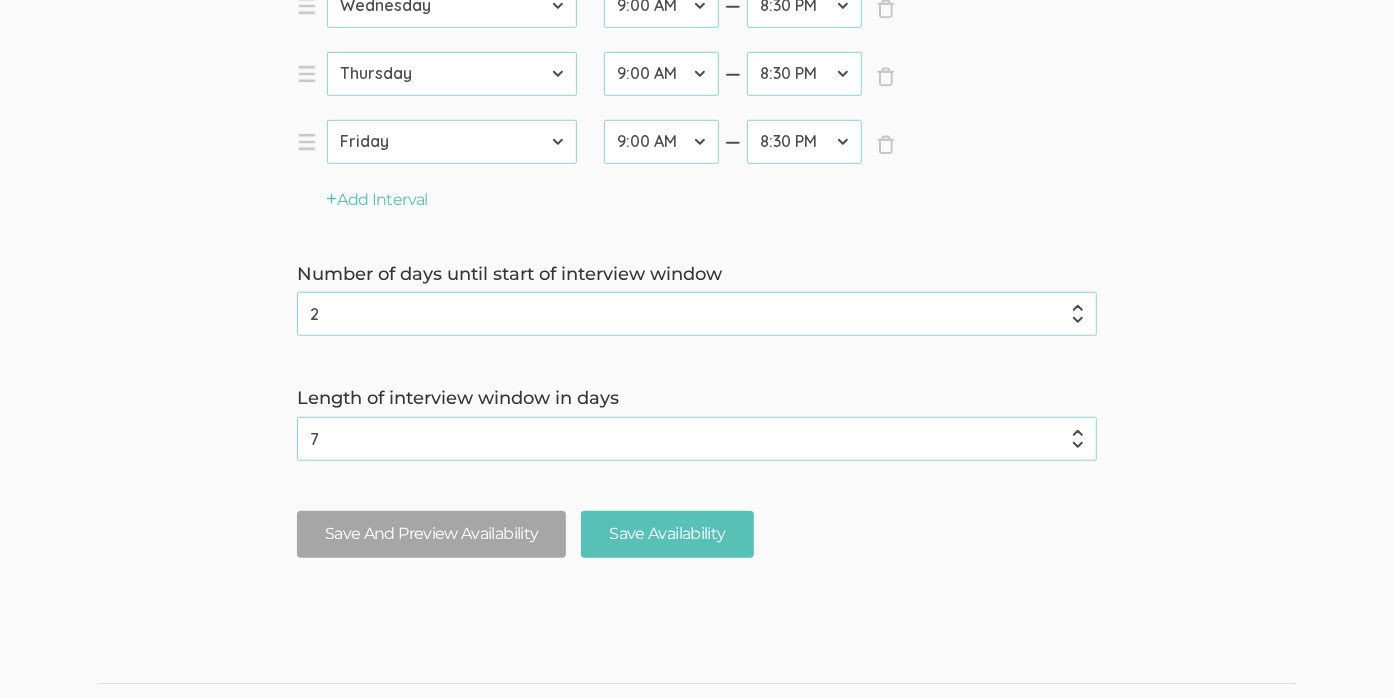 scroll, scrollTop: 900, scrollLeft: 0, axis: vertical 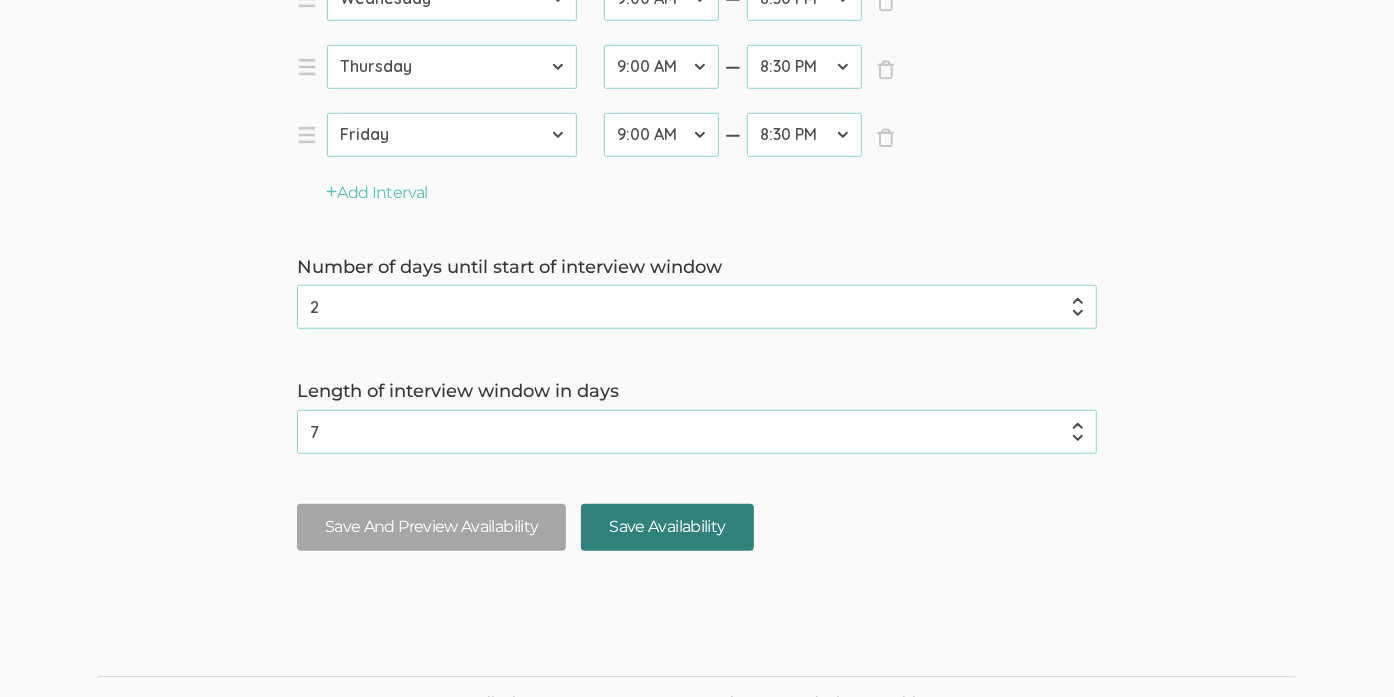 click on "Save Availability" at bounding box center (667, 527) 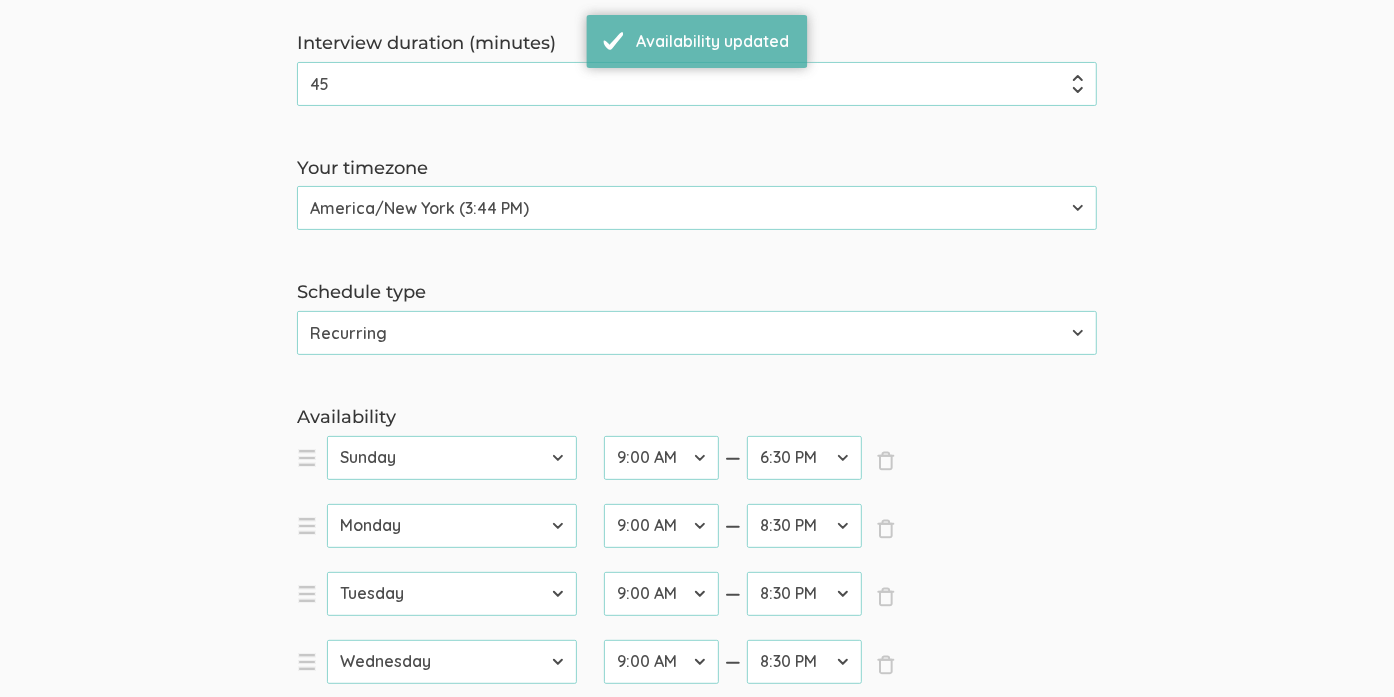 scroll, scrollTop: 300, scrollLeft: 0, axis: vertical 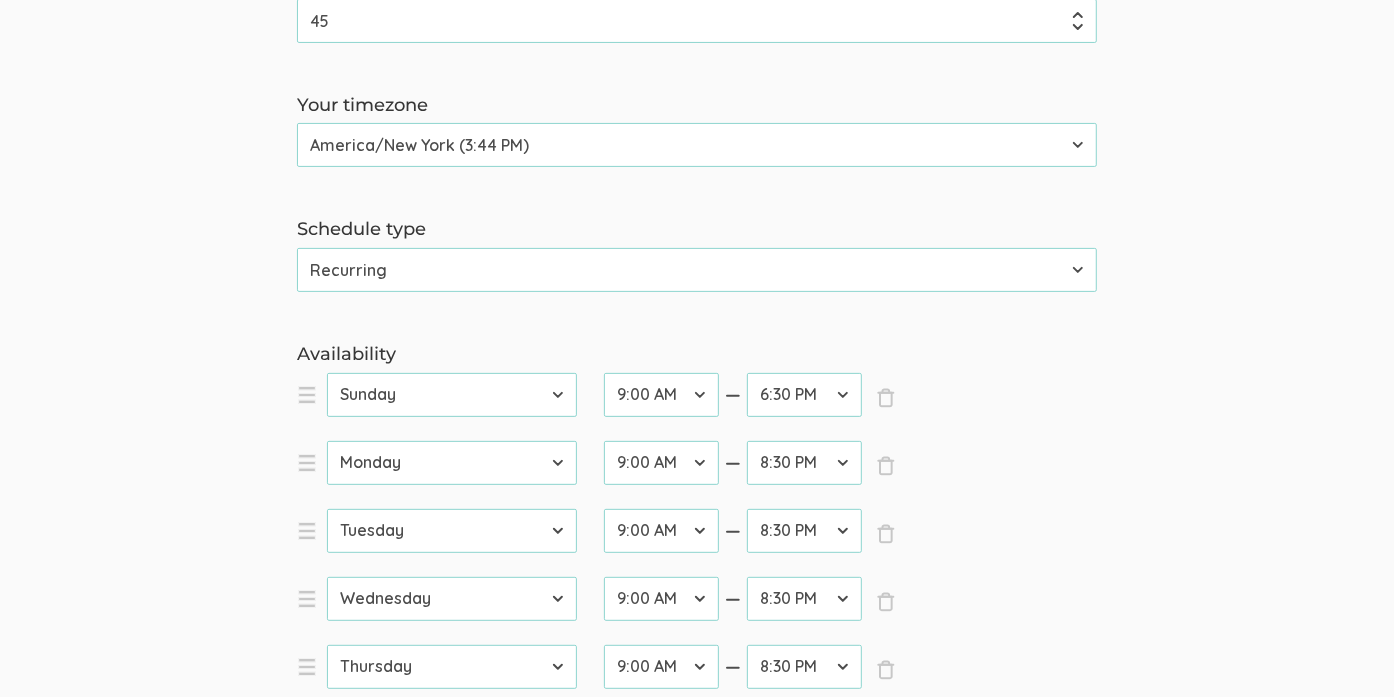 click on "12:00 AM 12:30 AM 1:00 AM 1:30 AM 2:00 AM 2:30 AM 3:00 AM 3:30 AM 4:00 AM 4:30 AM 5:00 AM 5:30 AM 6:00 AM 6:30 AM 7:00 AM 7:30 AM 8:00 AM 8:30 AM 9:00 AM 9:30 AM 10:00 AM 10:30 AM 11:00 AM 11:30 AM 12:00 PM 12:30 PM 1:00 PM 1:30 PM 2:00 PM 2:30 PM 3:00 PM 3:30 PM 4:00 PM 4:30 PM 5:00 PM 5:30 PM 6:00 PM 6:30 PM 7:00 PM 7:30 PM 8:00 PM 8:30 PM 9:00 PM 9:30 PM 10:00 PM 10:30 PM 11:00 PM 11:30 PM 12:00 AM" at bounding box center [804, 395] 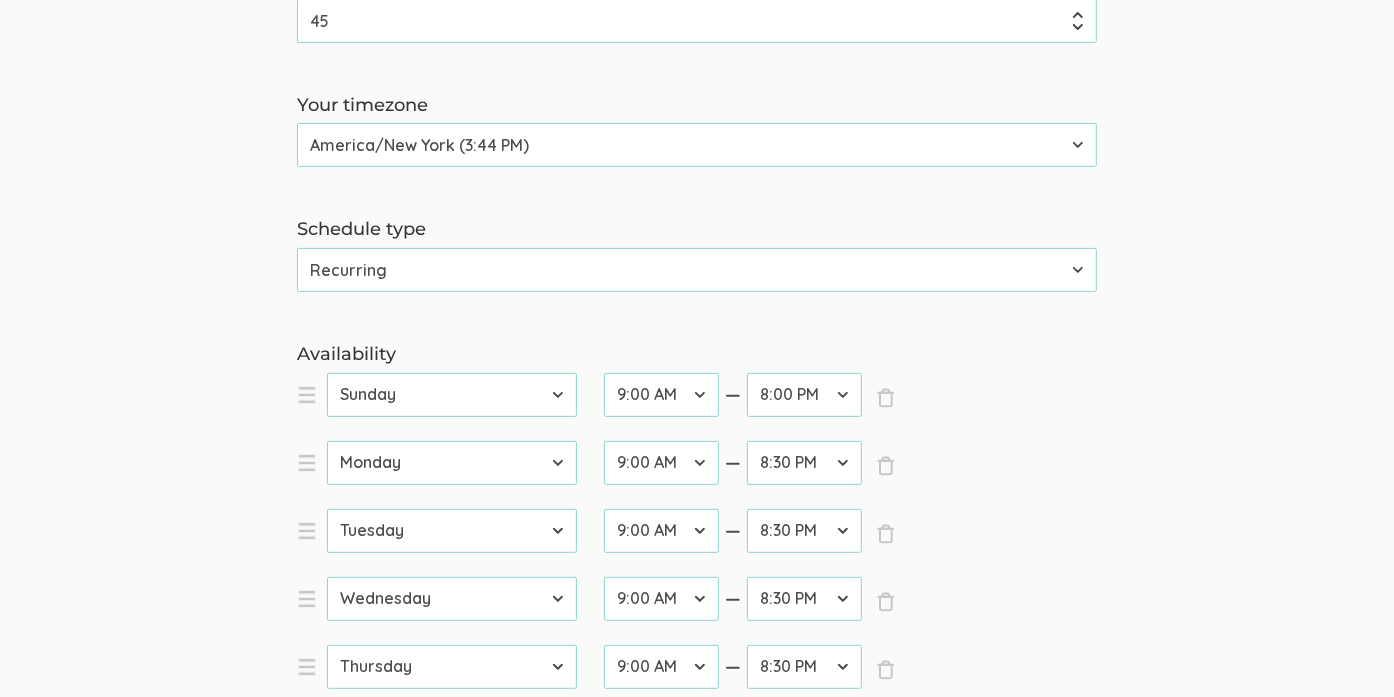 click on "12:00 AM 12:30 AM 1:00 AM 1:30 AM 2:00 AM 2:30 AM 3:00 AM 3:30 AM 4:00 AM 4:30 AM 5:00 AM 5:30 AM 6:00 AM 6:30 AM 7:00 AM 7:30 AM 8:00 AM 8:30 AM 9:00 AM 9:30 AM 10:00 AM 10:30 AM 11:00 AM 11:30 AM 12:00 PM 12:30 PM 1:00 PM 1:30 PM 2:00 PM 2:30 PM 3:00 PM 3:30 PM 4:00 PM 4:30 PM 5:00 PM 5:30 PM 6:00 PM 6:30 PM 7:00 PM 7:30 PM 8:00 PM 8:30 PM 9:00 PM 9:30 PM 10:00 PM 10:30 PM 11:00 PM 11:30 PM 12:00 AM" at bounding box center (804, 395) 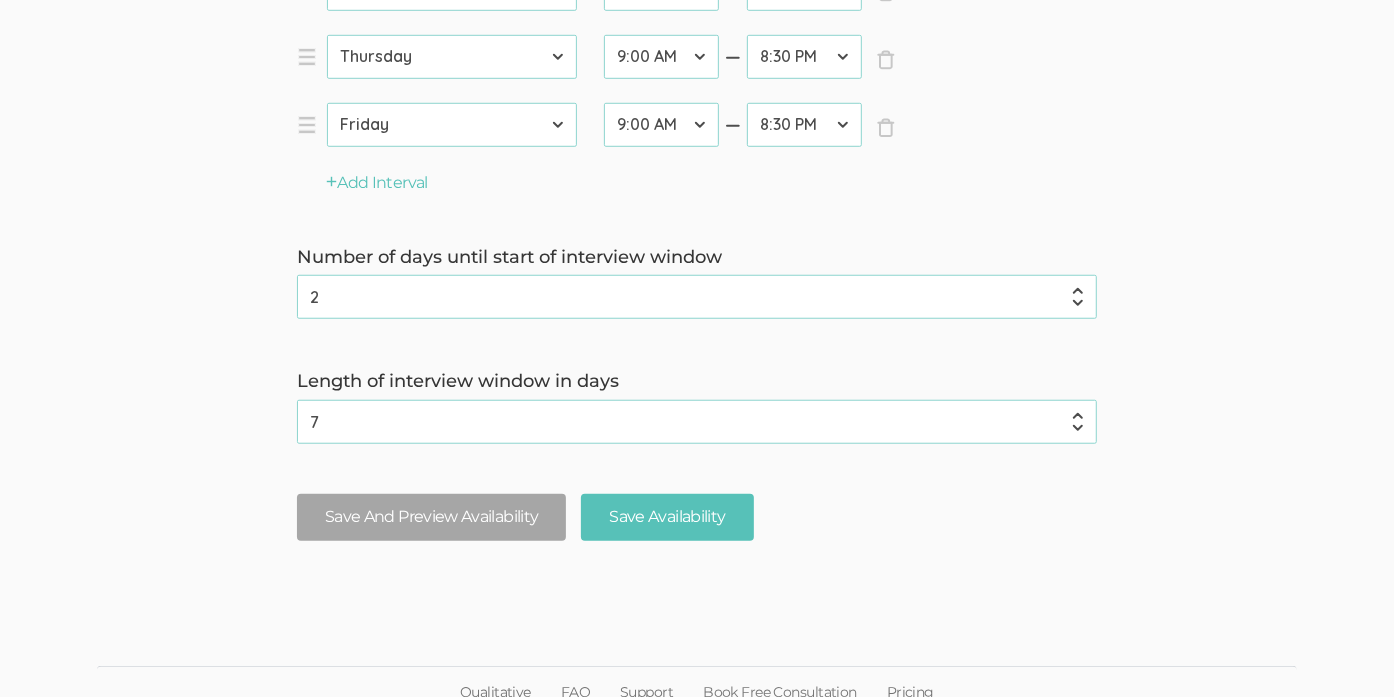scroll, scrollTop: 927, scrollLeft: 0, axis: vertical 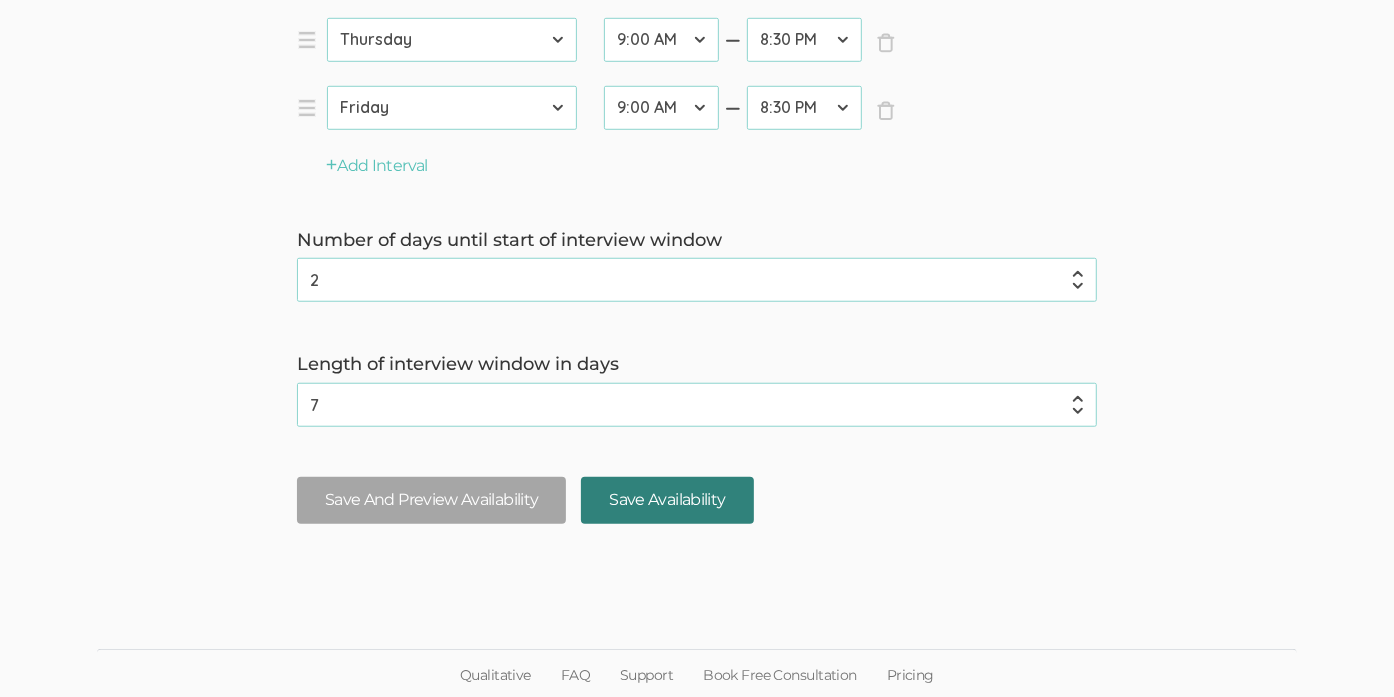 click on "Save Availability" at bounding box center (667, 500) 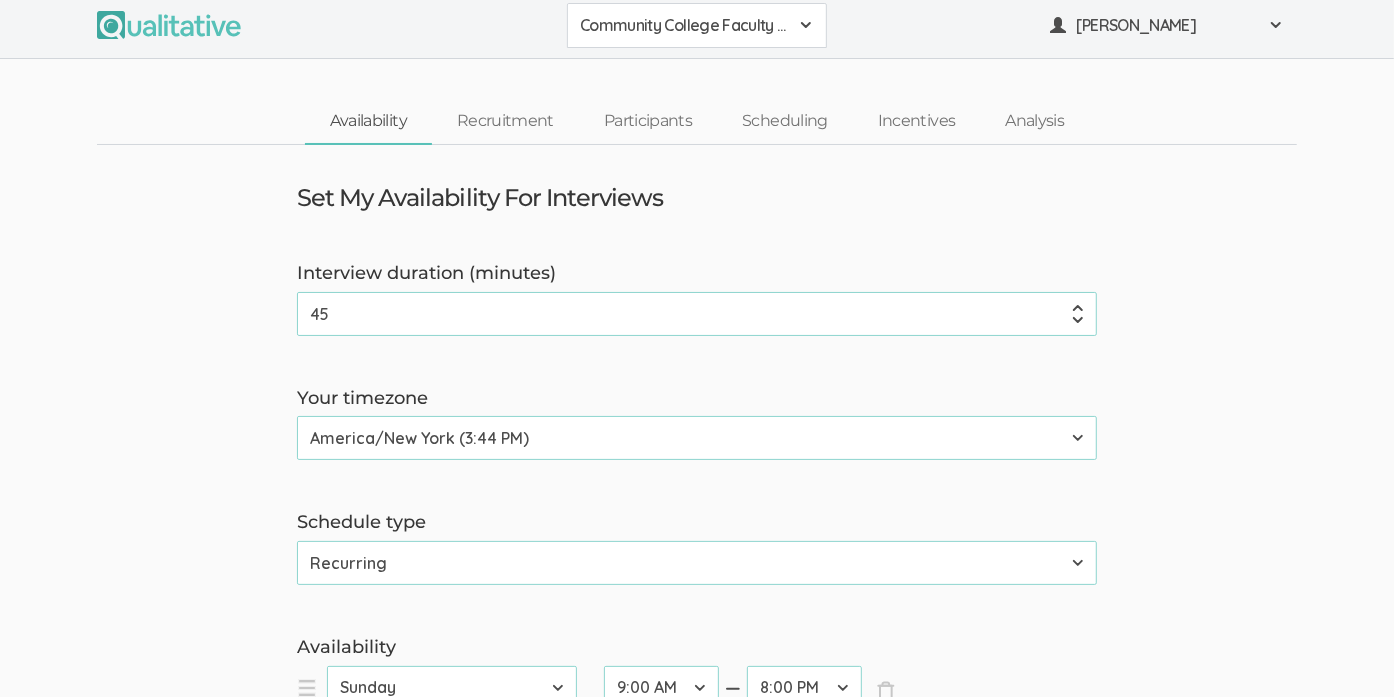 scroll, scrollTop: 0, scrollLeft: 0, axis: both 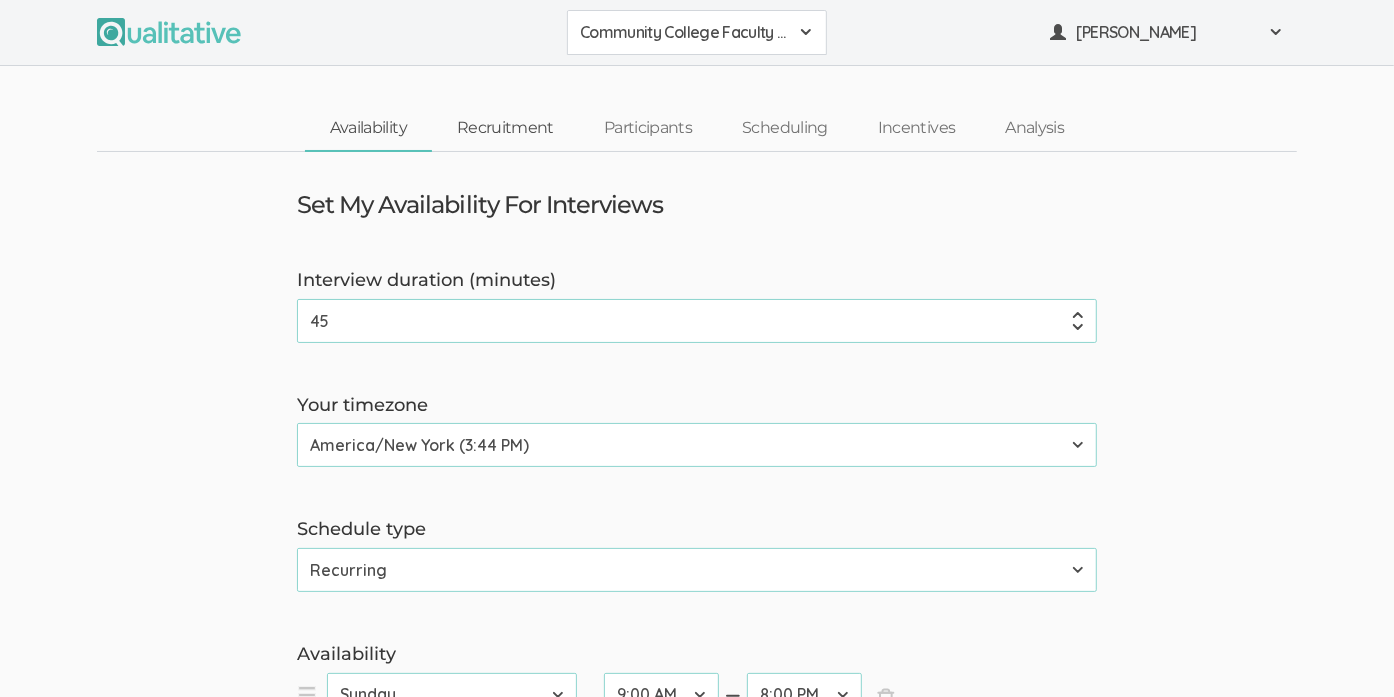 click on "Recruitment" at bounding box center (505, 128) 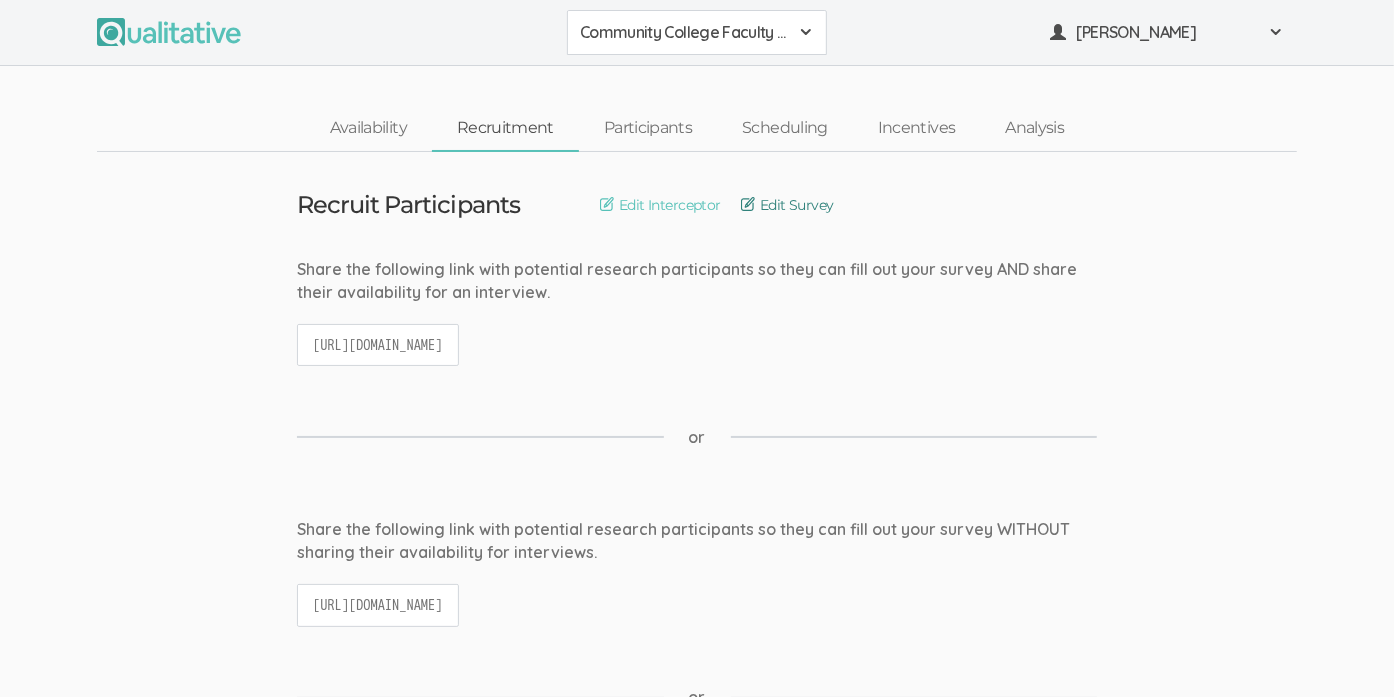 click on "Edit Survey" at bounding box center [787, 205] 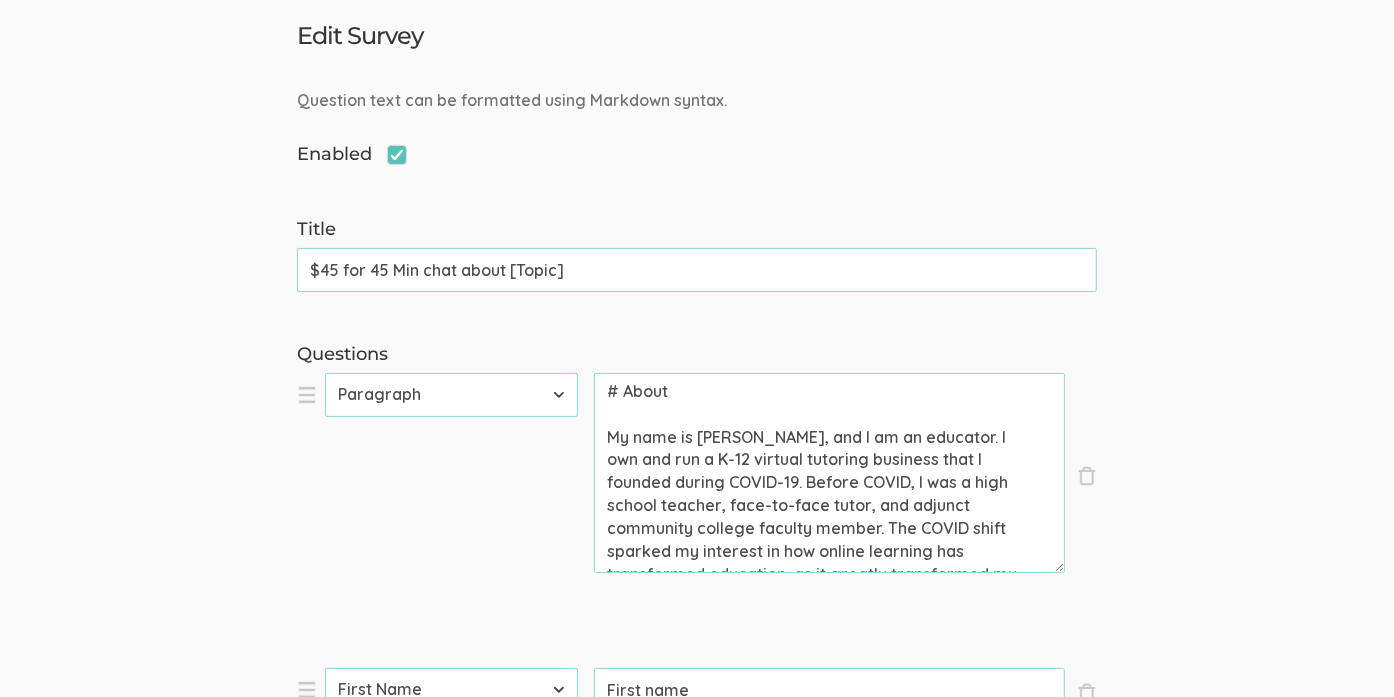 scroll, scrollTop: 200, scrollLeft: 0, axis: vertical 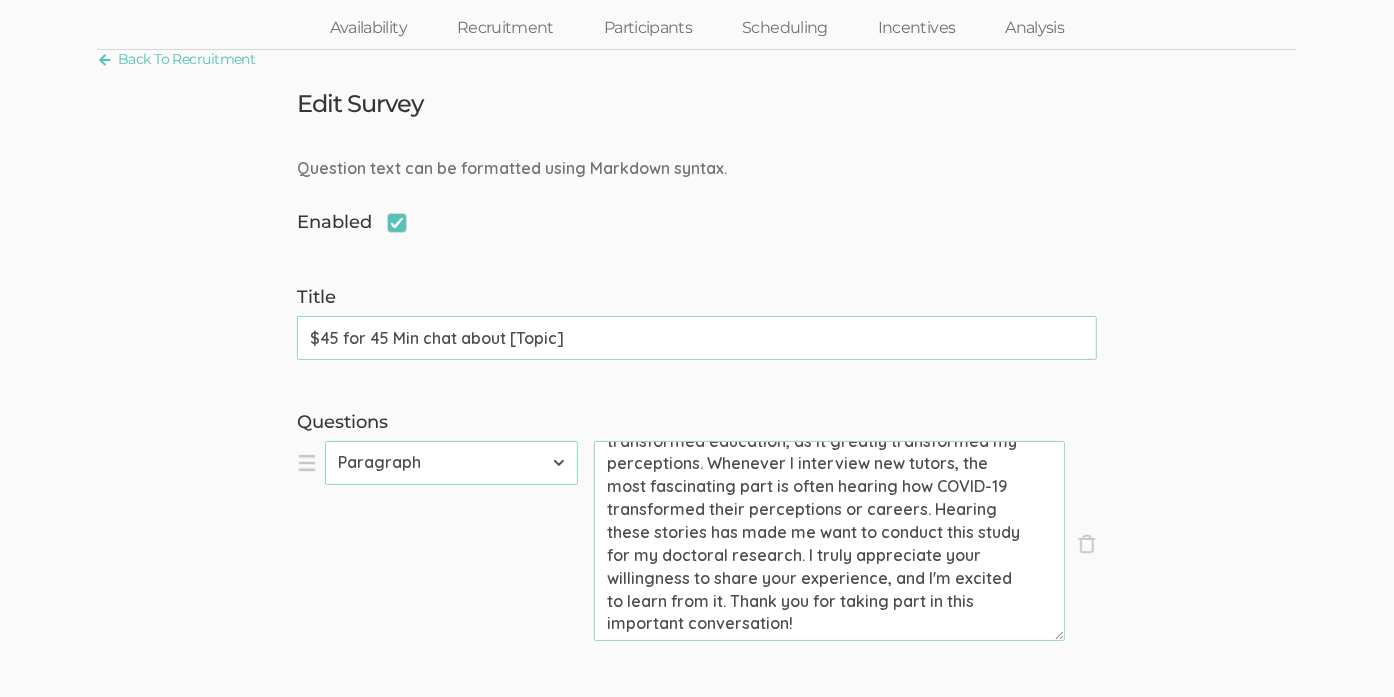 click on "$45 for 45 Min chat about [Topic]" at bounding box center [697, 338] 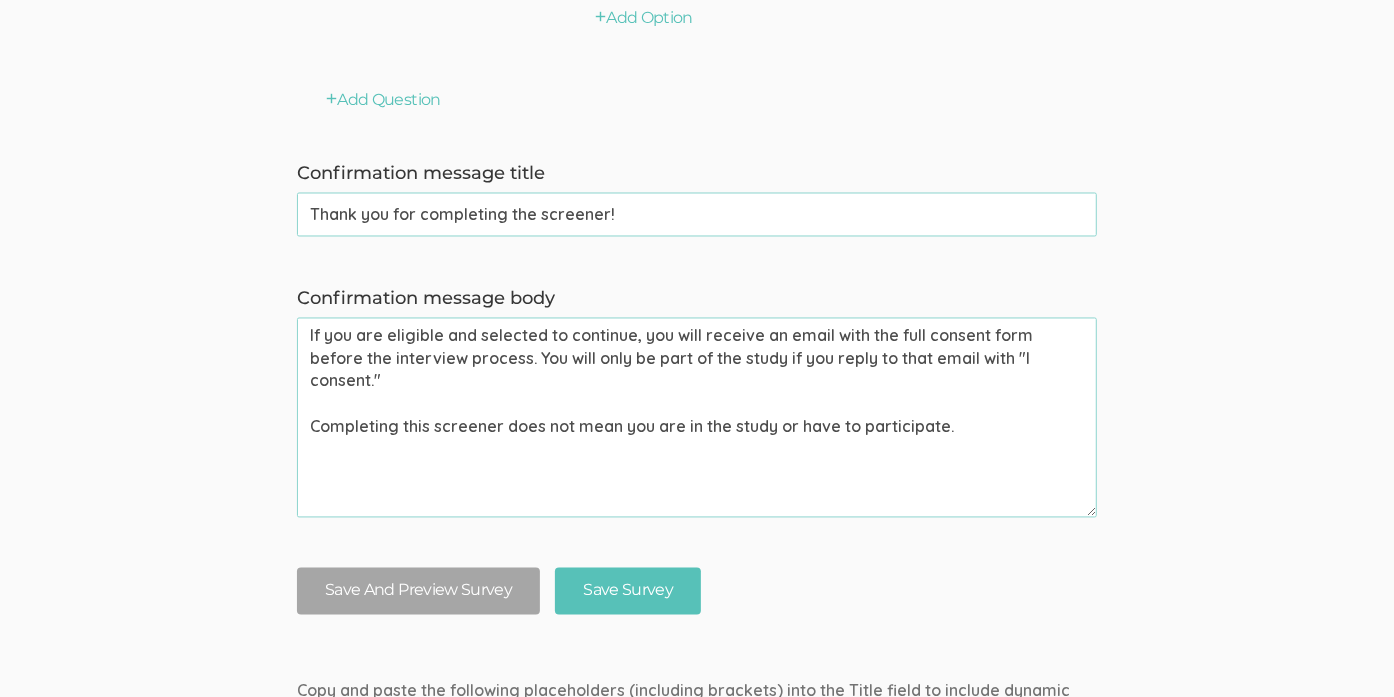 scroll, scrollTop: 2300, scrollLeft: 0, axis: vertical 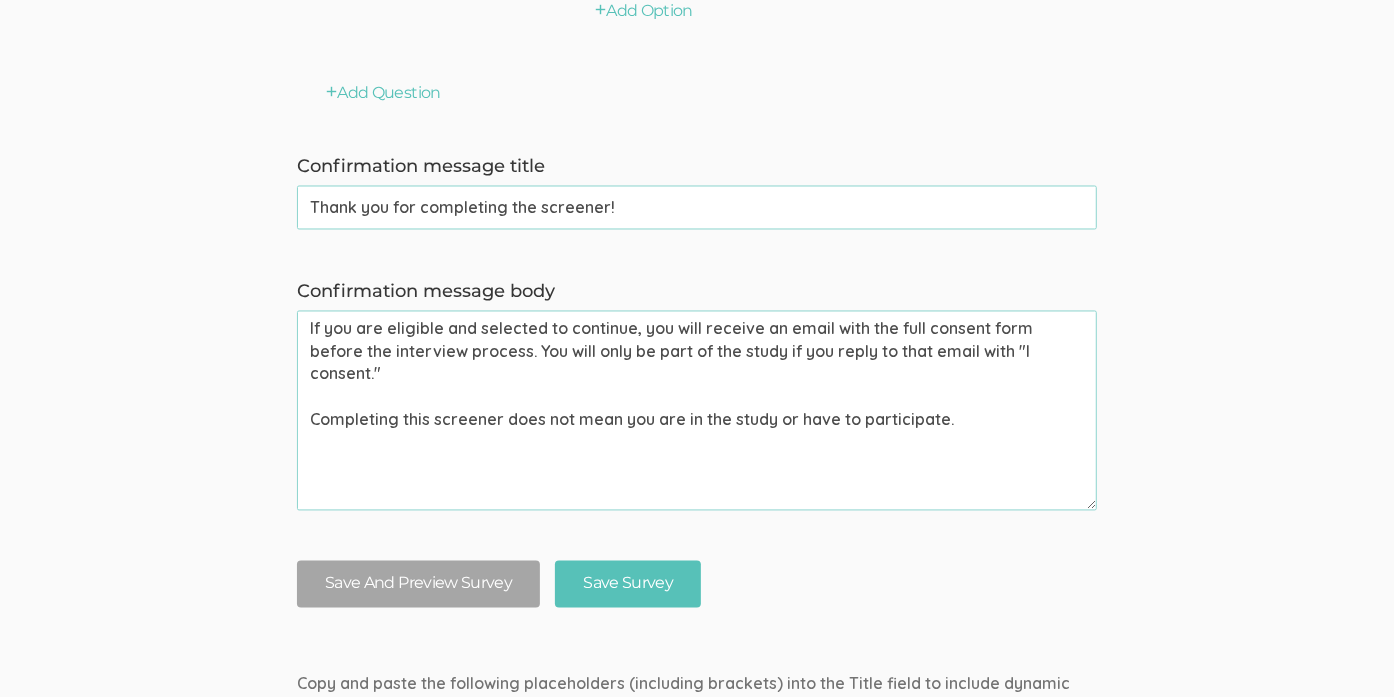 click on "If you are eligible and selected to continue, you will receive an email with the full consent form before the interview process. You will only be part of the study if you reply to that email with "I consent."
Completing this screener does not mean you are in the study or have to participate." at bounding box center (697, 411) 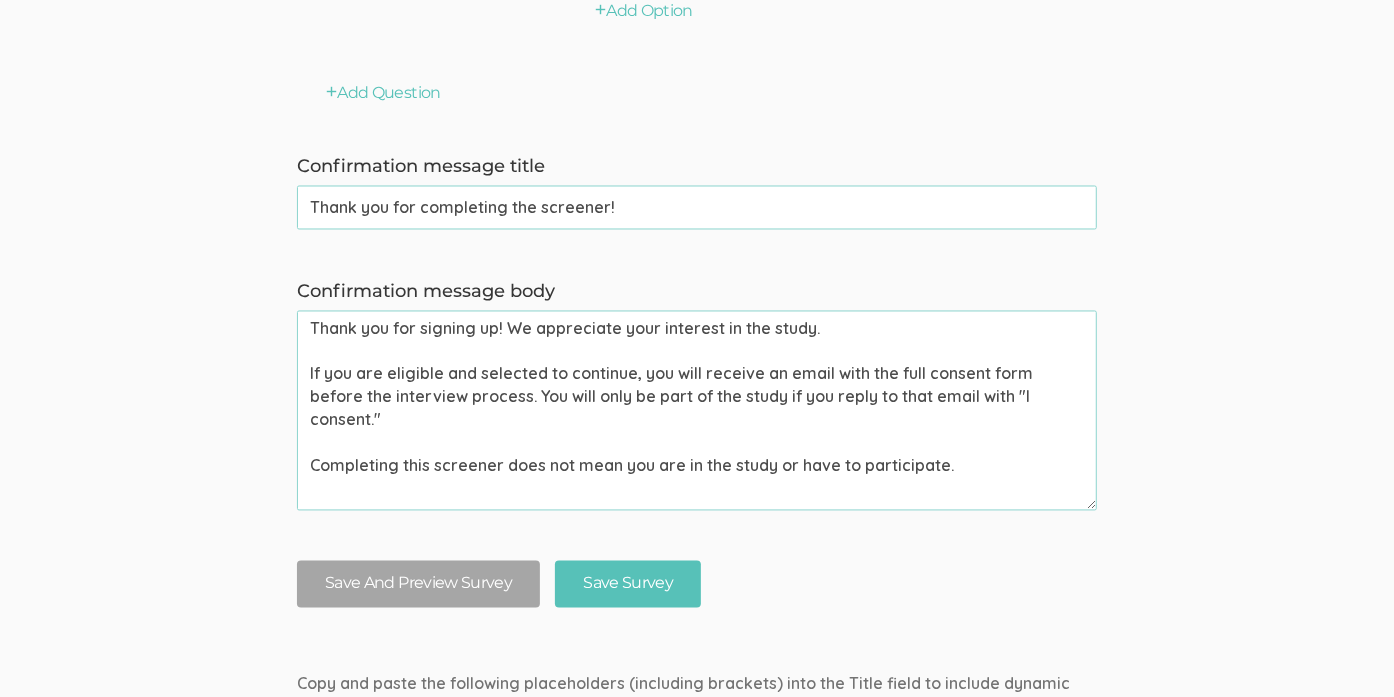click on "Thank you for signing up! We appreciate your interest in the study.
If you are eligible and selected to continue, you will receive an email with the full consent form before the interview process. You will only be part of the study if you reply to that email with "I consent."
Completing this screener does not mean you are in the study or have to participate." at bounding box center [697, 411] 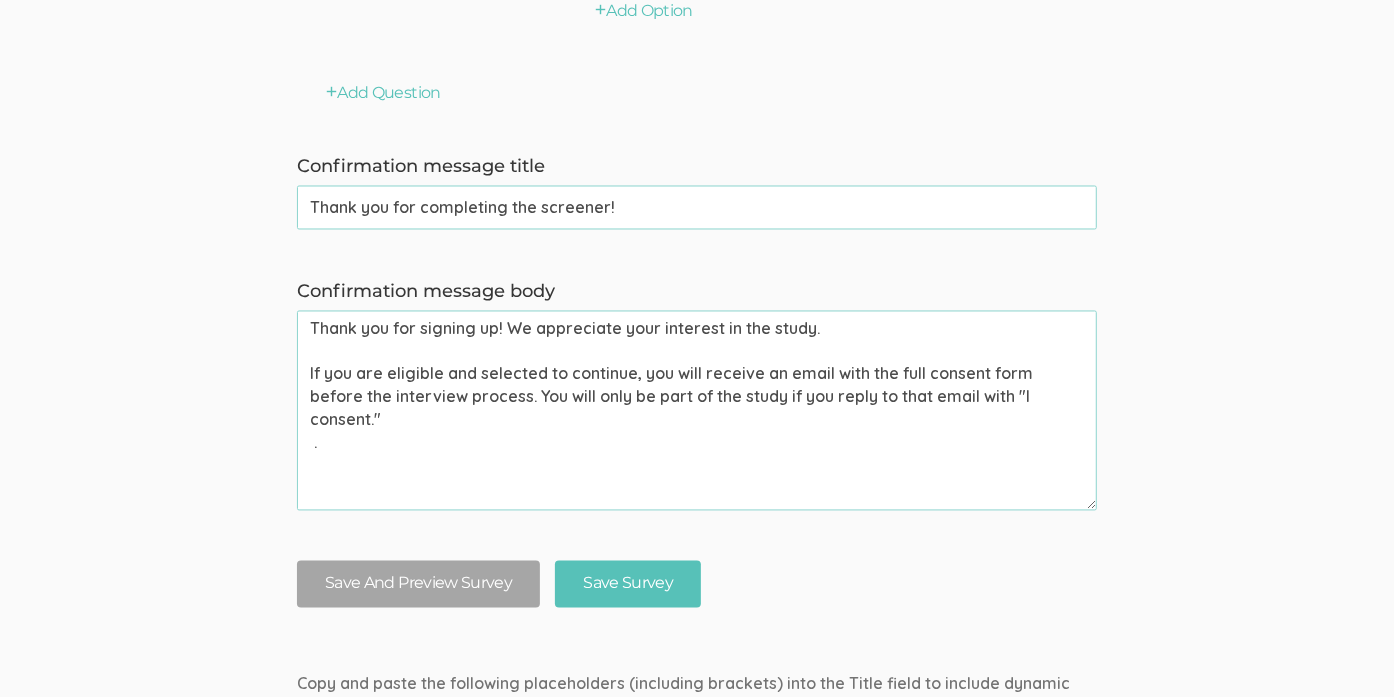 click on "Thank you for signing up! We appreciate your interest in the study.
If you are eligible and selected to continue, you will receive an email with the full consent form before the interview process. You will only be part of the study if you reply to that email with "I consent."
." at bounding box center [697, 411] 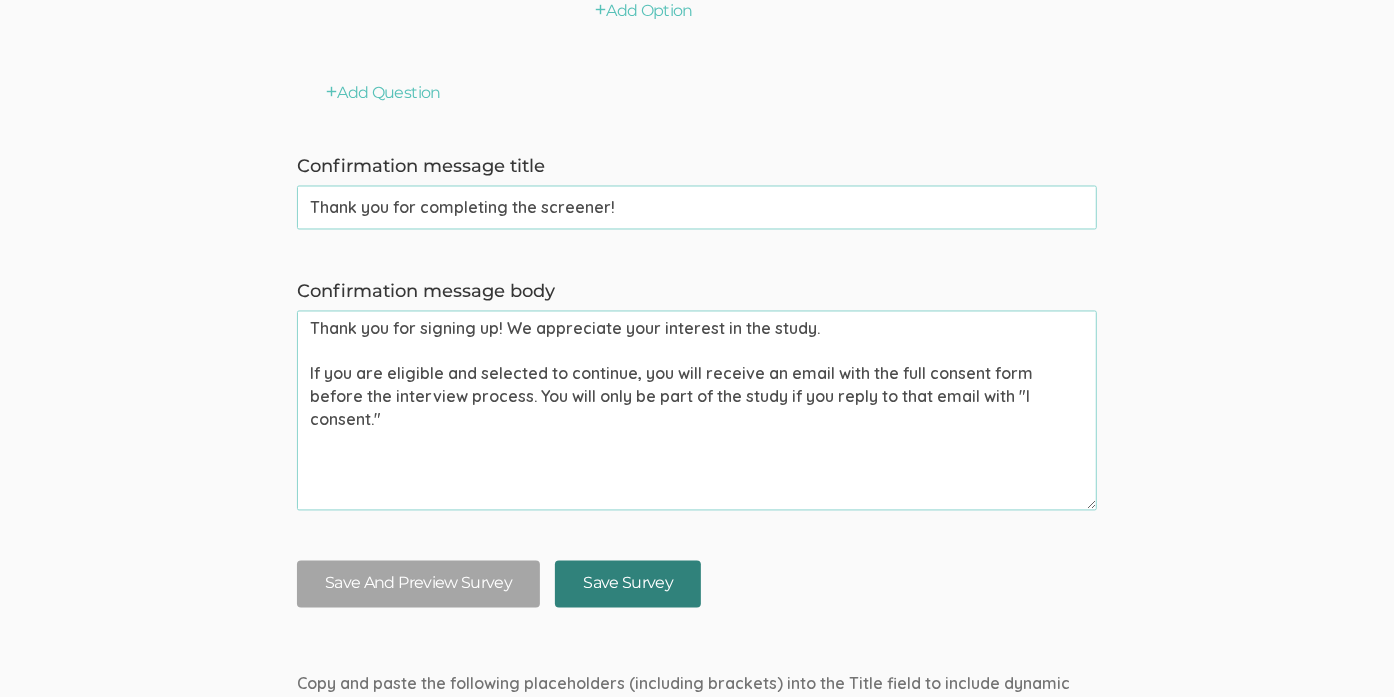 type on "Thank you for signing up! We appreciate your interest in the study.
If you are eligible and selected to continue, you will receive an email with the full consent form before the interview process. You will only be part of the study if you reply to that email with "I consent."" 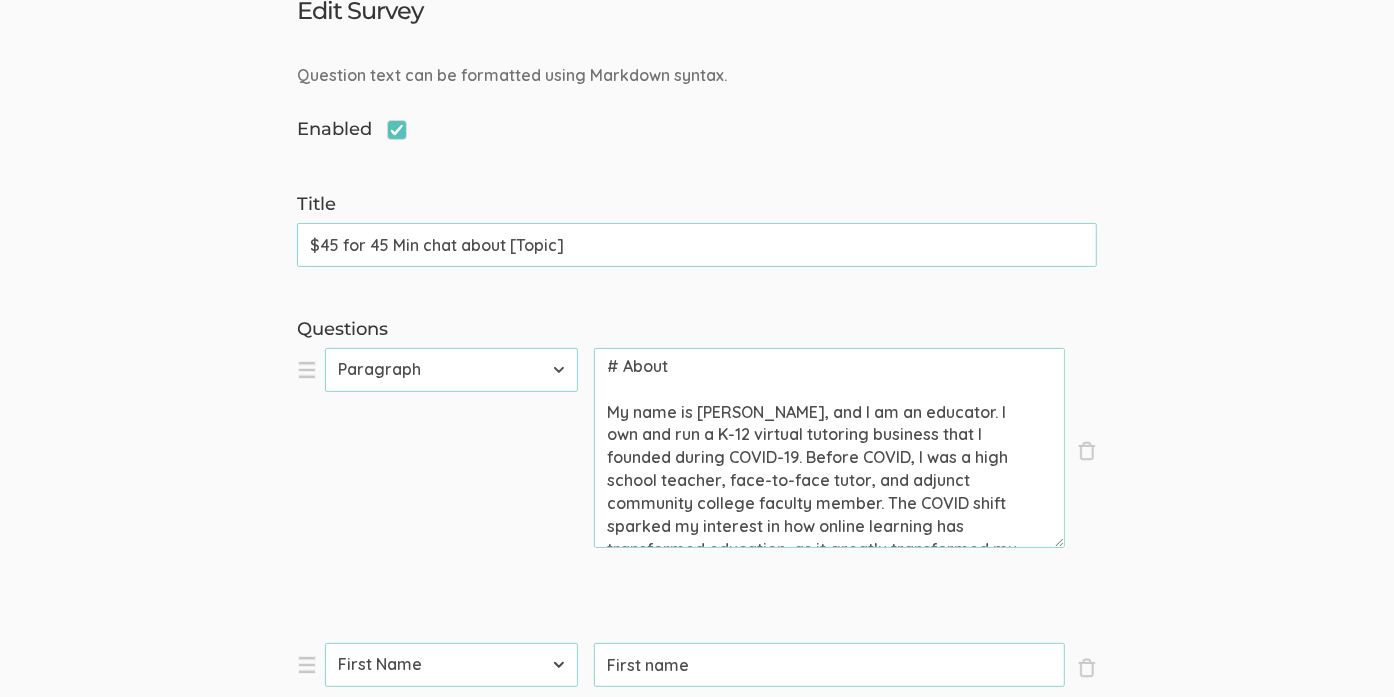 scroll, scrollTop: 200, scrollLeft: 0, axis: vertical 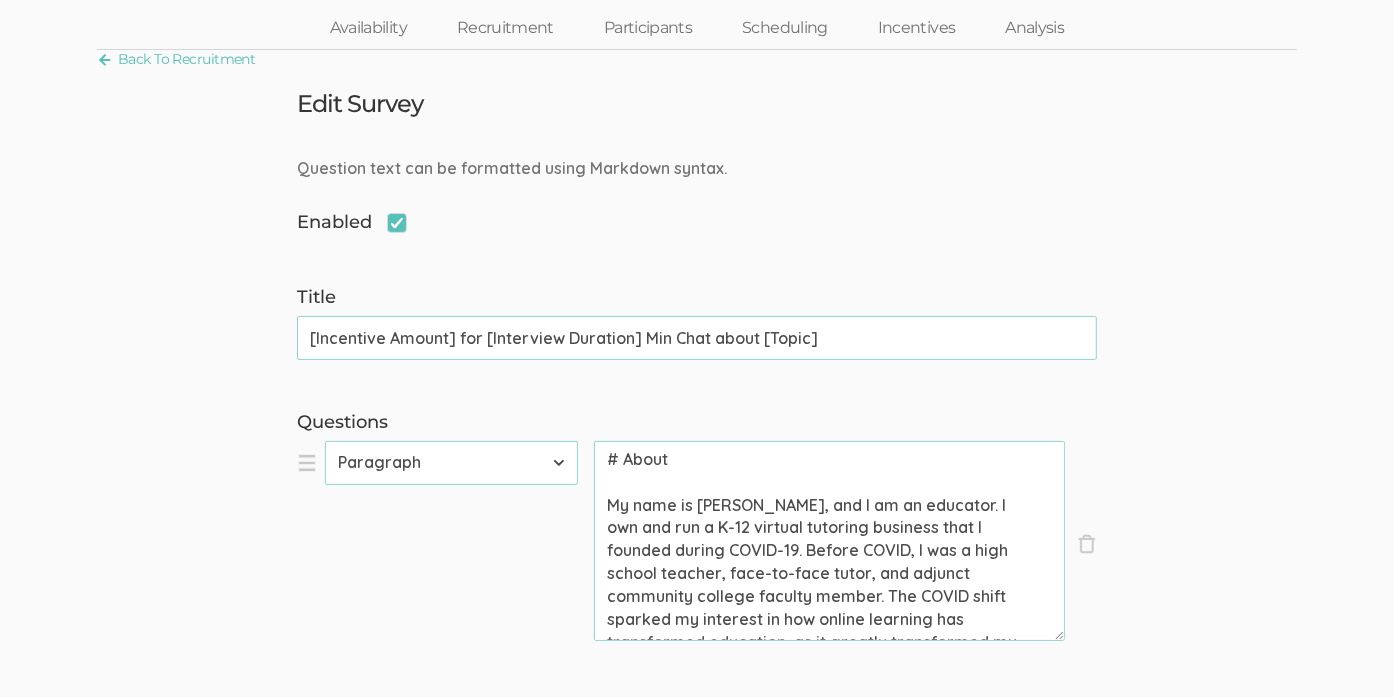 click on "# About
My name is [PERSON_NAME], and I am an educator. I own and run a K-12 virtual tutoring business that I founded during COVID-19. Before COVID, I was a high school teacher, face-to-face tutor, and adjunct community college faculty member. The COVID shift sparked my interest in how online learning has transformed education, as it greatly transformed my perceptions. Whenever I interview new tutors, the most fascinating part is often hearing how COVID-19 transformed their perceptions or careers. Hearing these stories has made me want to conduct this study for my doctoral research. I truly appreciate your willingness to share your experience, and I'm excited to learn from it. Thank you for taking part in this important conversation!" at bounding box center [829, 541] 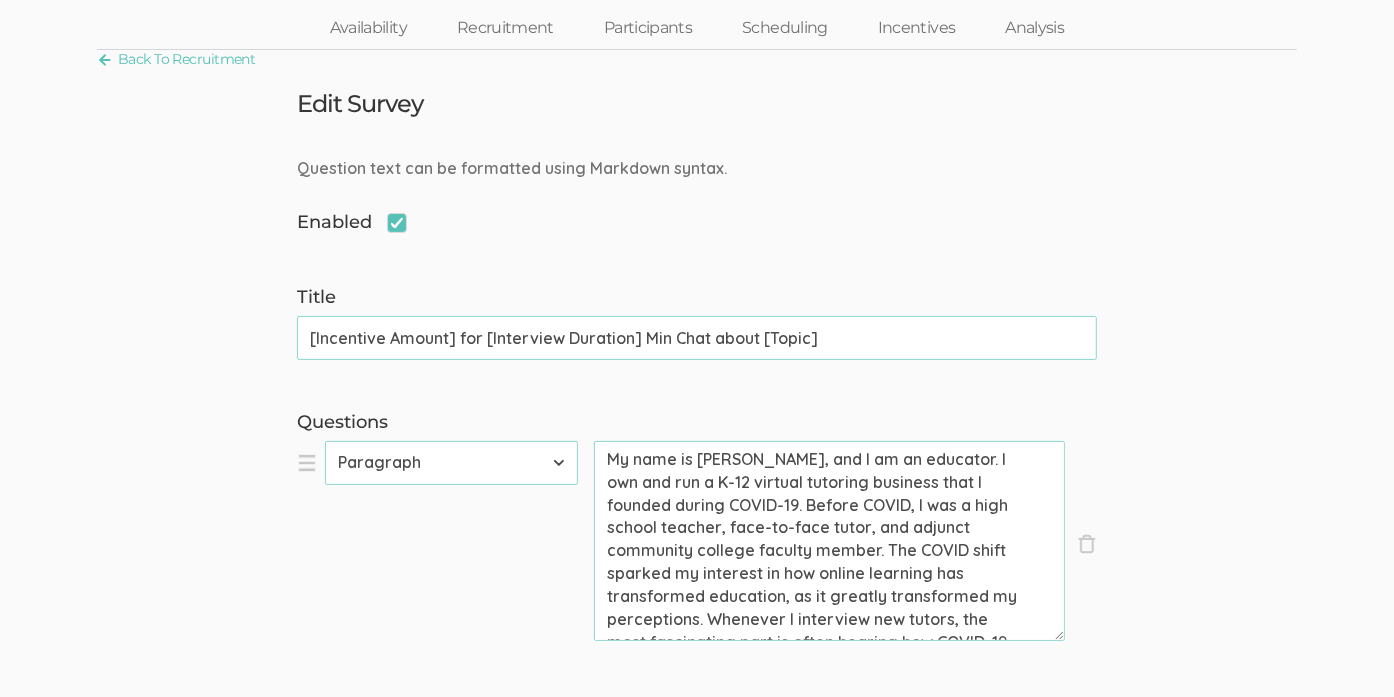 drag, startPoint x: 651, startPoint y: 469, endPoint x: 615, endPoint y: 471, distance: 36.05551 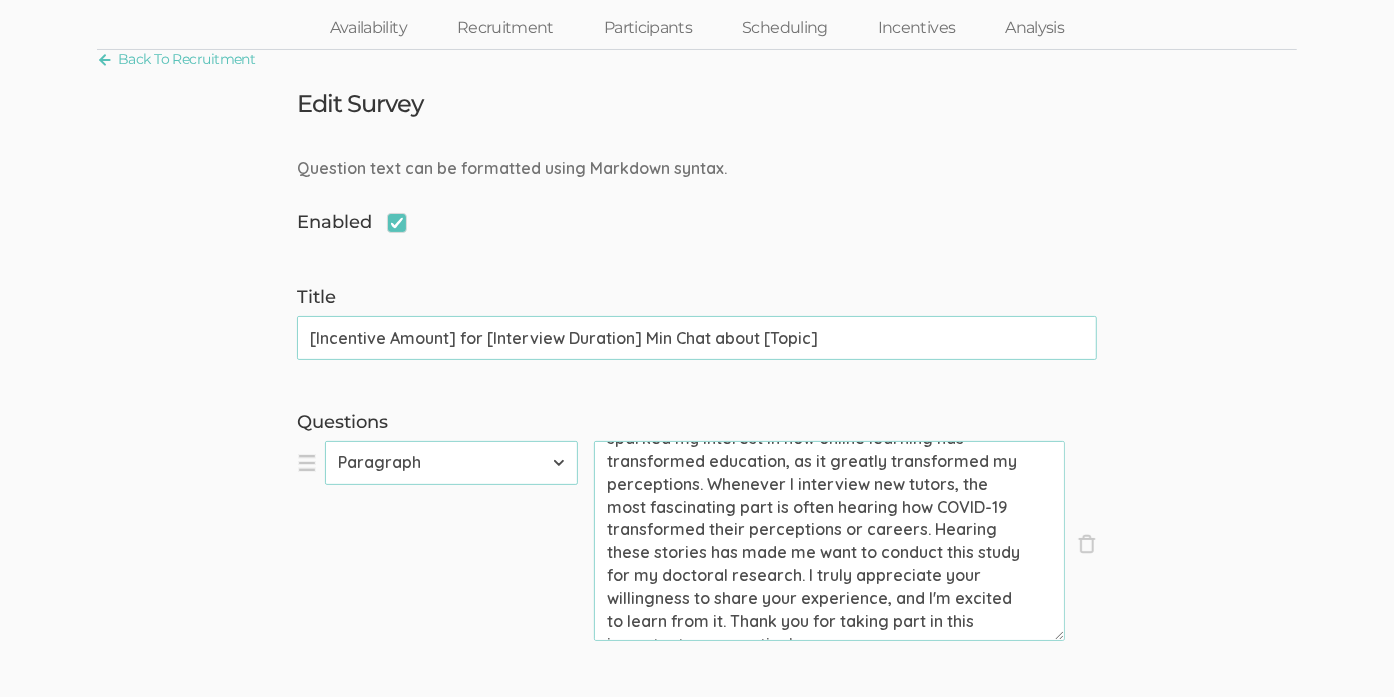 scroll, scrollTop: 156, scrollLeft: 0, axis: vertical 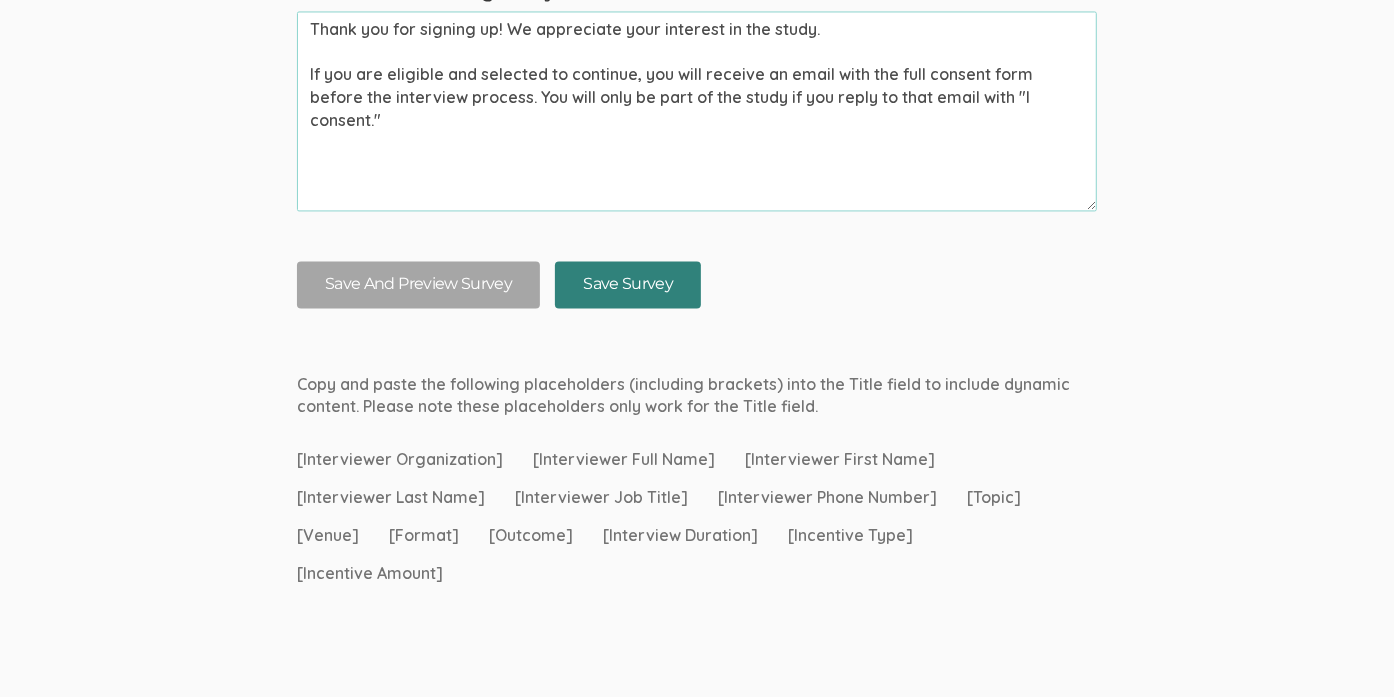 type on "My name is [PERSON_NAME], and I am an educator. I own and run a K-12 virtual tutoring business that I founded during COVID-19. Before COVID, I was a high school teacher, face-to-face tutor, and adjunct community college faculty member. The COVID shift sparked my interest in how online learning has transformed education, as it greatly transformed my perceptions. Whenever I interview new tutors, the most fascinating part is often hearing how COVID-19 transformed their perceptions or careers. Hearing these stories has made me want to conduct this study for my doctoral research. I truly appreciate your willingness to share your experience, and I'm excited to learn from it. Thank you for taking part in this important conversation!" 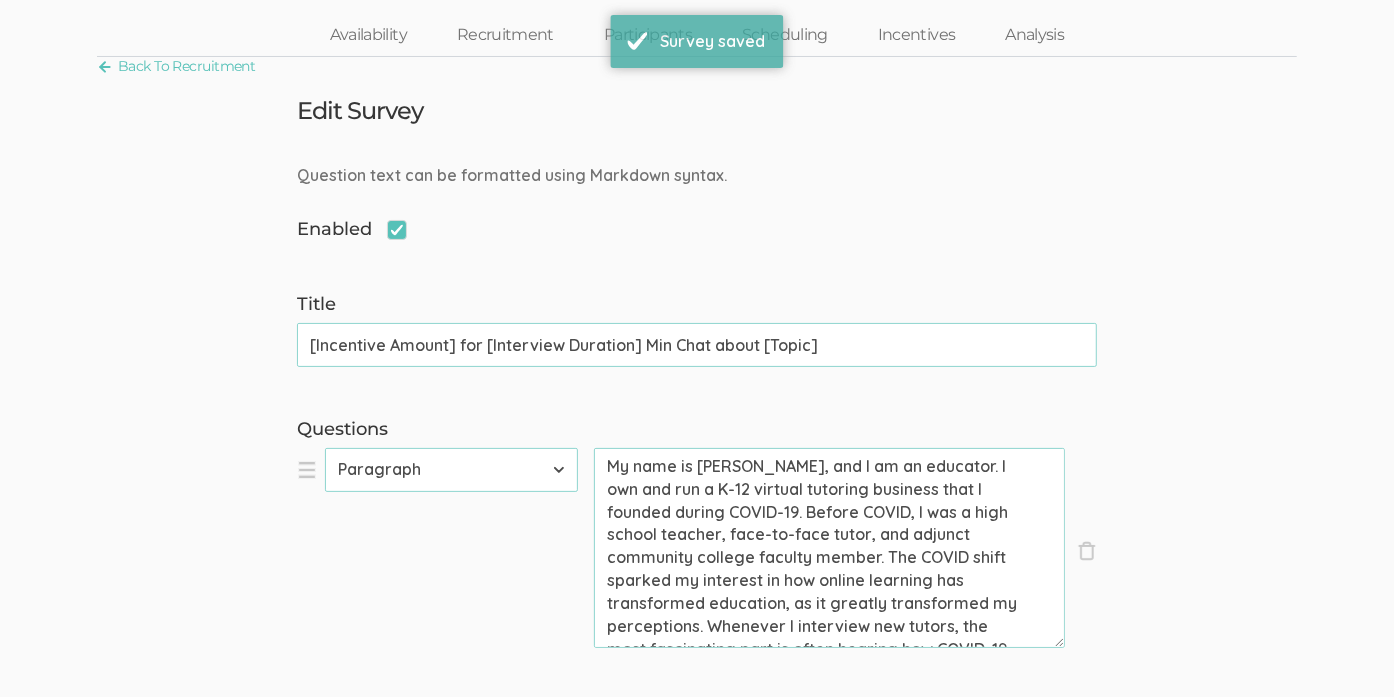 scroll, scrollTop: 100, scrollLeft: 0, axis: vertical 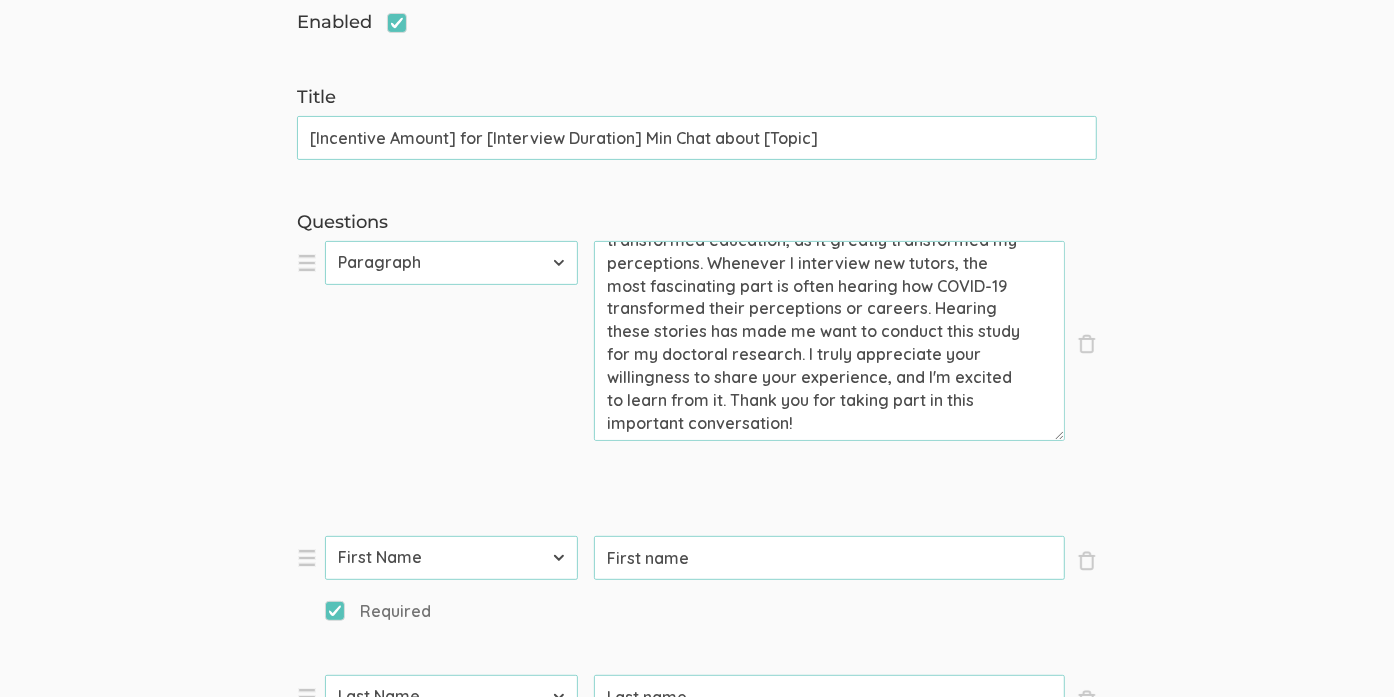 drag, startPoint x: 881, startPoint y: 347, endPoint x: 999, endPoint y: 421, distance: 139.28389 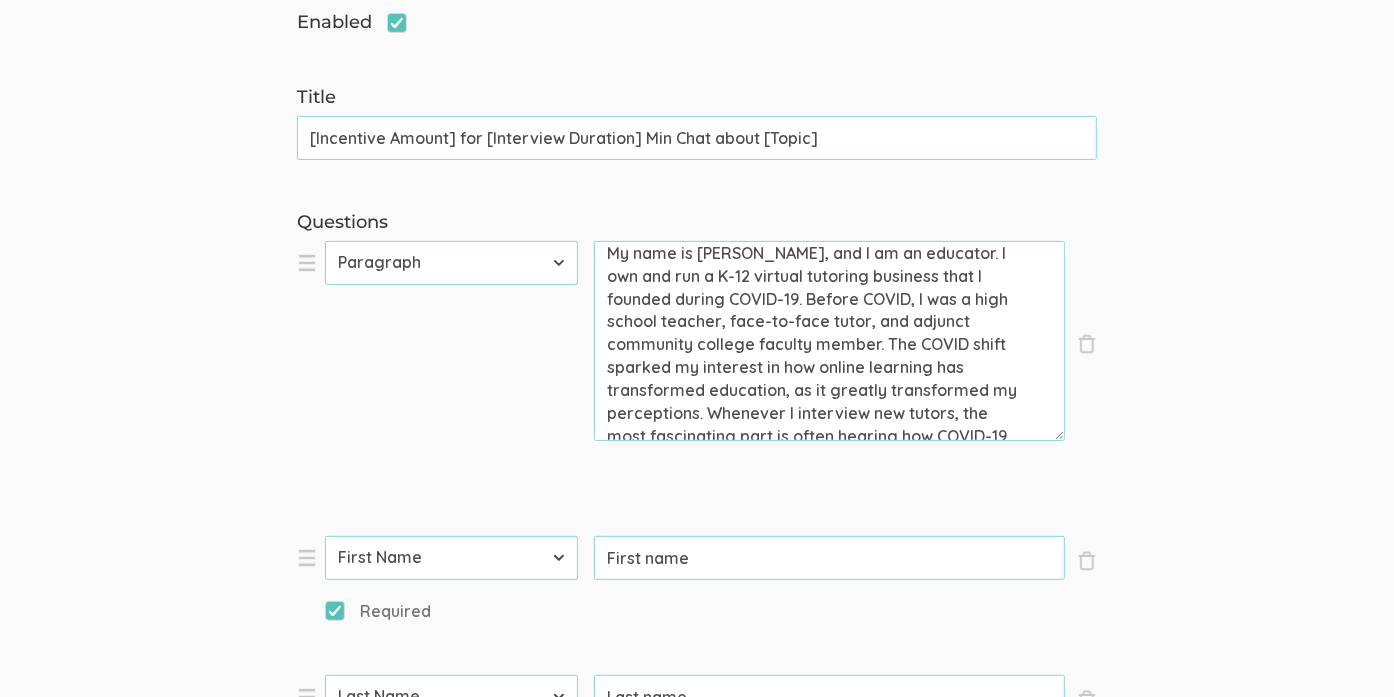 scroll, scrollTop: 0, scrollLeft: 0, axis: both 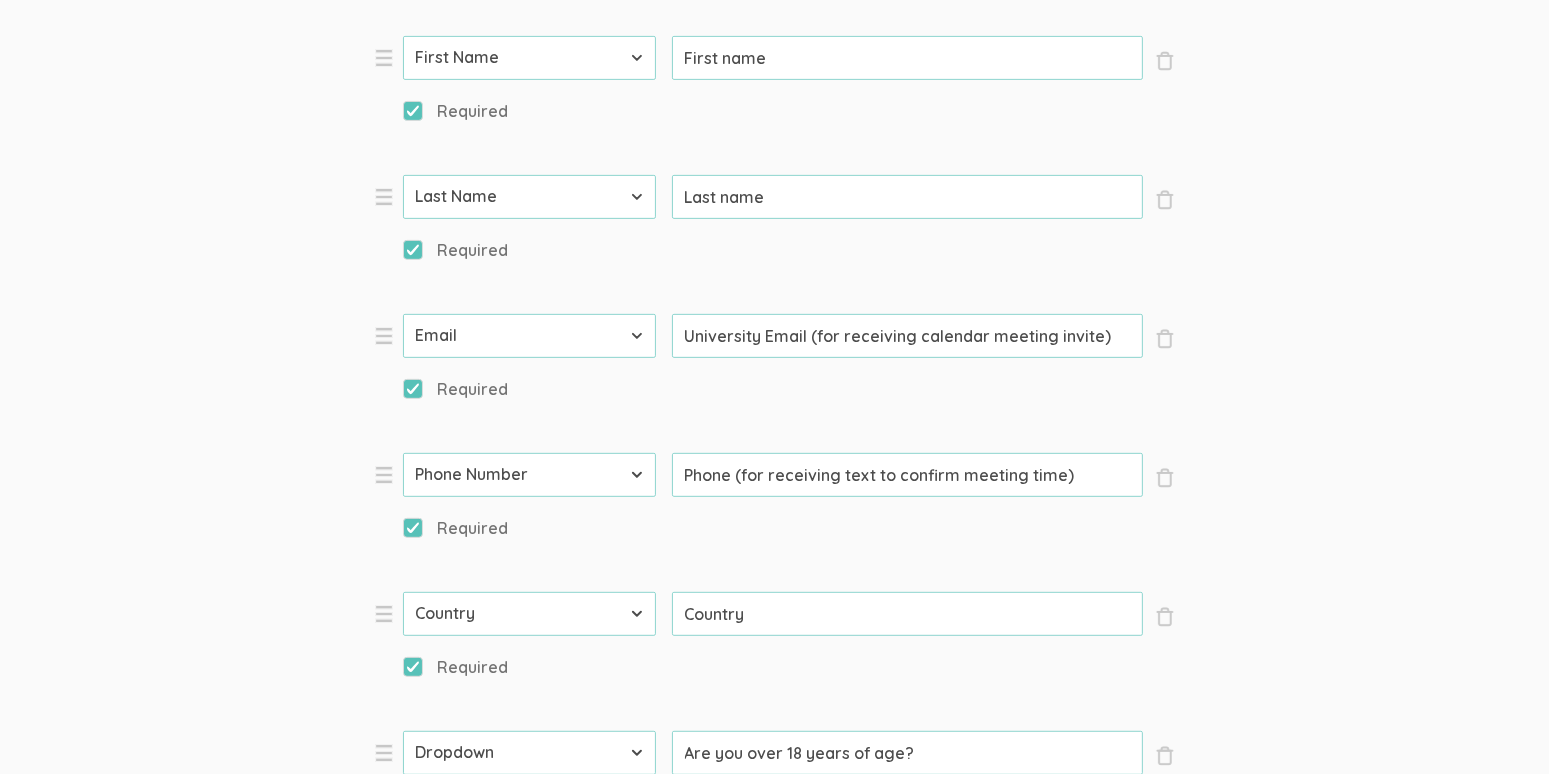 drag, startPoint x: 808, startPoint y: 328, endPoint x: 767, endPoint y: 328, distance: 41 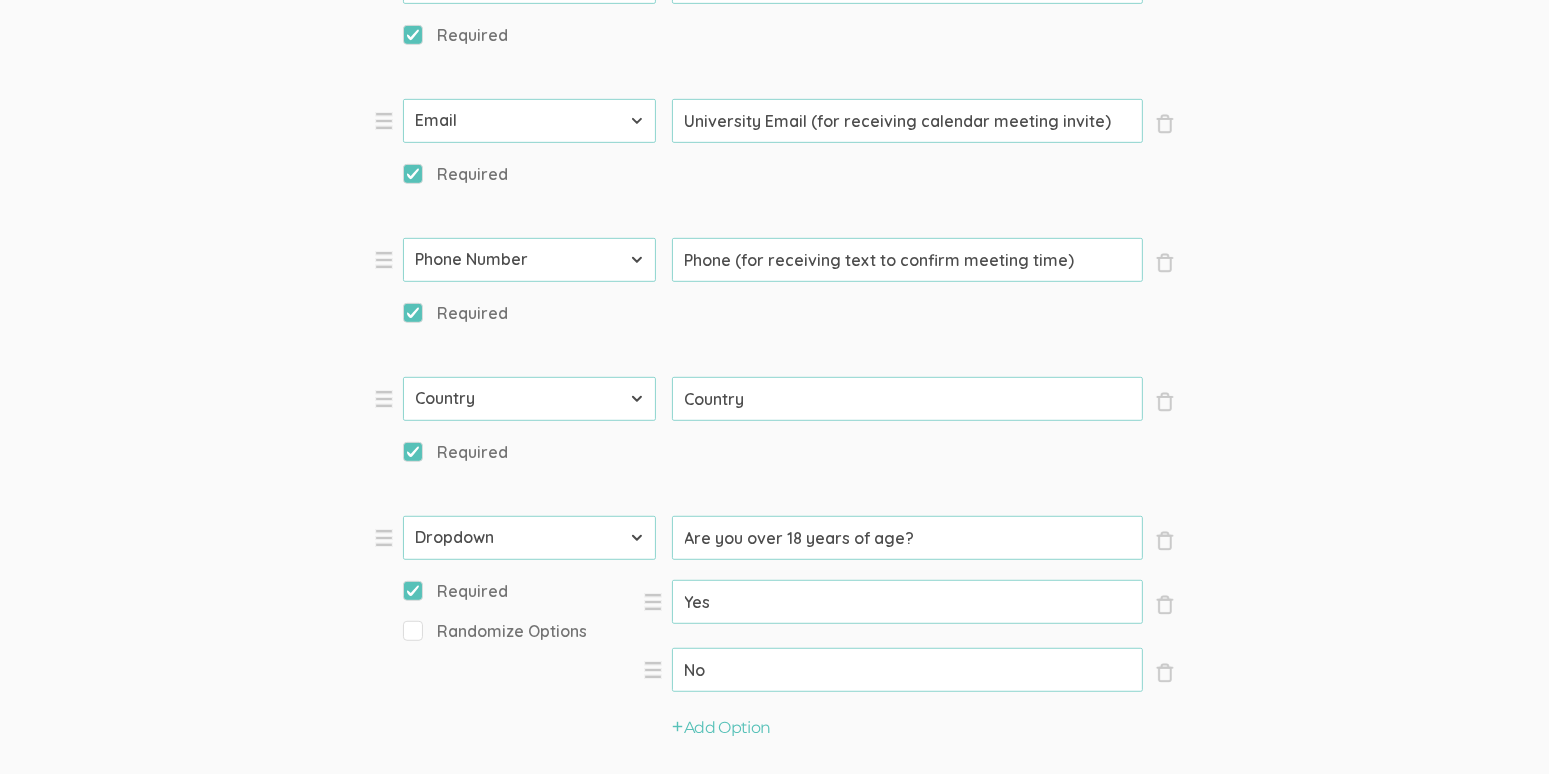 scroll, scrollTop: 1022, scrollLeft: 0, axis: vertical 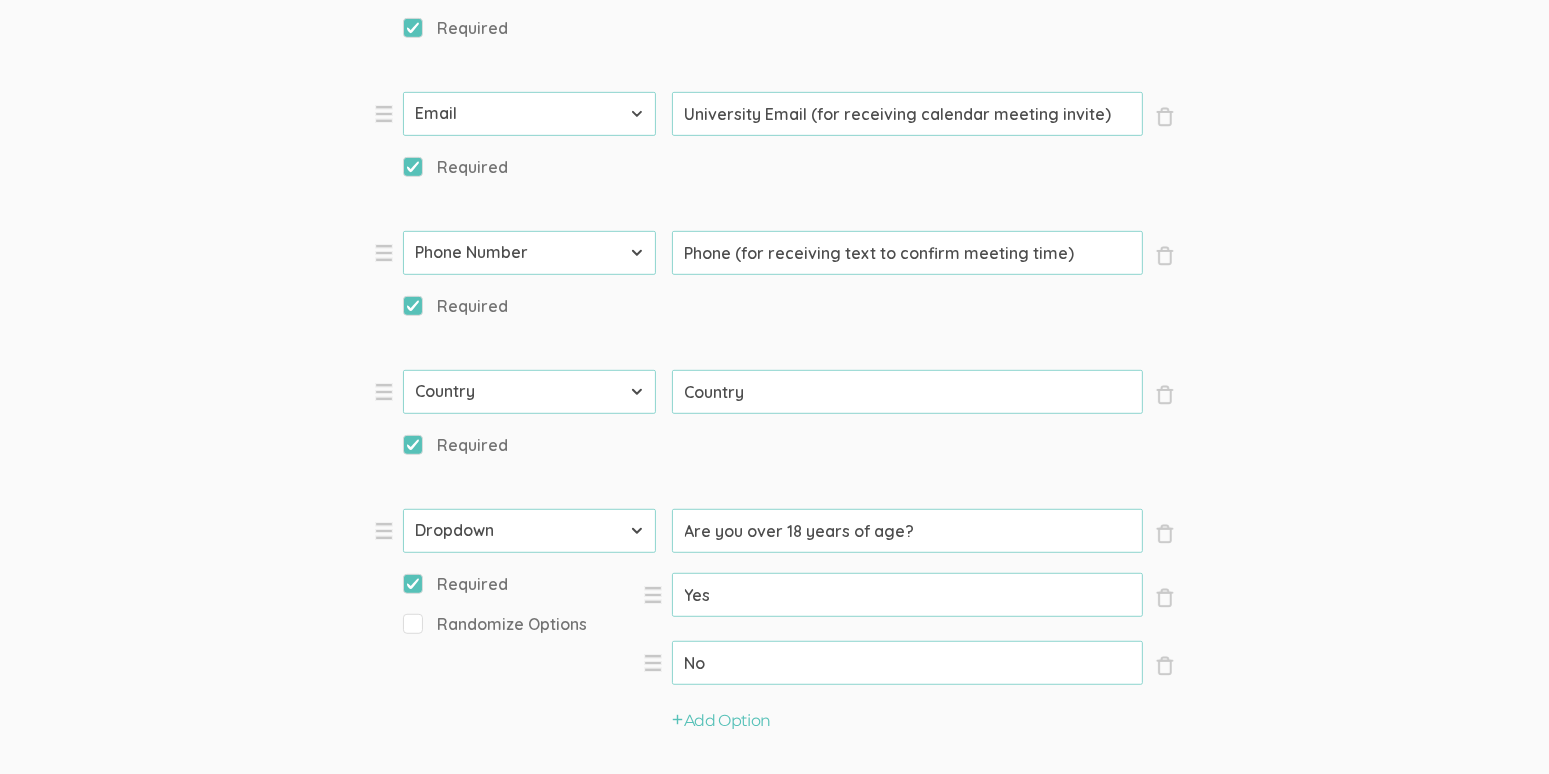 drag, startPoint x: 1075, startPoint y: 250, endPoint x: 676, endPoint y: 247, distance: 399.0113 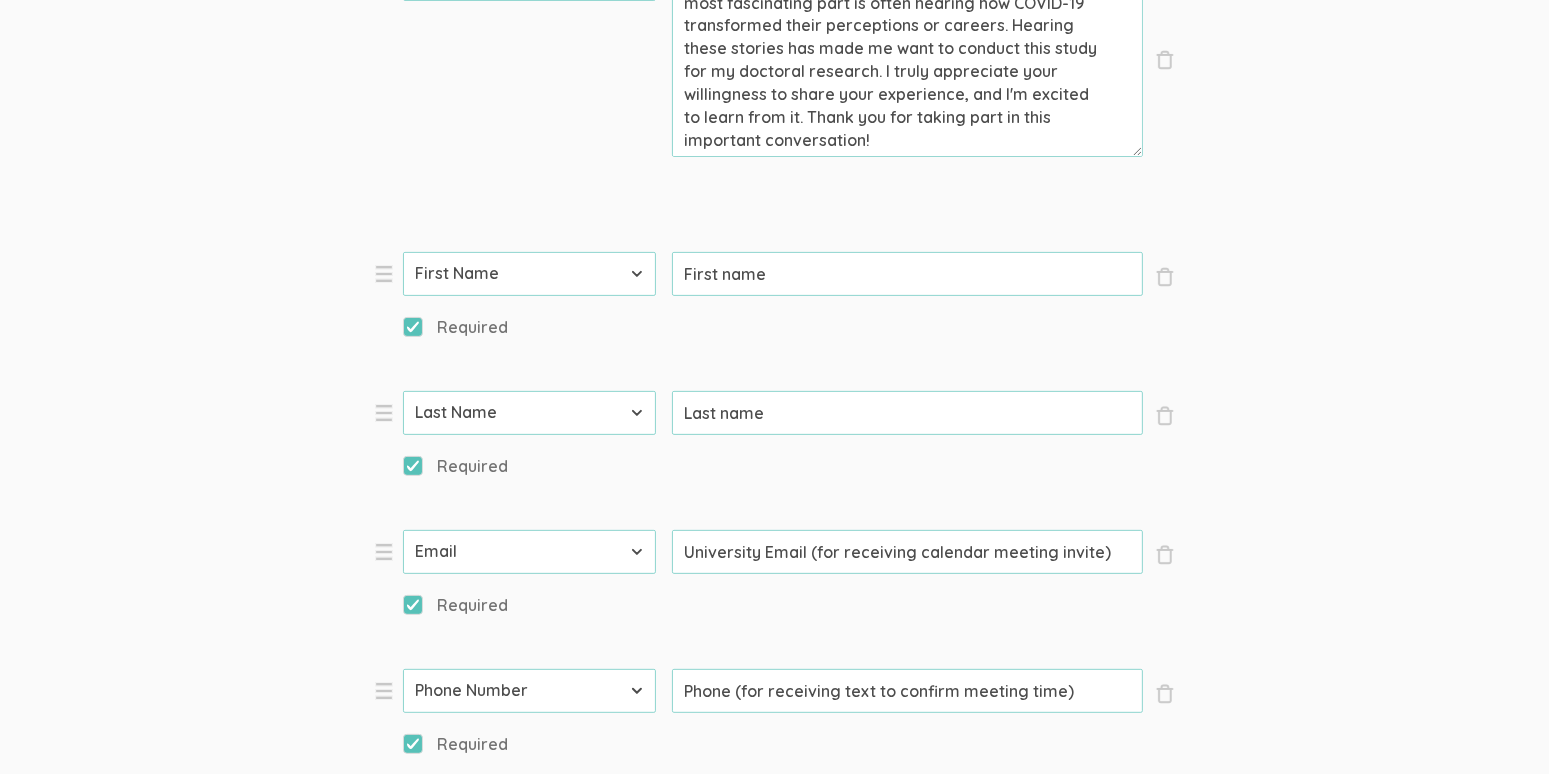 scroll, scrollTop: 577, scrollLeft: 0, axis: vertical 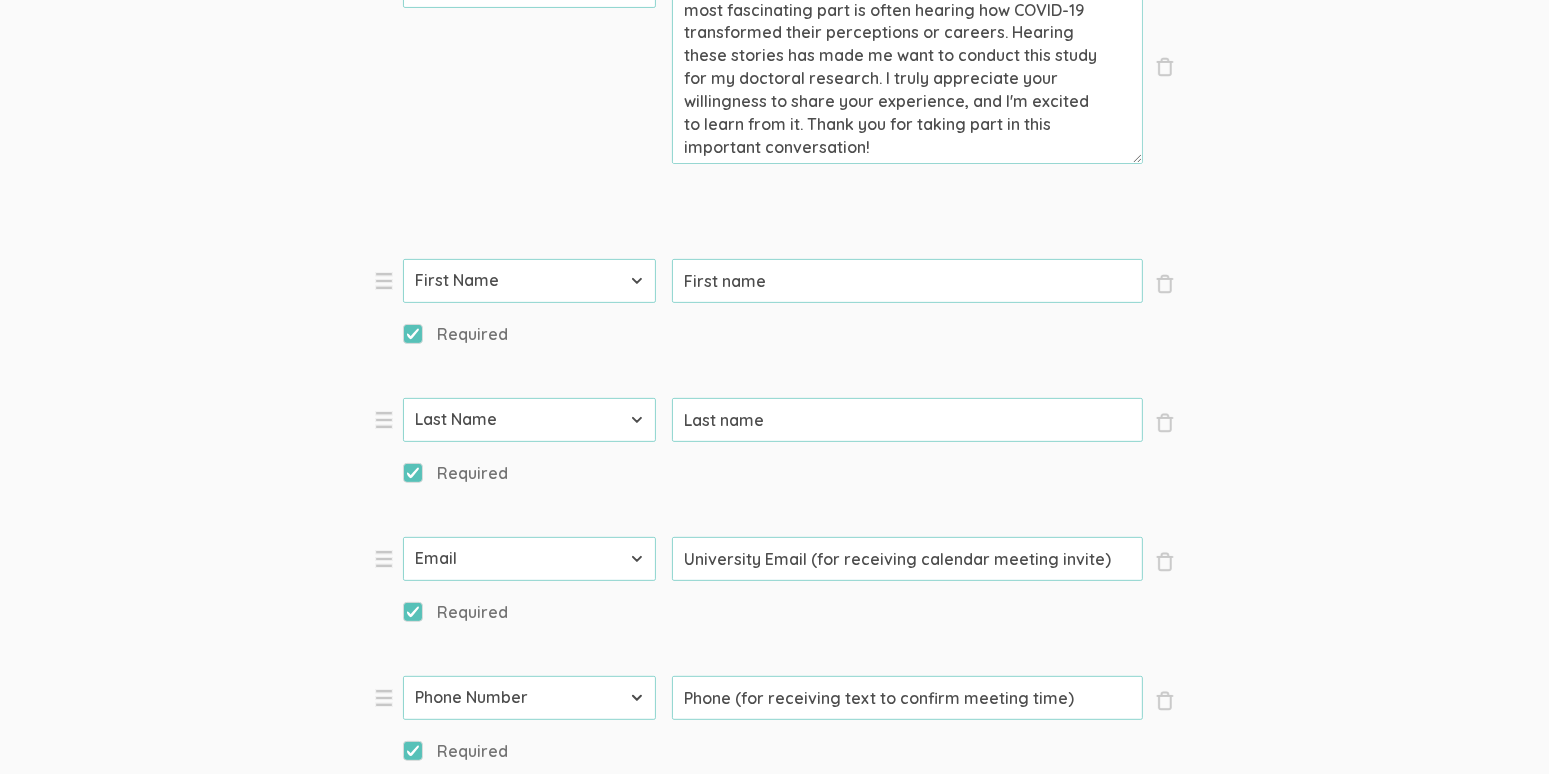 click on "University Email (for receiving calendar meeting invite)" at bounding box center [907, 559] 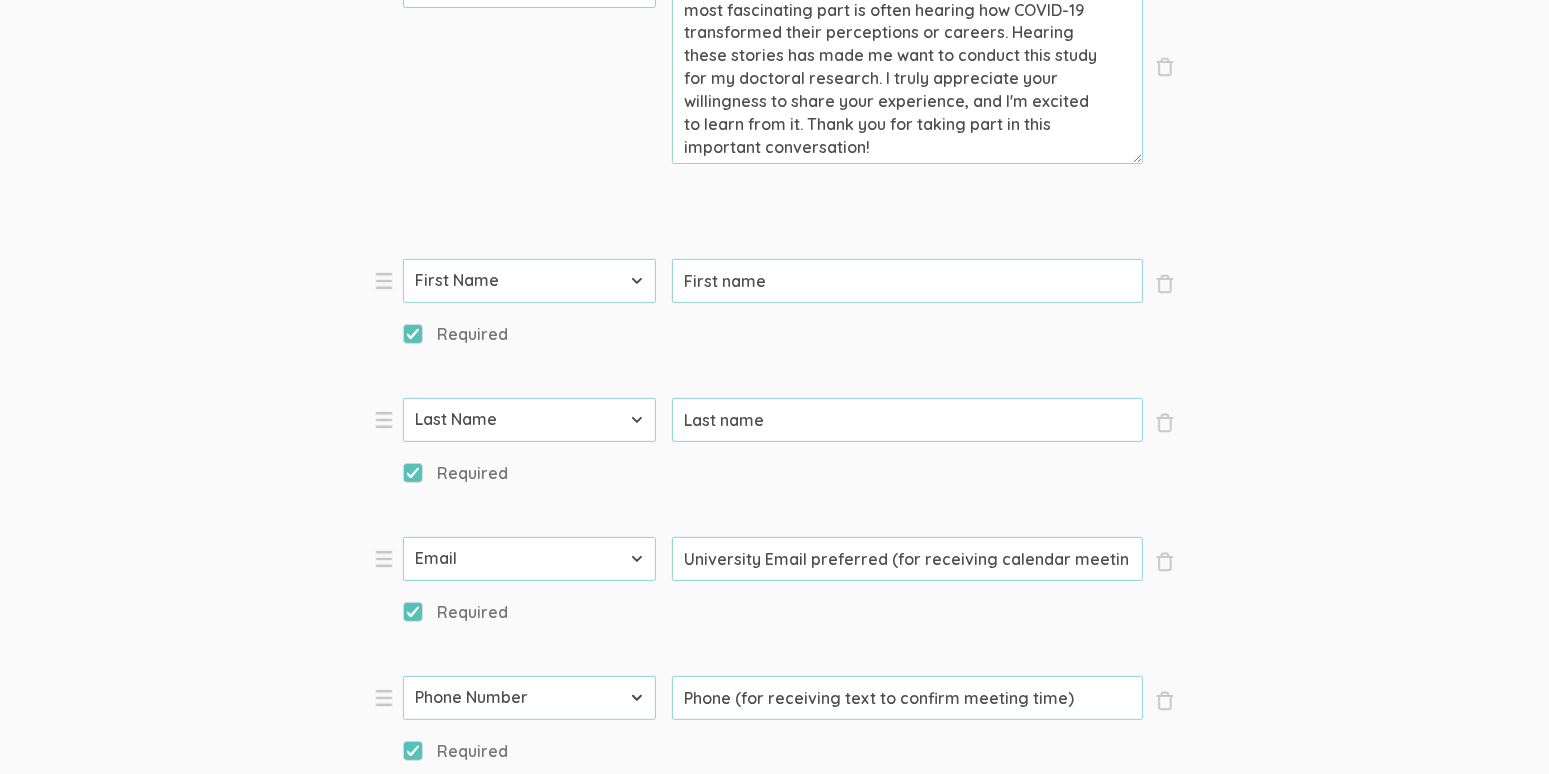 click on "University Email preferred (for receiving calendar meeting invite)" at bounding box center [907, 559] 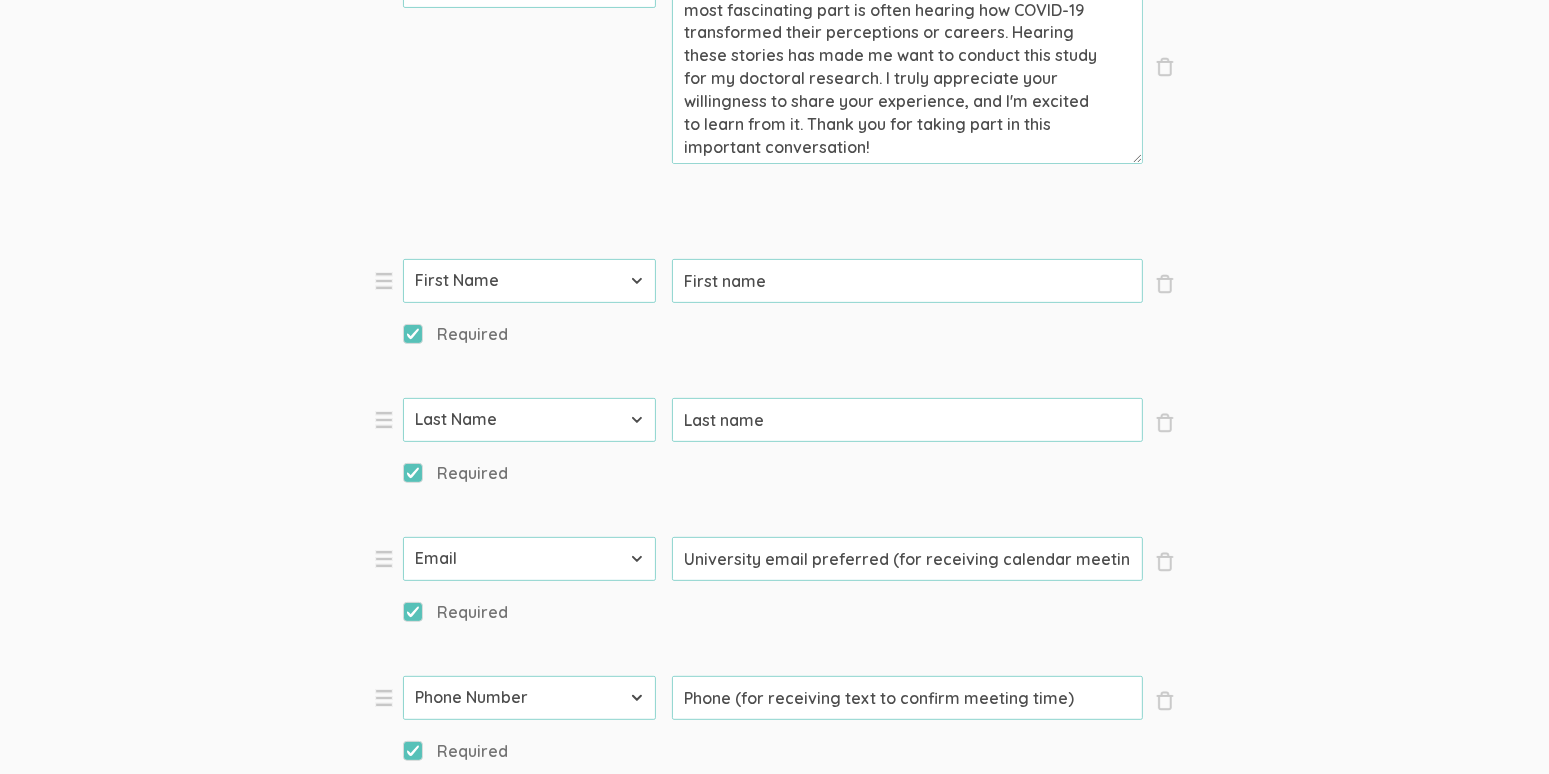 scroll, scrollTop: 0, scrollLeft: 48, axis: horizontal 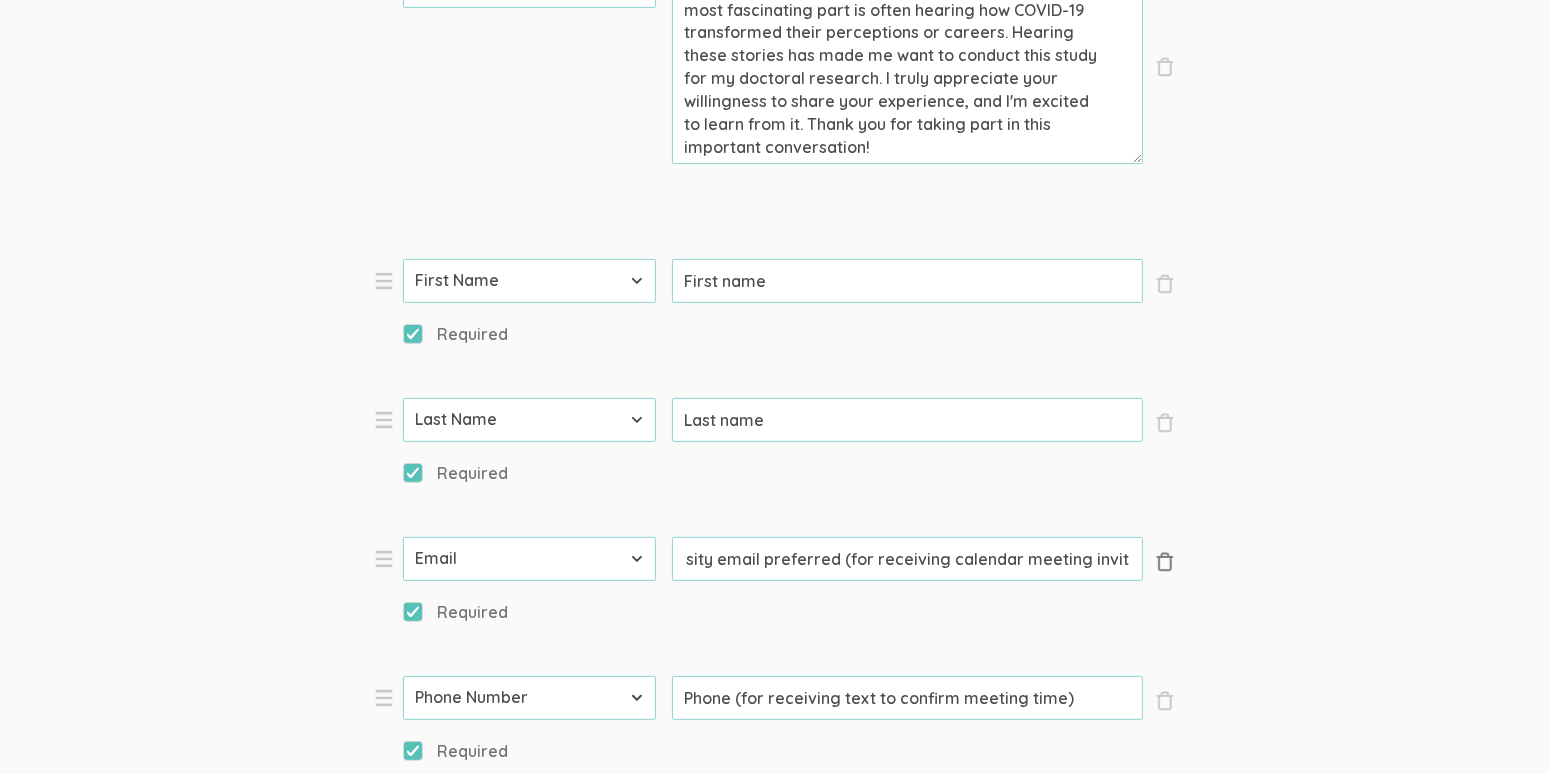 click on "Questions × Close Type First Name Last Name Email Phone Number LinkedIn Profile URL Country State Short Text Long Text Number Dropdown Checkbox Paragraph Prompt   My name is [PERSON_NAME], and I am an educator. I own and run a K-12 virtual tutoring business that I founded during COVID-19. Before COVID, I was a high school teacher, face-to-face tutor, and adjunct community college faculty member. The COVID shift sparked my interest in how online learning has transformed education, as it greatly transformed my perceptions. Whenever I interview new tutors, the most fascinating part is often hearing how COVID-19 transformed their perceptions or careers. Hearing these stories has made me want to conduct this study for my doctoral research. I truly appreciate your willingness to share your experience, and I'm excited to learn from it. Thank you for taking part in this important conversation! × Close Type First Name Last Name Email Phone Number LinkedIn Profile URL Country State Short Text Long Text Number Dropdown" at bounding box center [775, 880] 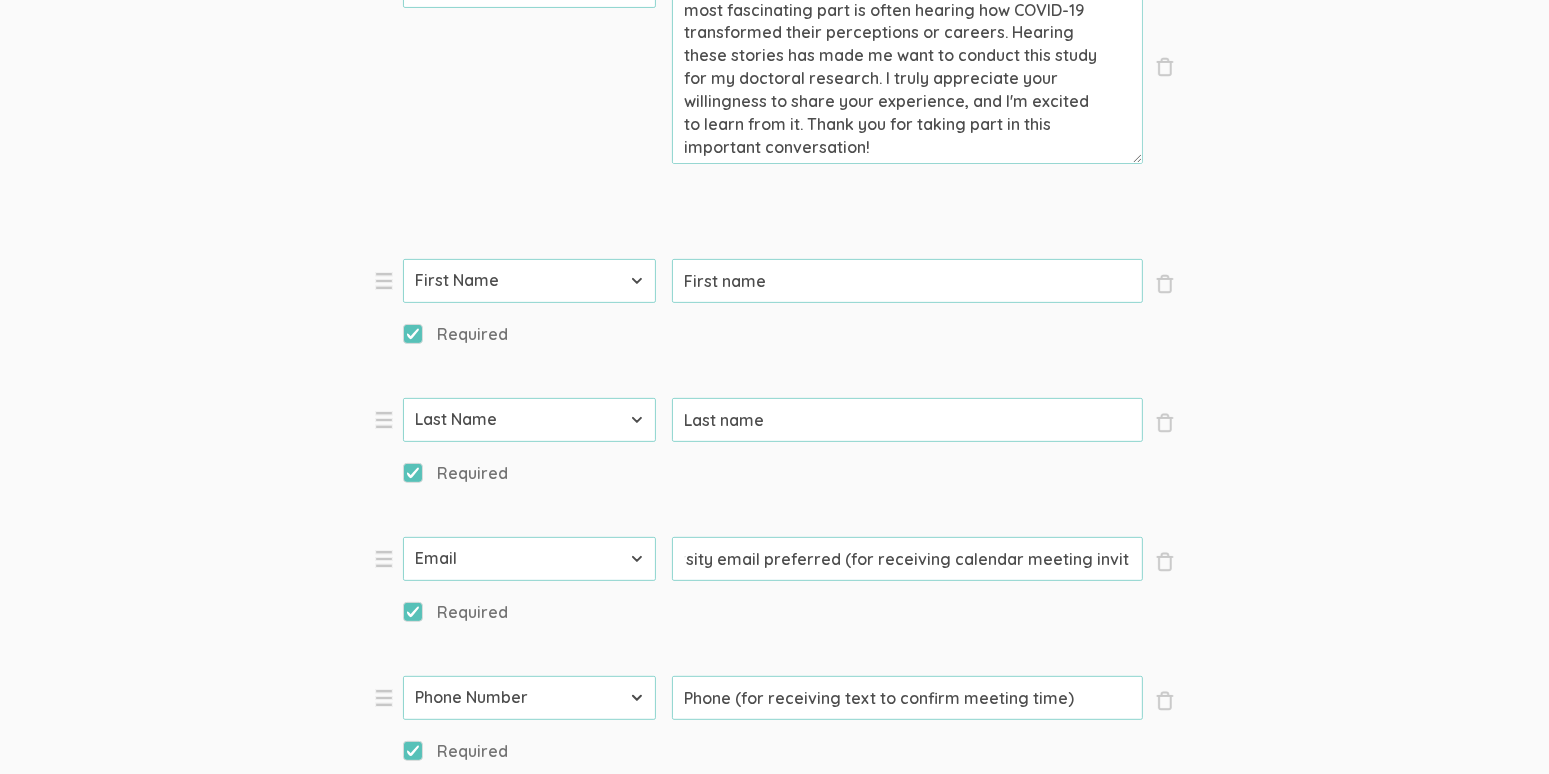 click on "University email preferred (for receiving calendar meeting invite)" at bounding box center (907, 559) 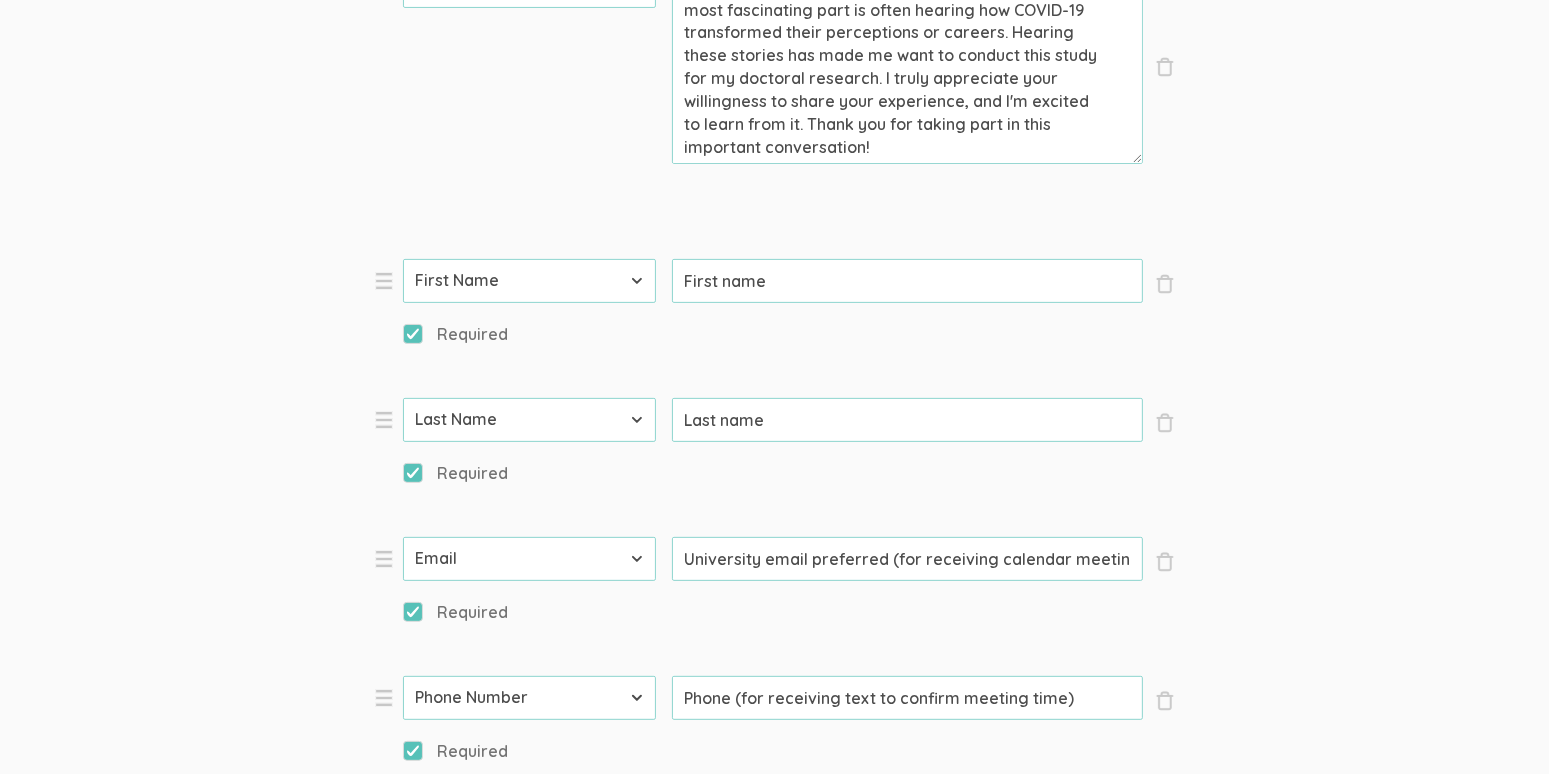 drag, startPoint x: 823, startPoint y: 552, endPoint x: 683, endPoint y: 560, distance: 140.22838 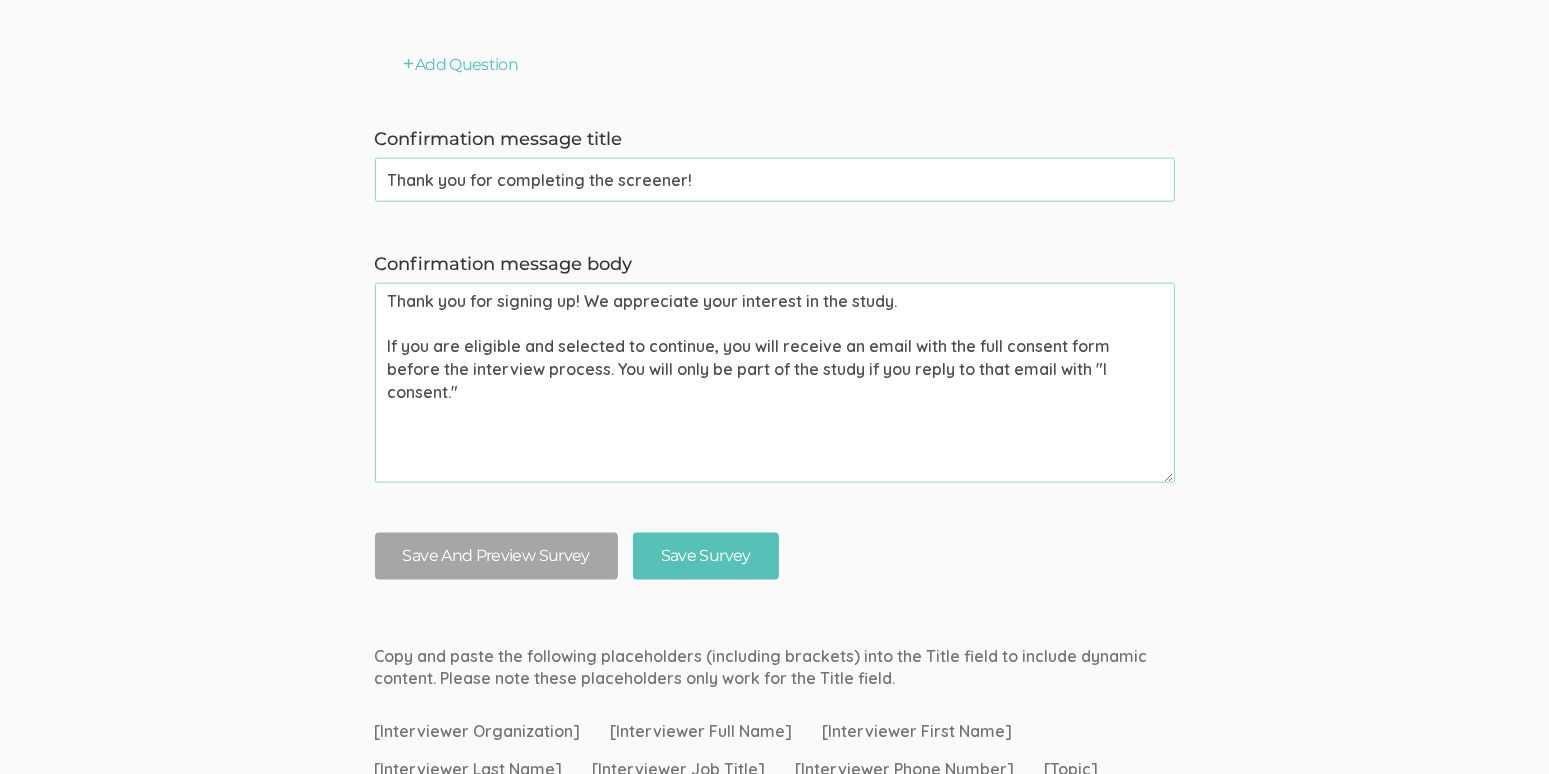 scroll, scrollTop: 2355, scrollLeft: 0, axis: vertical 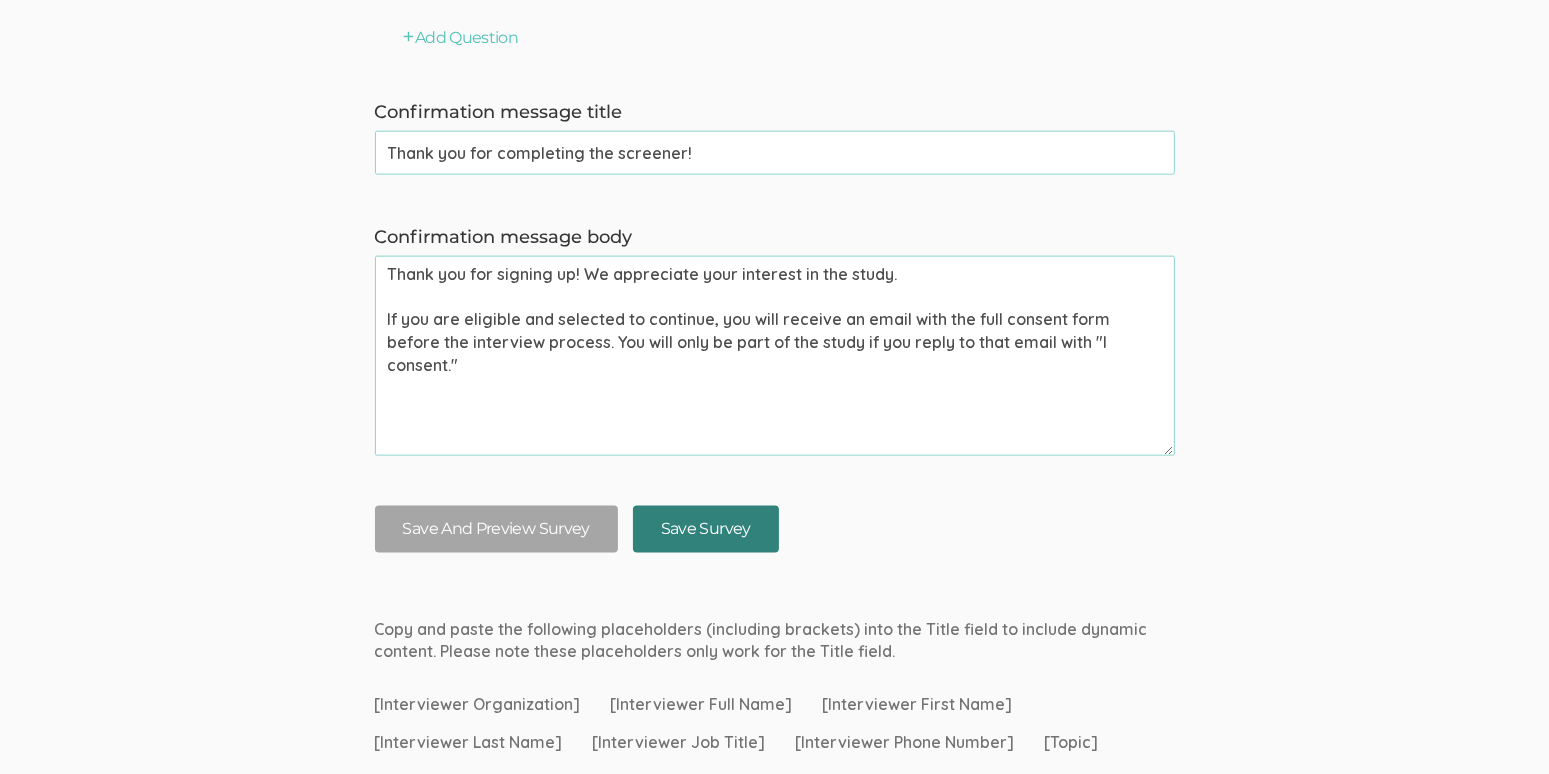 type on "University email (for receiving calendar meeting invite)" 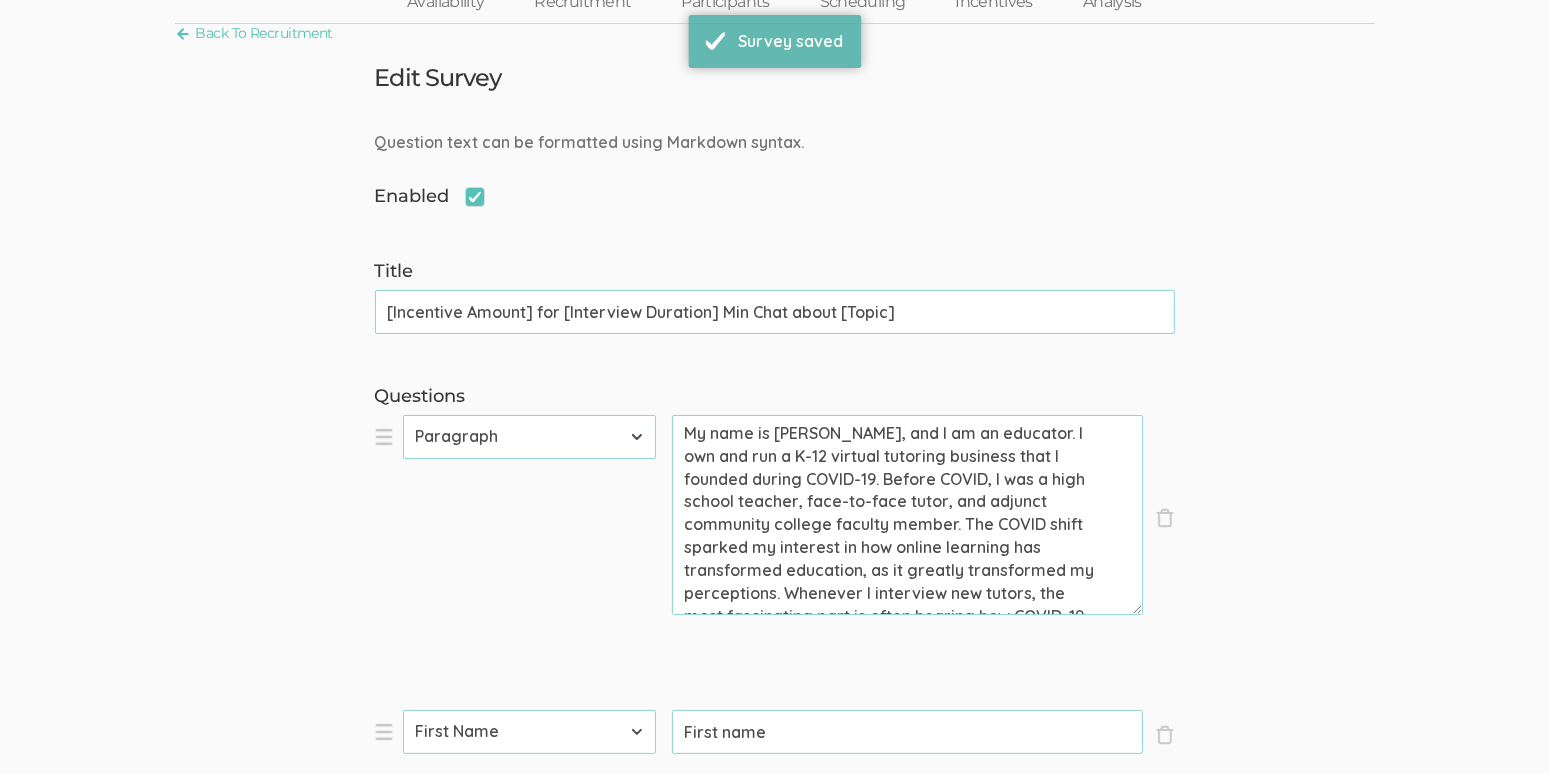 scroll, scrollTop: 111, scrollLeft: 0, axis: vertical 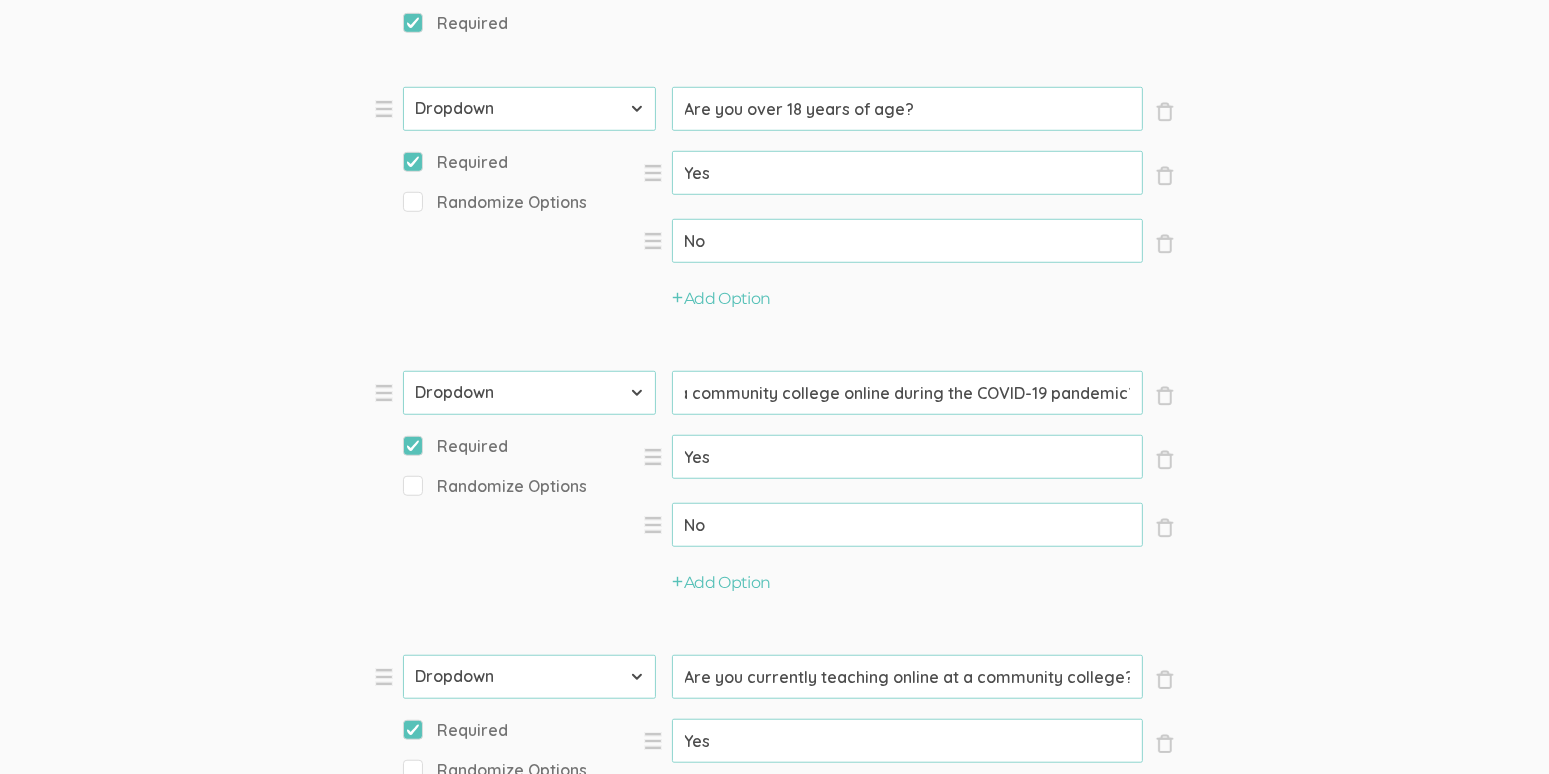 drag, startPoint x: 780, startPoint y: 383, endPoint x: 1083, endPoint y: 405, distance: 303.79764 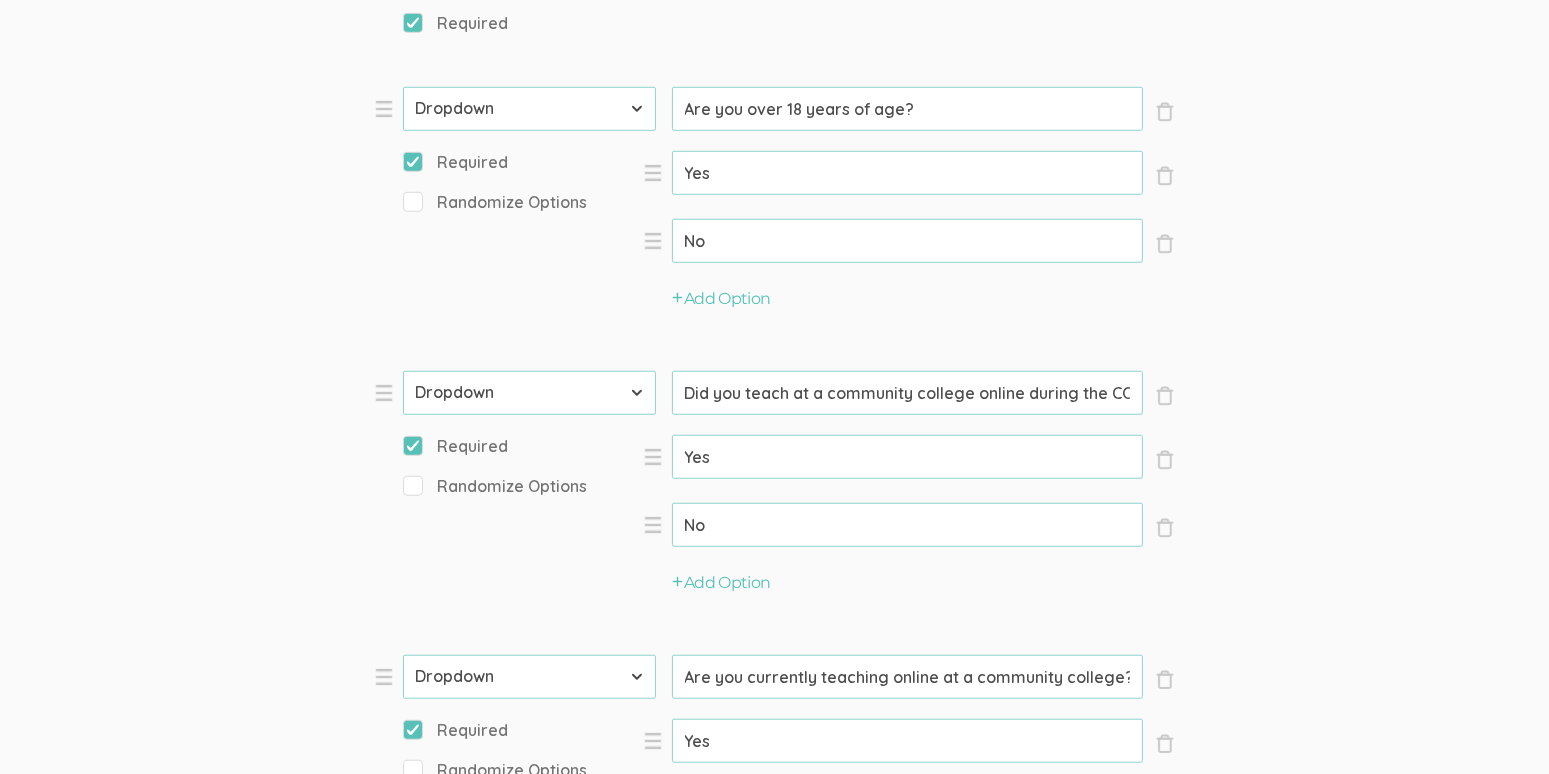 drag, startPoint x: 809, startPoint y: 395, endPoint x: 592, endPoint y: 377, distance: 217.74527 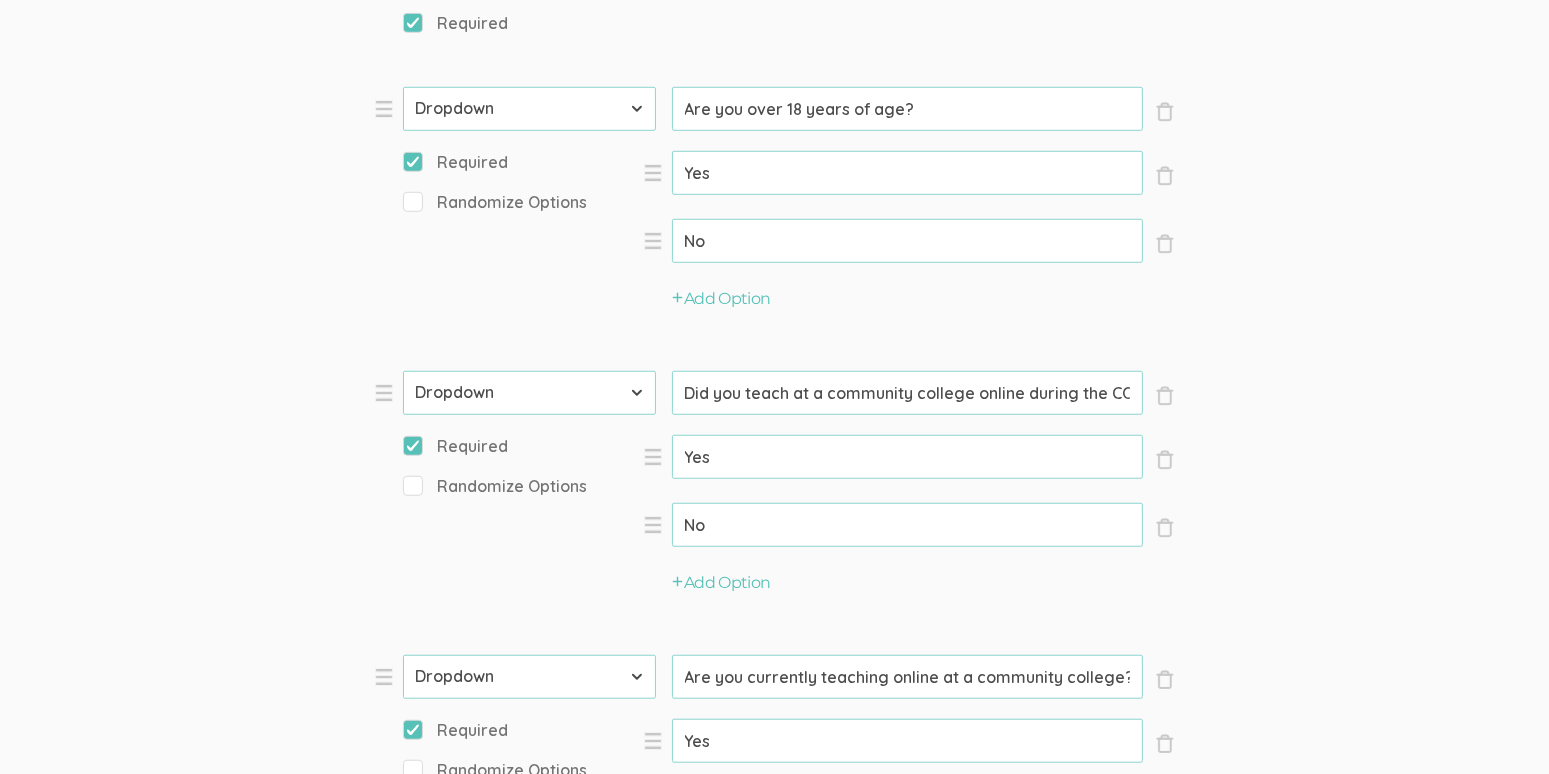 click on "Did you teach at a community college online during the COVID-19 pandemic?" at bounding box center [907, -586] 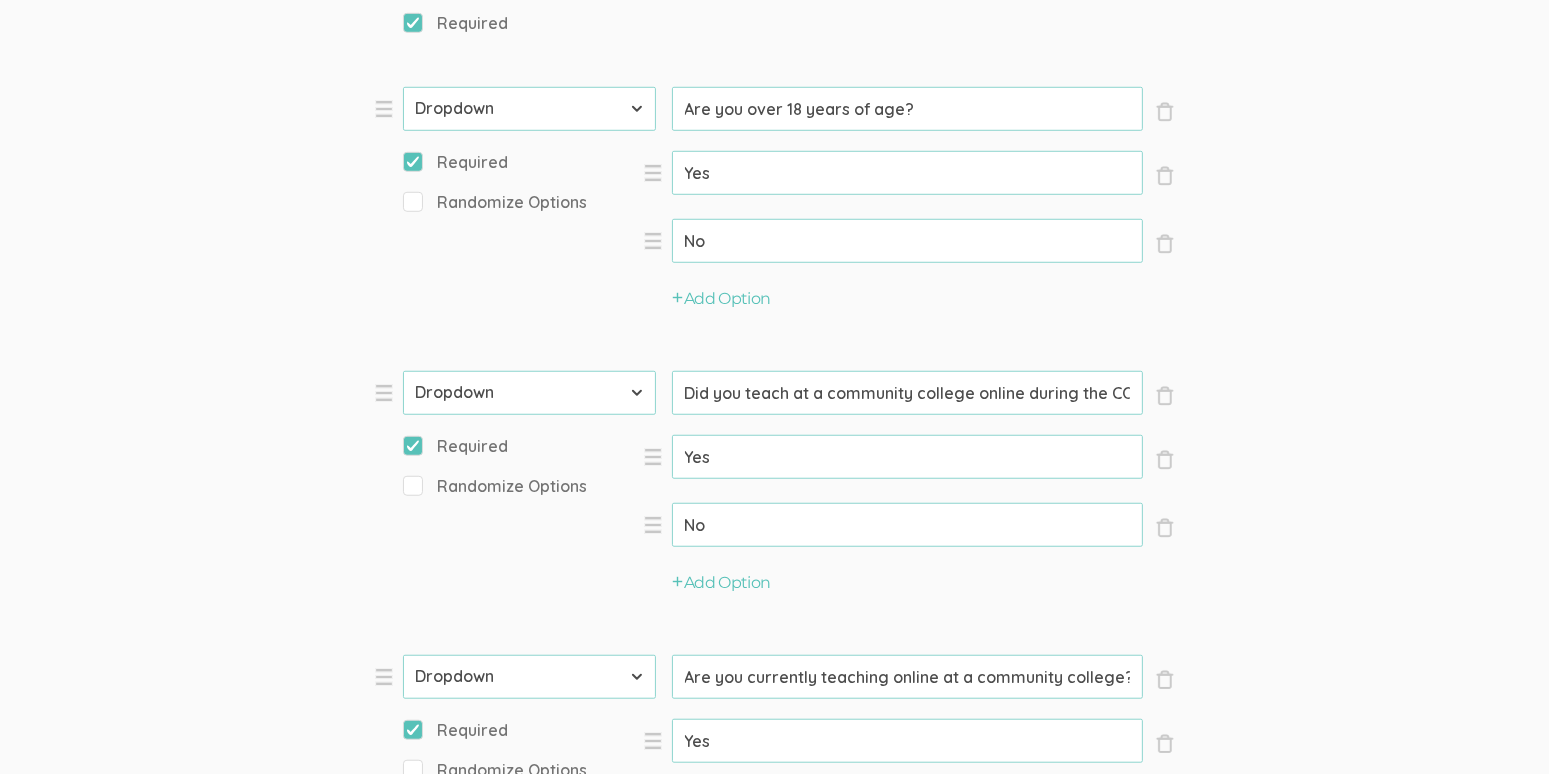 scroll, scrollTop: 0, scrollLeft: 135, axis: horizontal 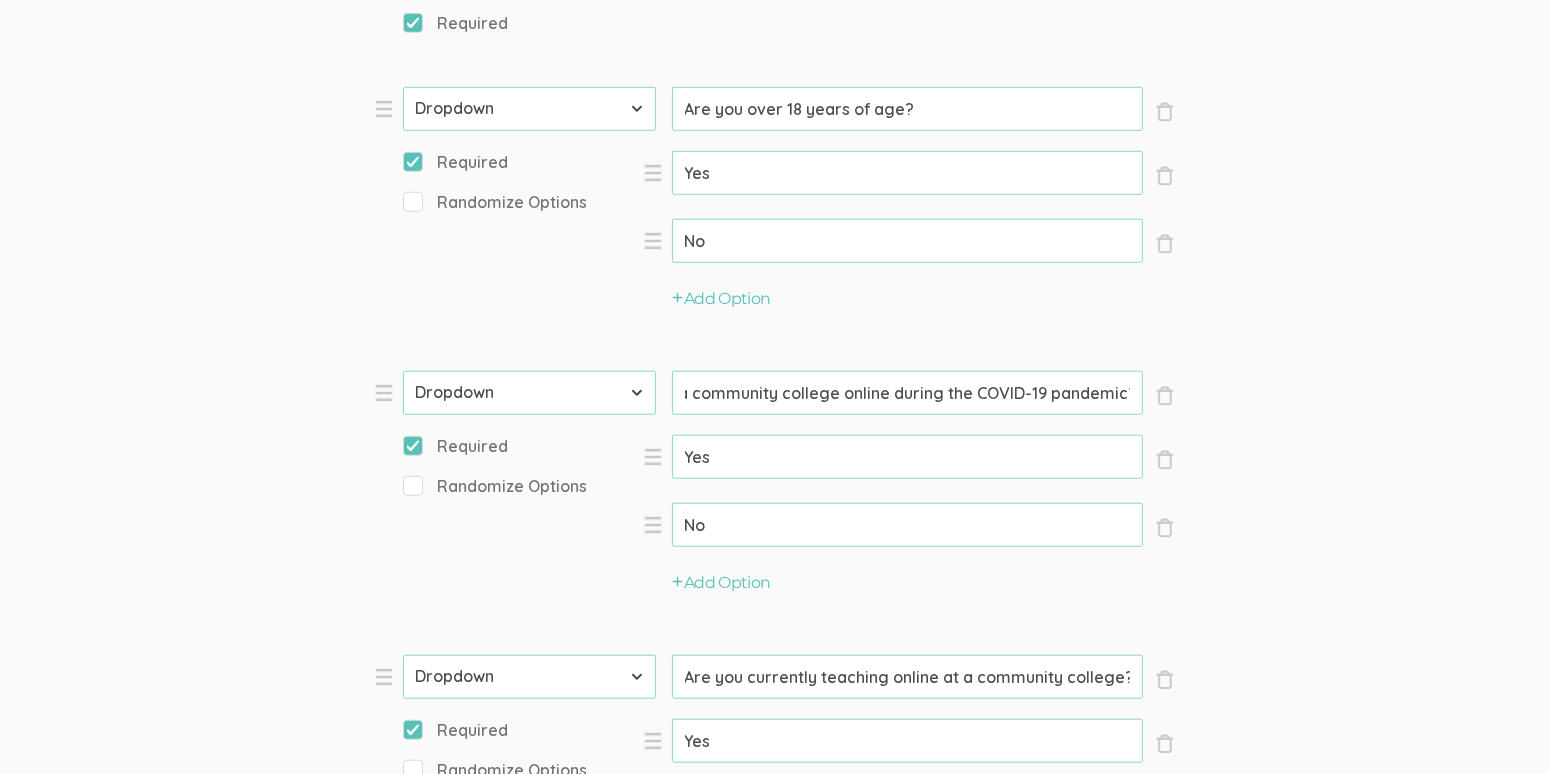 drag, startPoint x: 1086, startPoint y: 391, endPoint x: 1303, endPoint y: 414, distance: 218.21548 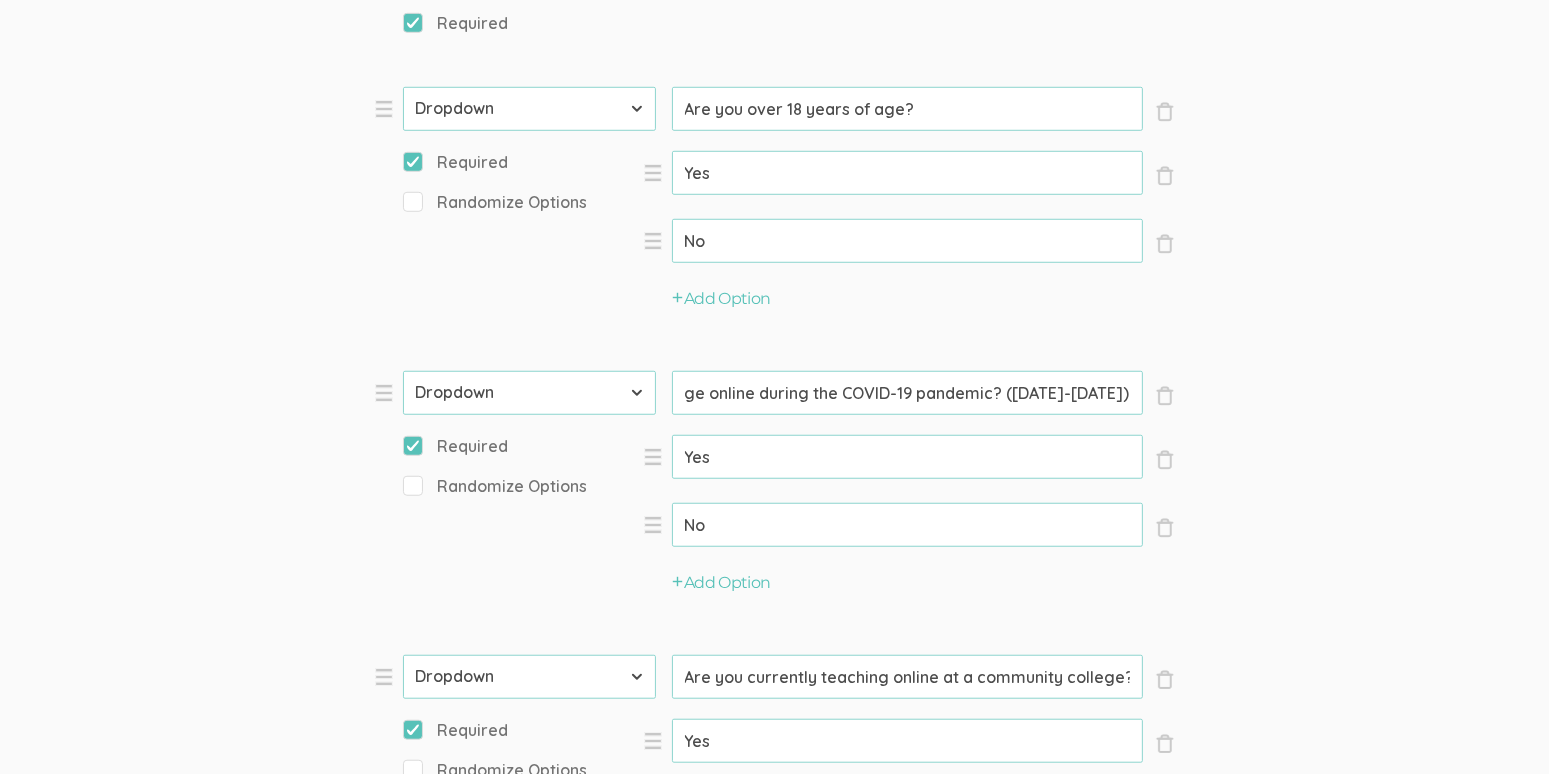 scroll, scrollTop: 0, scrollLeft: 295, axis: horizontal 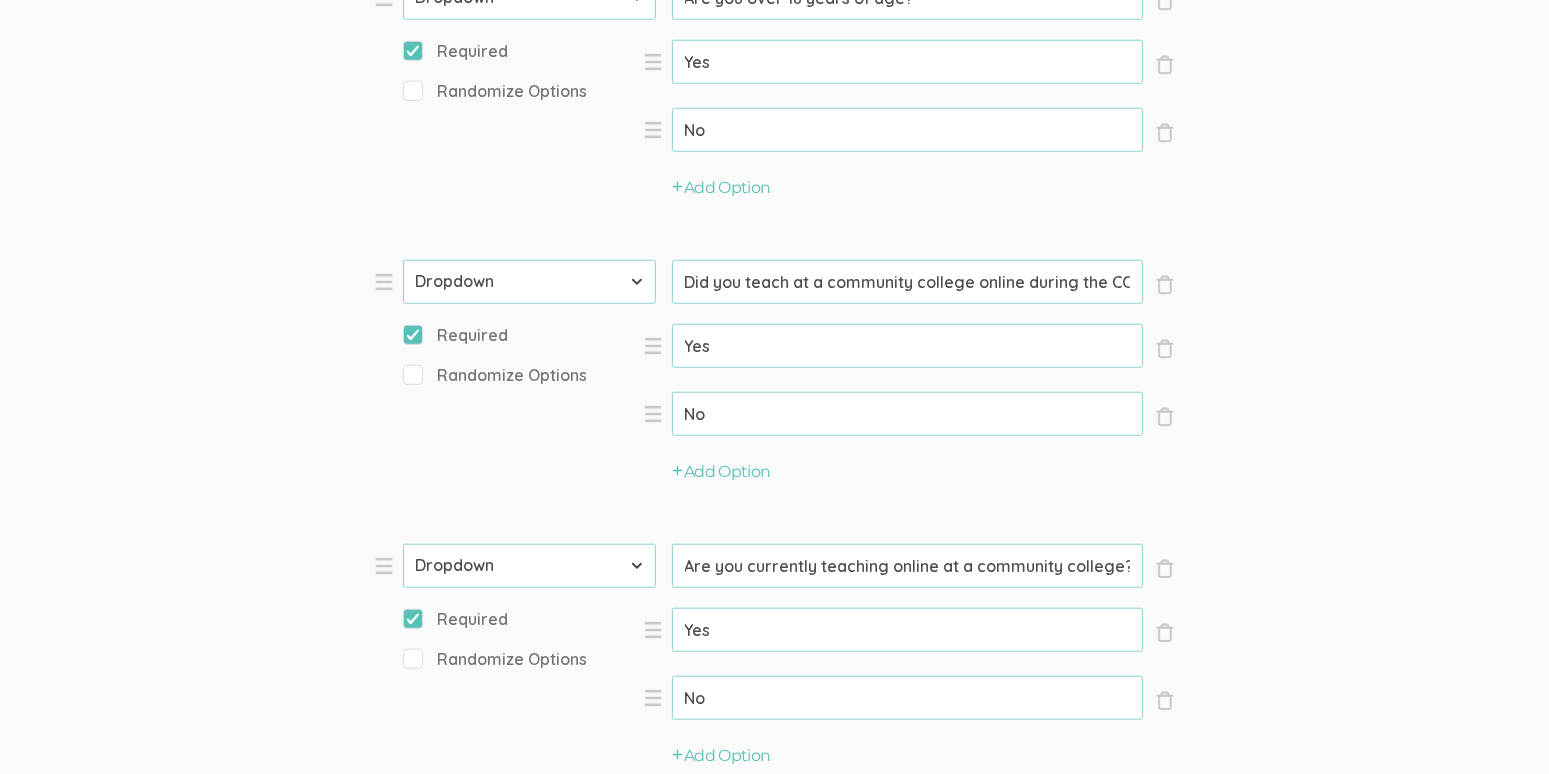 drag, startPoint x: 1085, startPoint y: 564, endPoint x: 1178, endPoint y: 567, distance: 93.04838 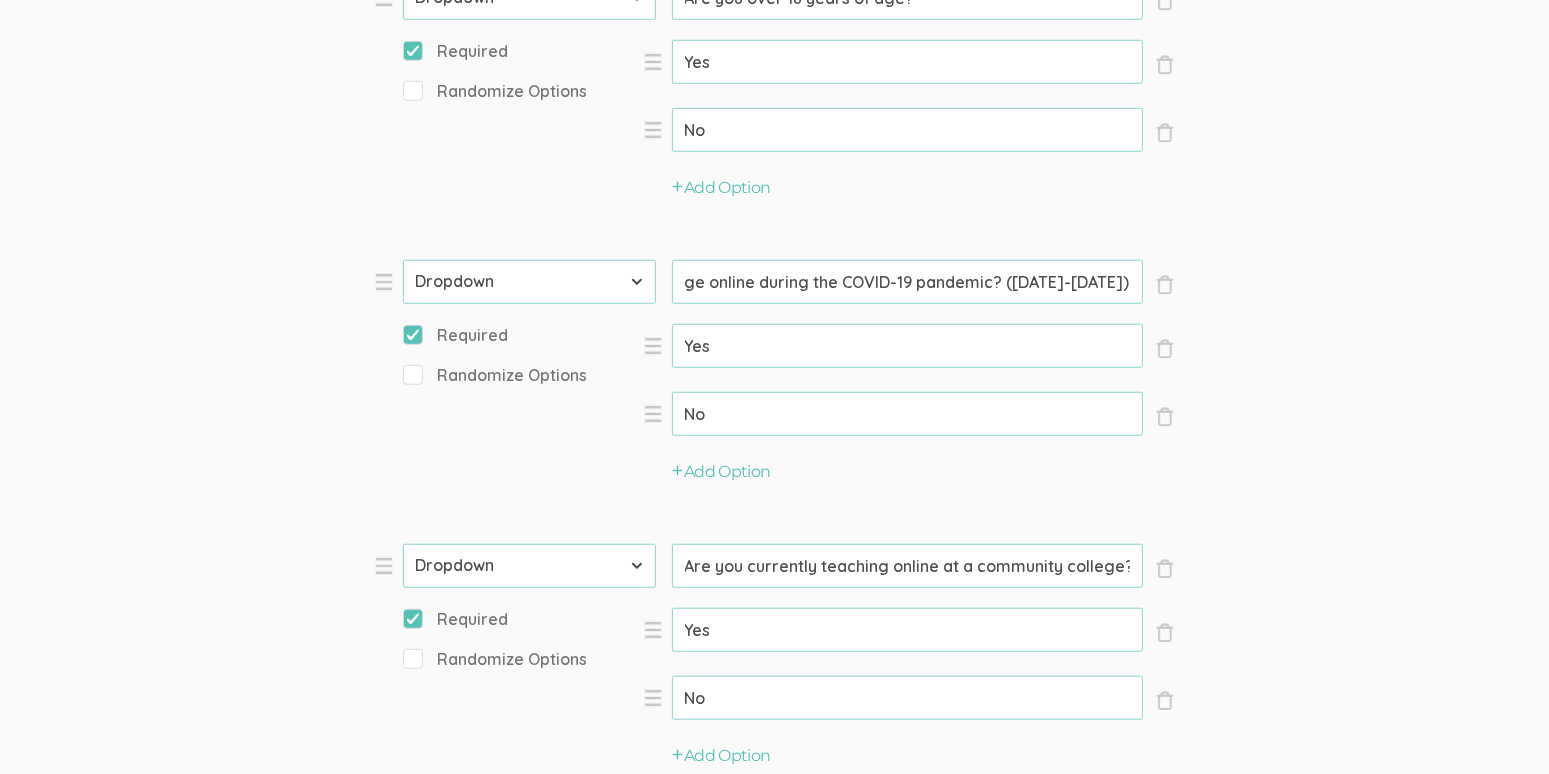 scroll, scrollTop: 0, scrollLeft: 0, axis: both 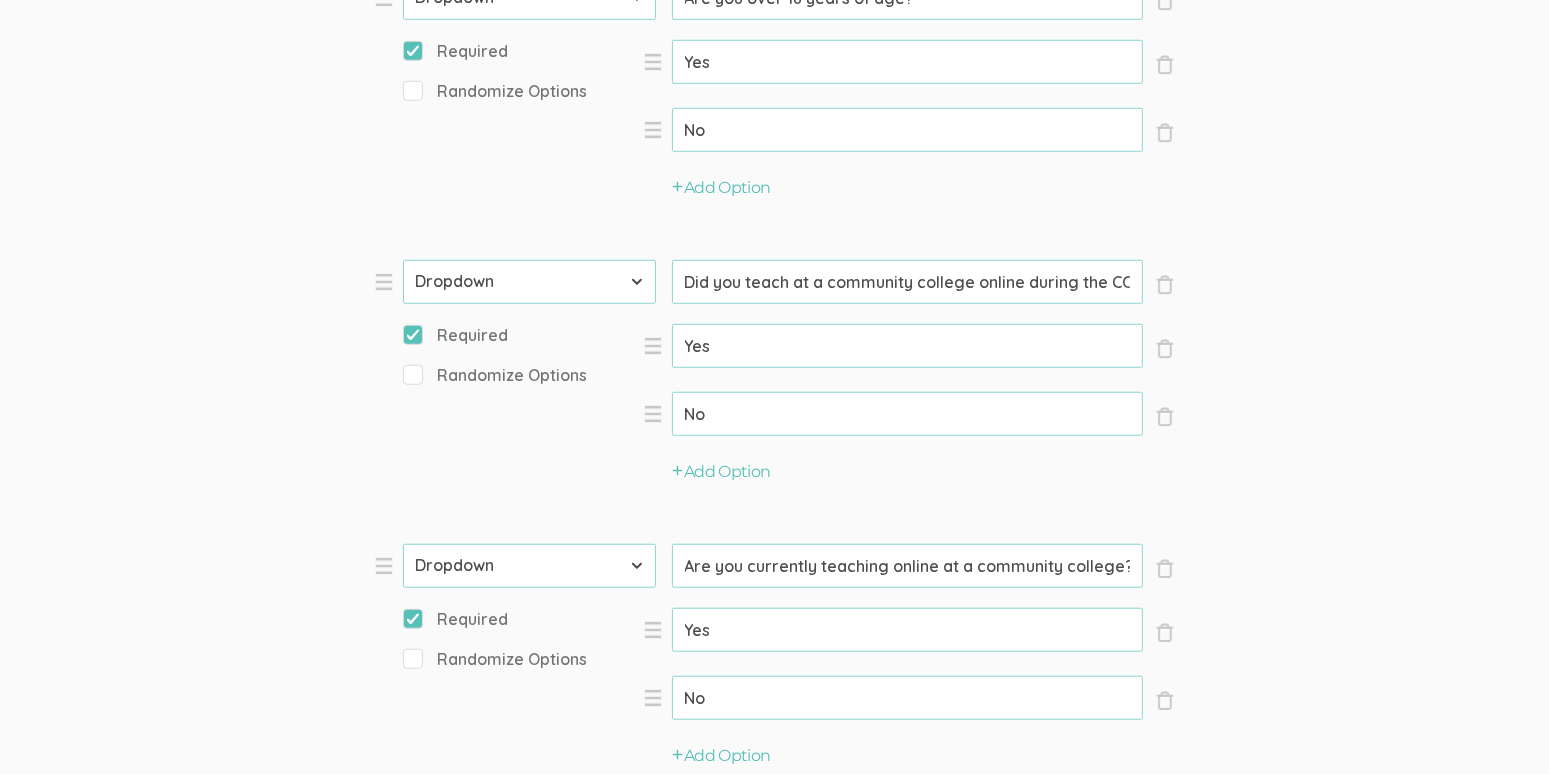 drag, startPoint x: 1021, startPoint y: 280, endPoint x: 522, endPoint y: 215, distance: 503.21567 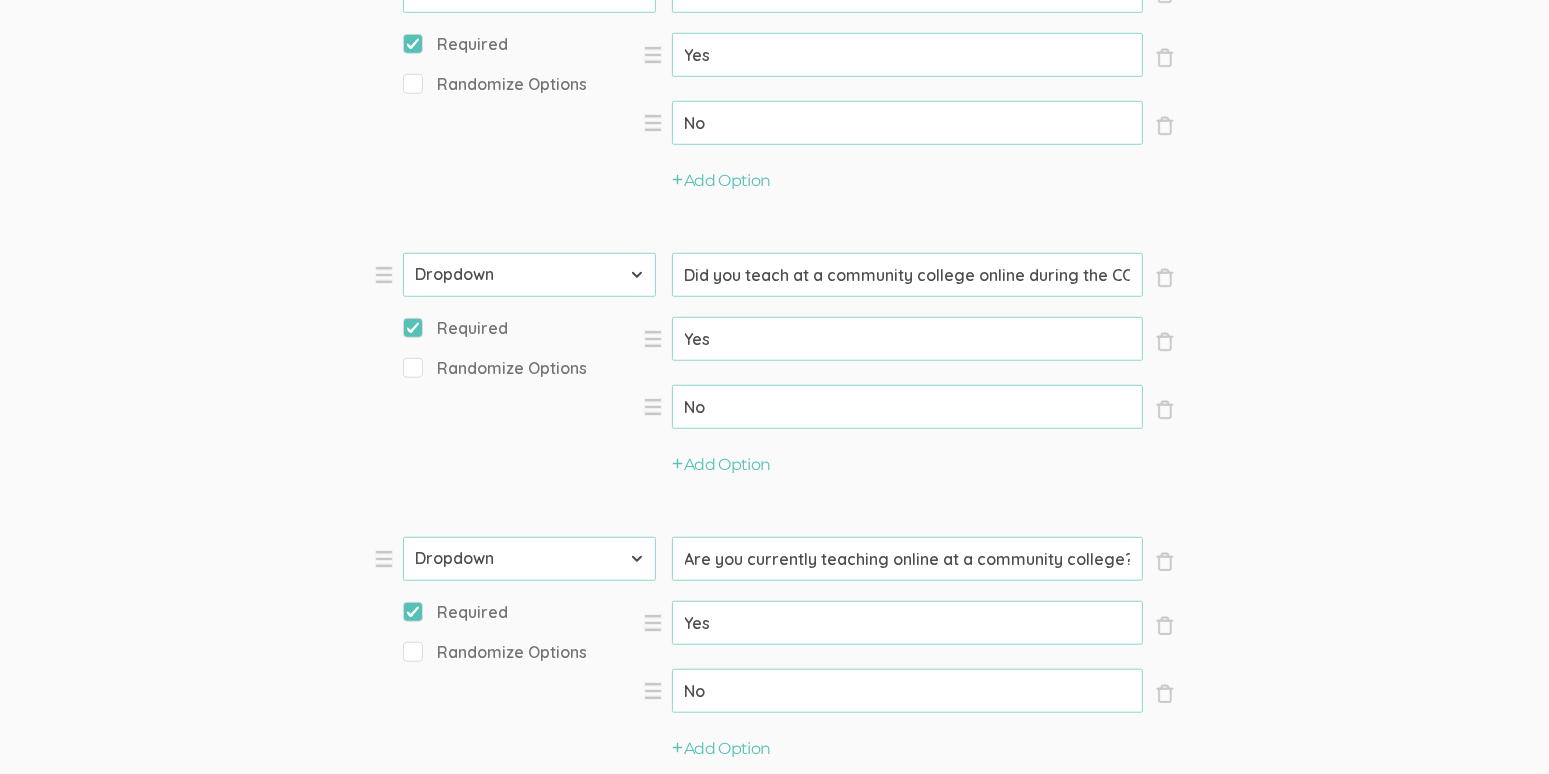 scroll, scrollTop: 1555, scrollLeft: 0, axis: vertical 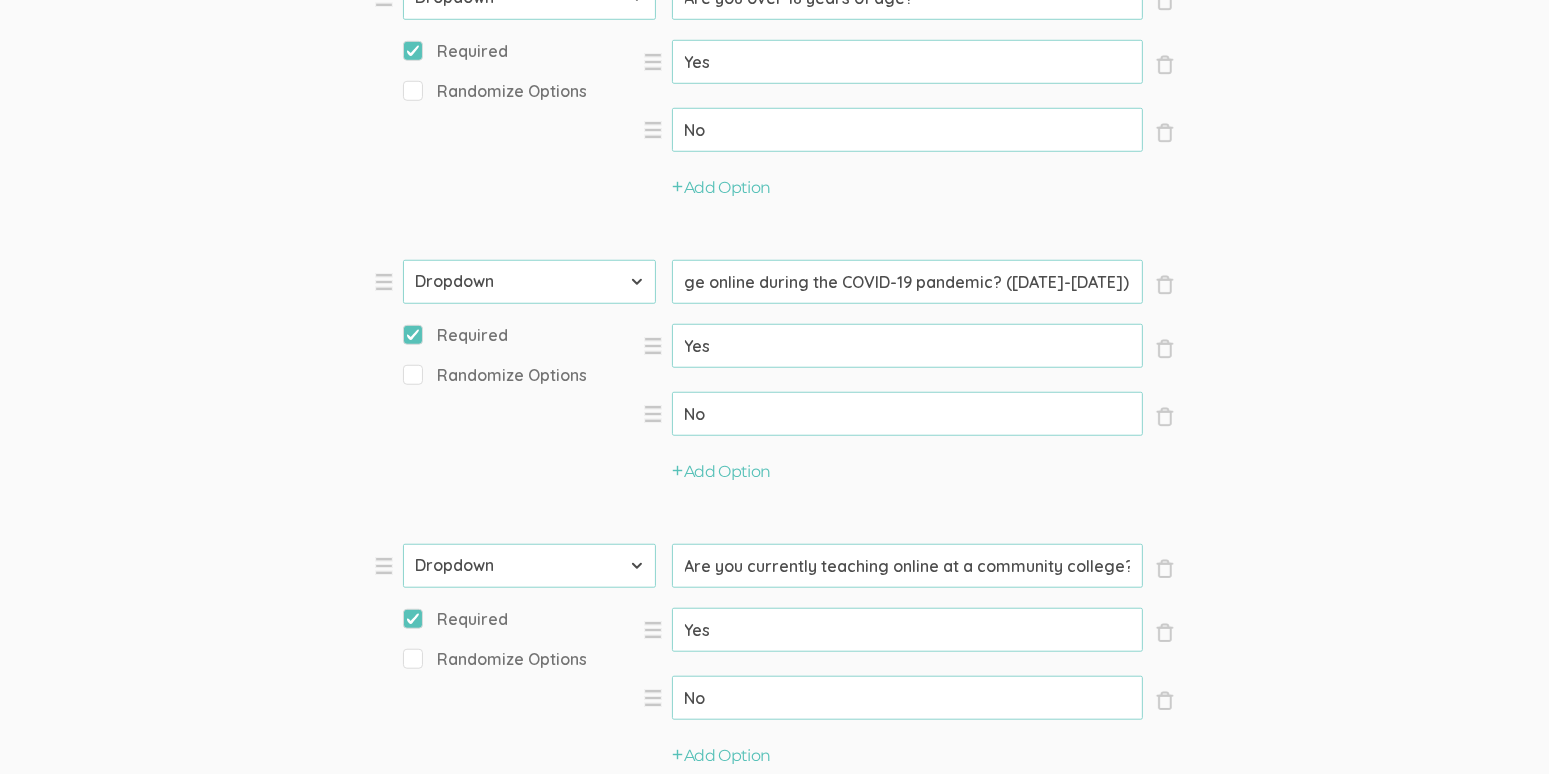 drag, startPoint x: 776, startPoint y: 285, endPoint x: 1358, endPoint y: 304, distance: 582.31006 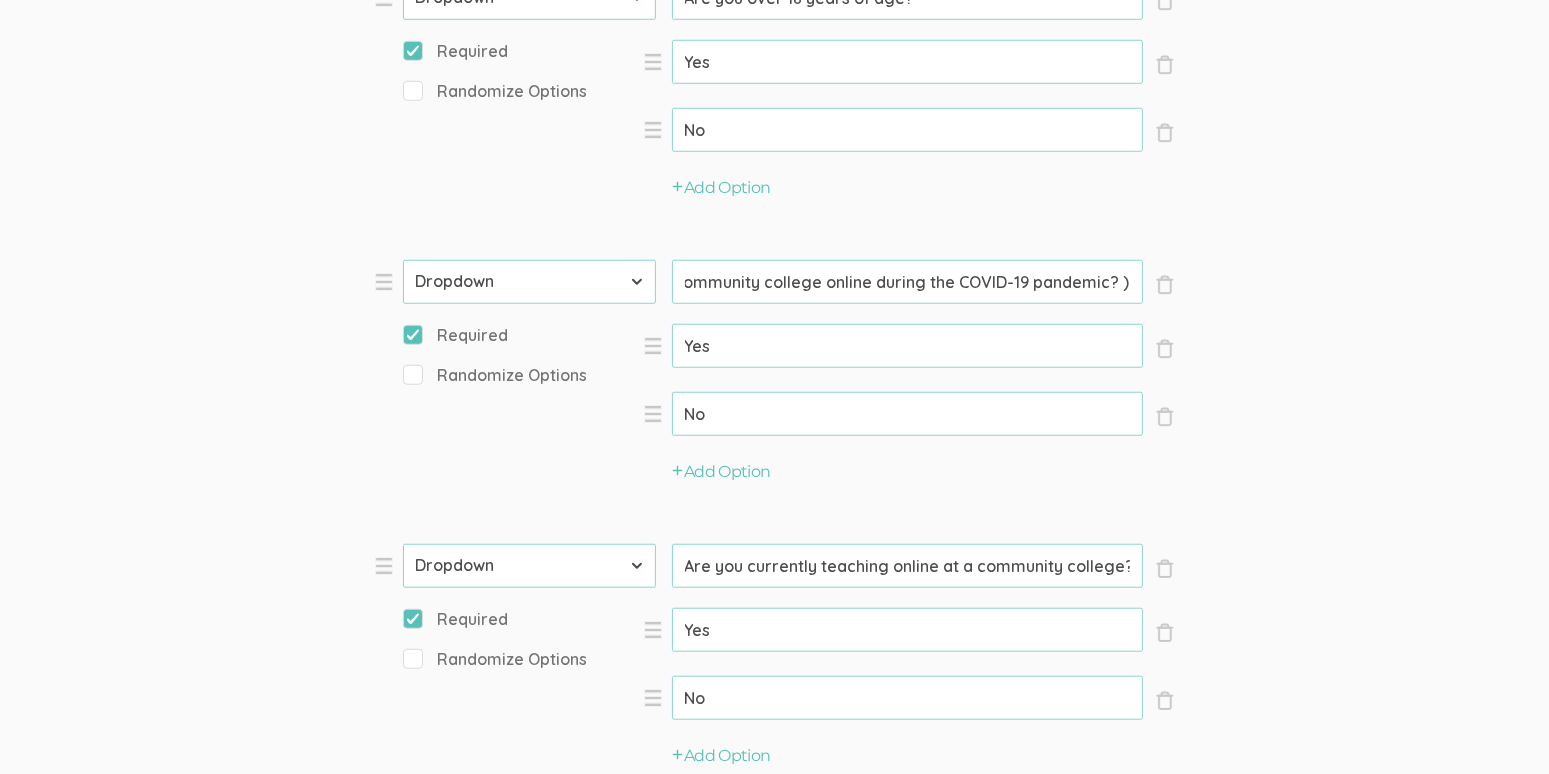scroll, scrollTop: 0, scrollLeft: 146, axis: horizontal 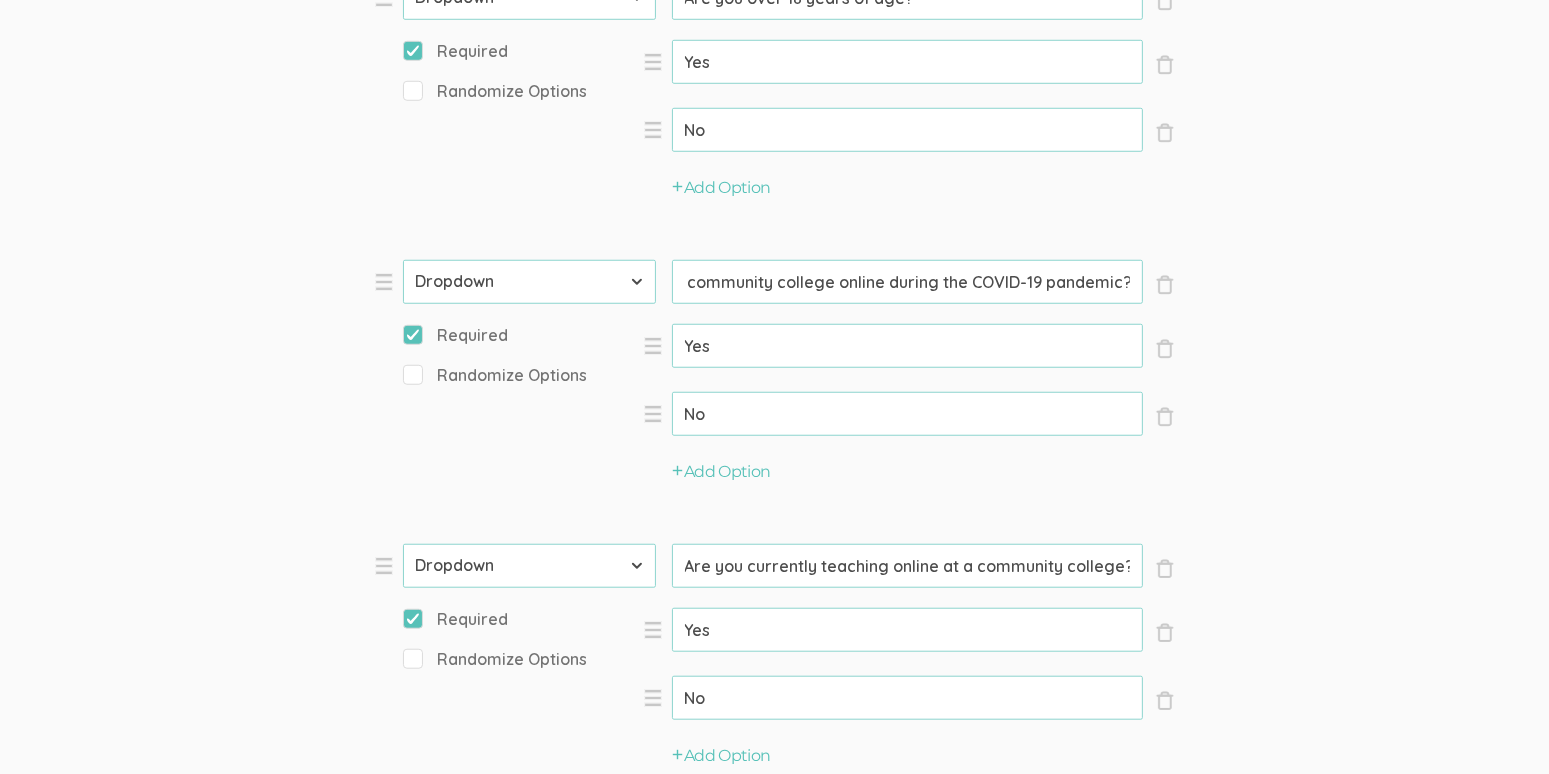paste on "([DATE]-[DATE]" 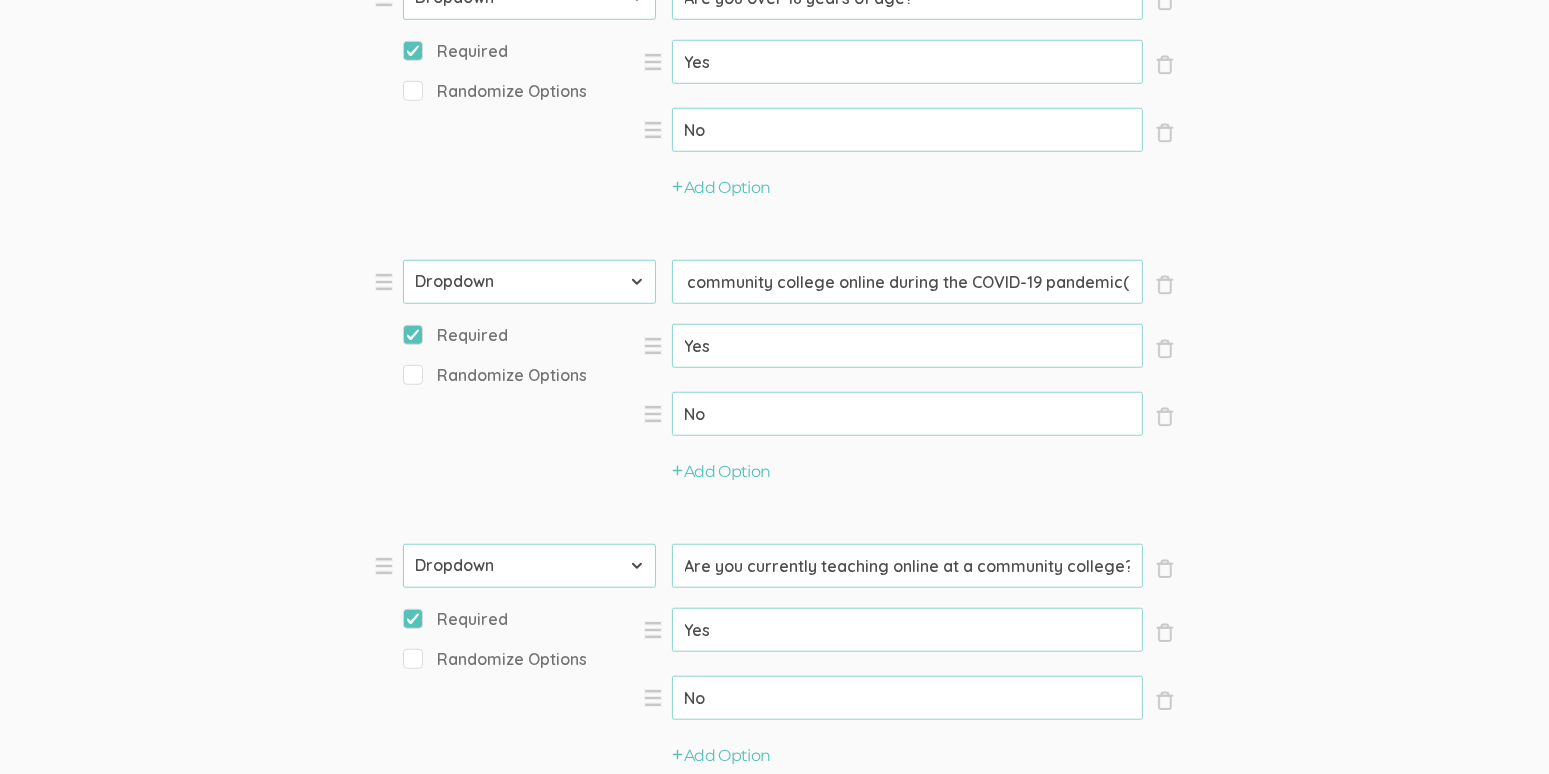 scroll, scrollTop: 0, scrollLeft: 278, axis: horizontal 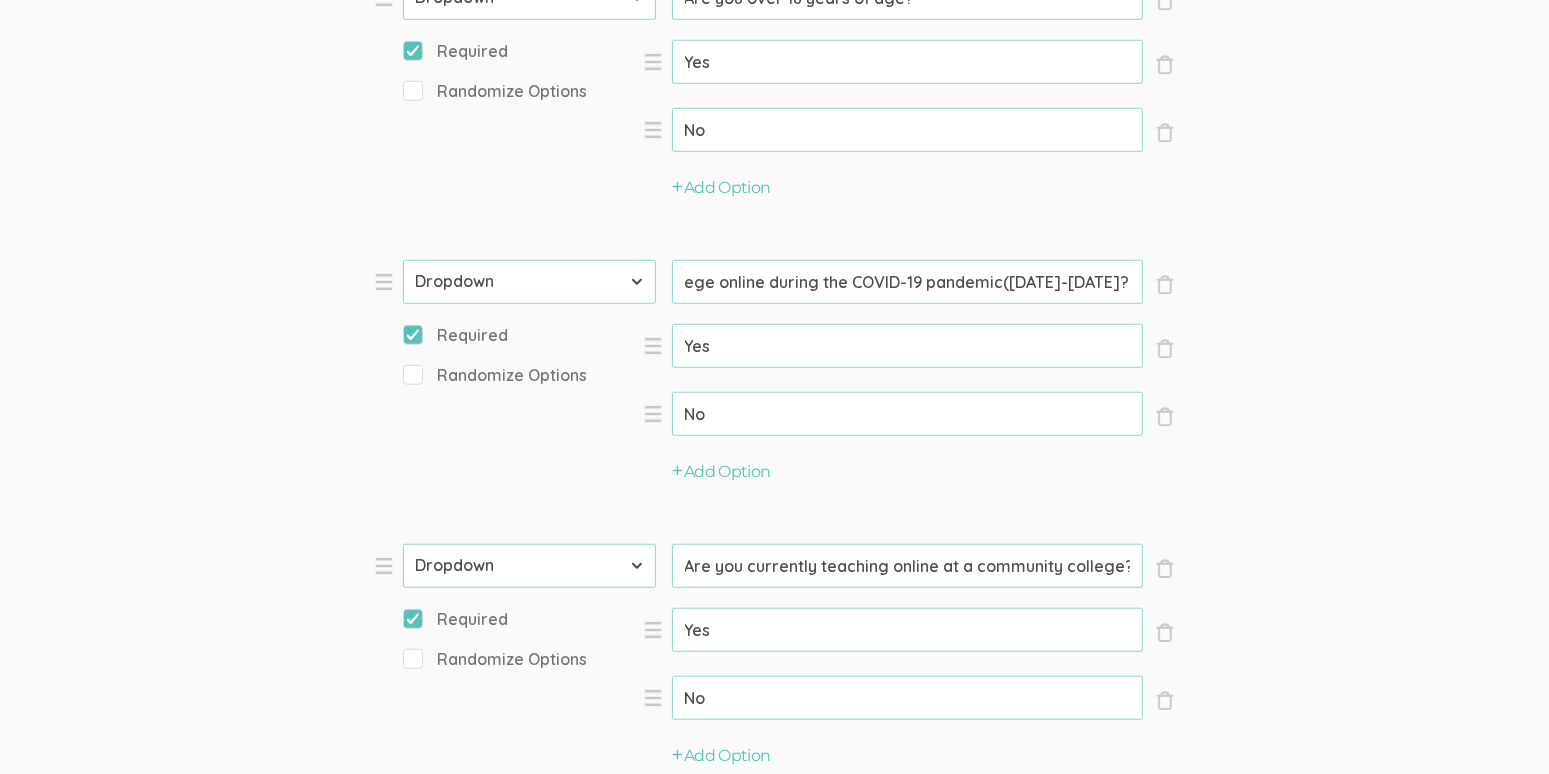 click on "Did you teach at a community college online during the COVID-19 pandemic([DATE]-[DATE]?" at bounding box center (907, 282) 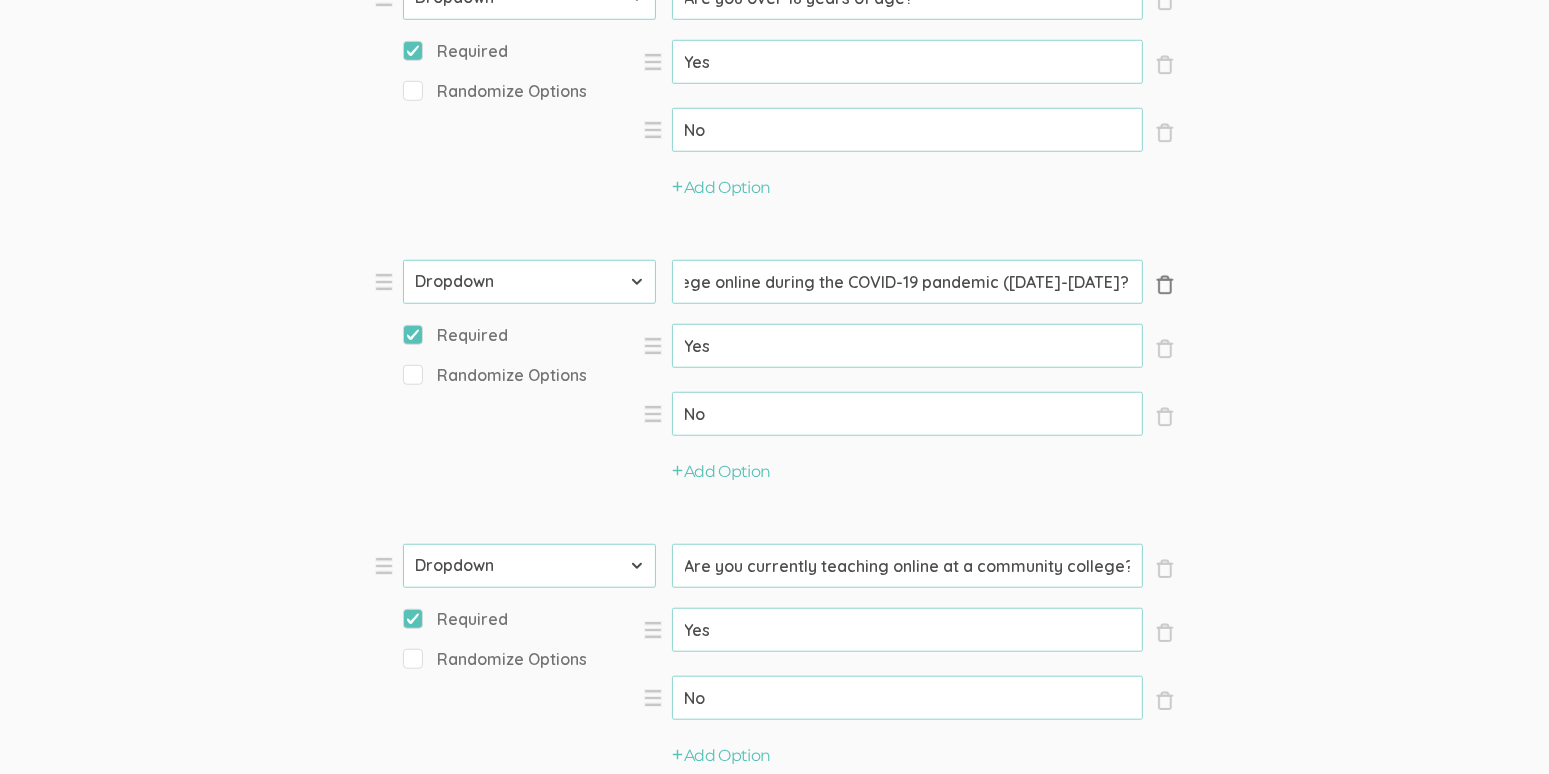 scroll, scrollTop: 0, scrollLeft: 294, axis: horizontal 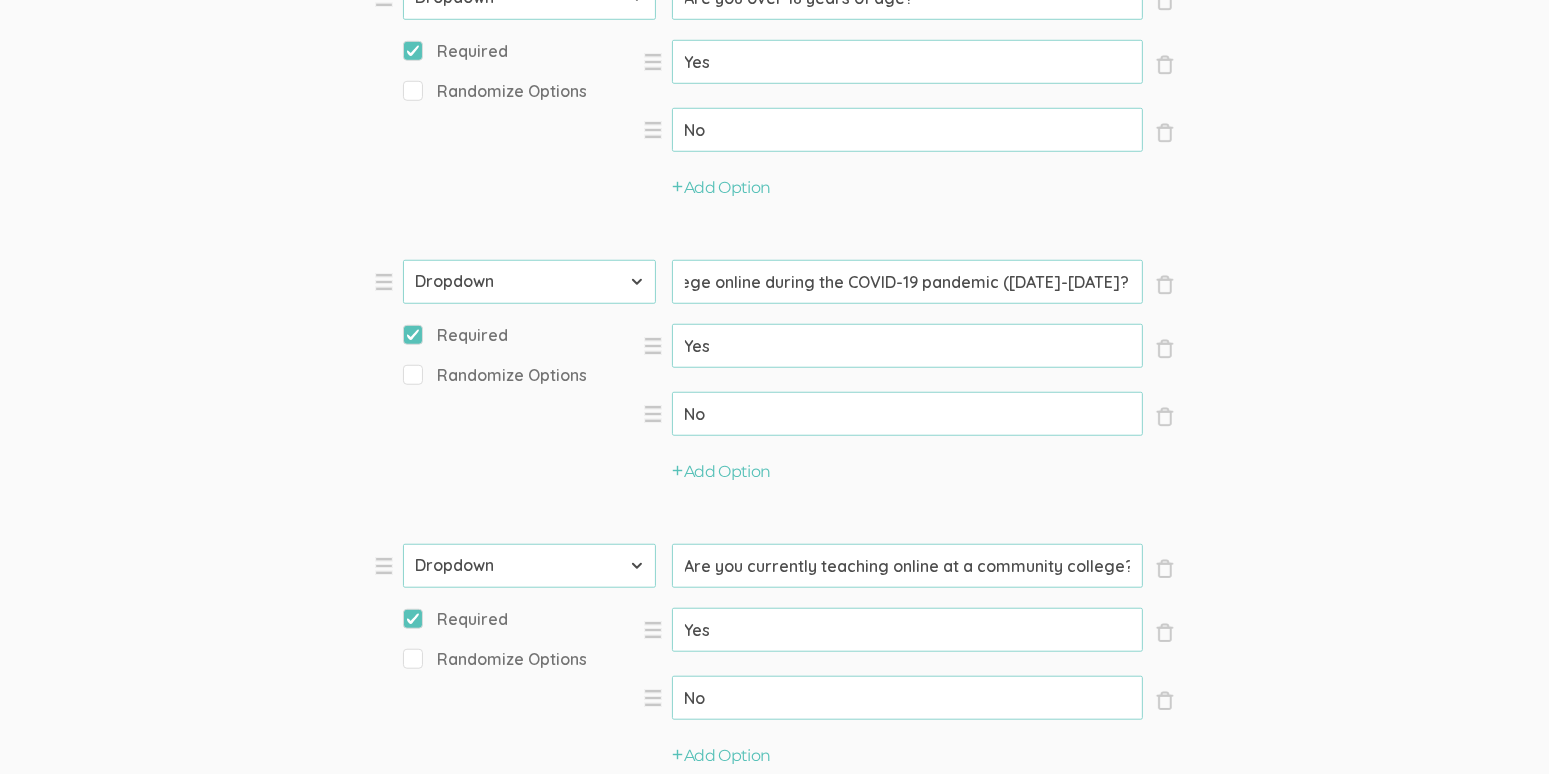 click on "Did you teach at a community college online during the COVID-19 pandemic ([DATE]-[DATE]?" at bounding box center [907, 282] 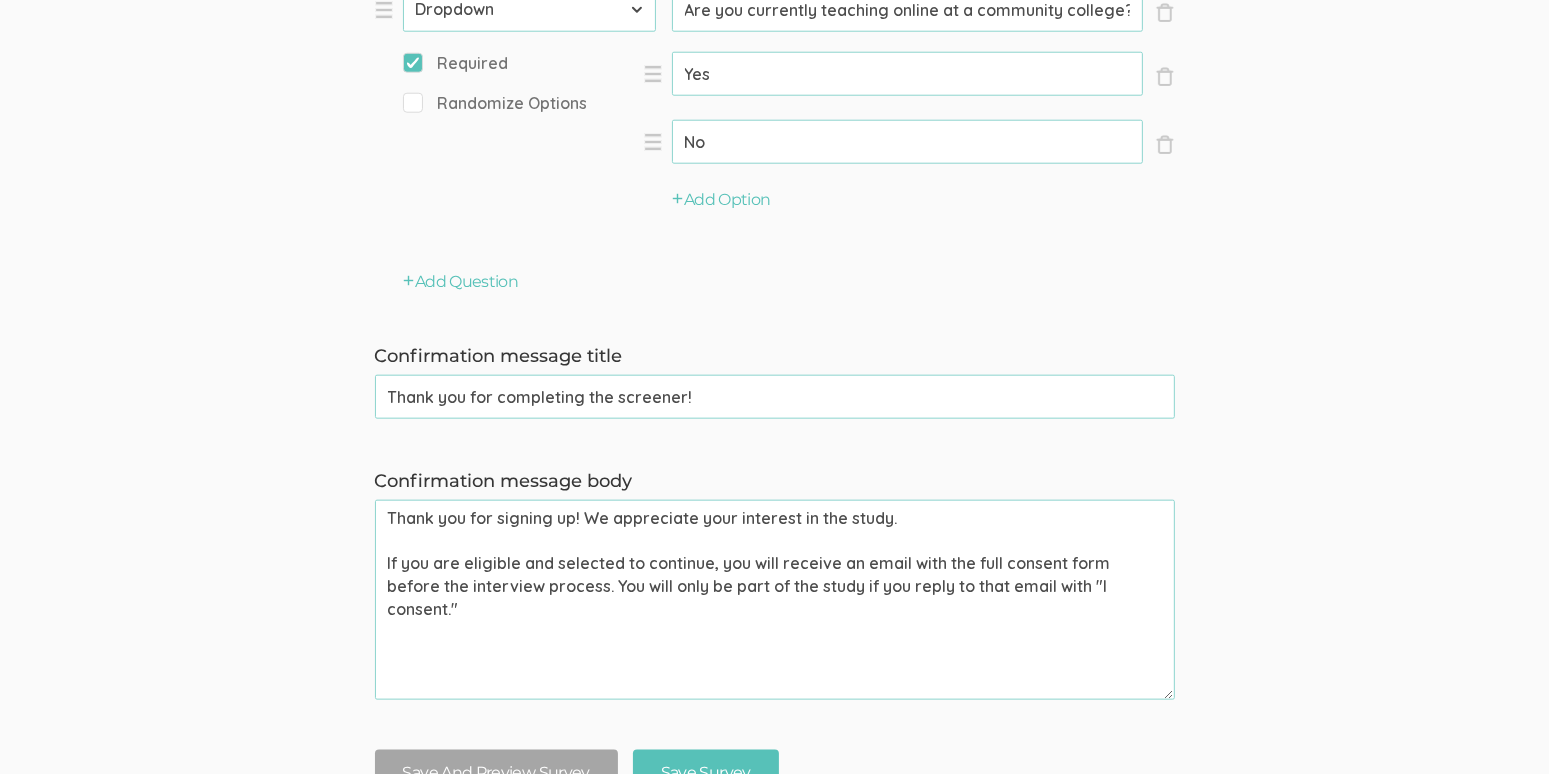 scroll, scrollTop: 2573, scrollLeft: 0, axis: vertical 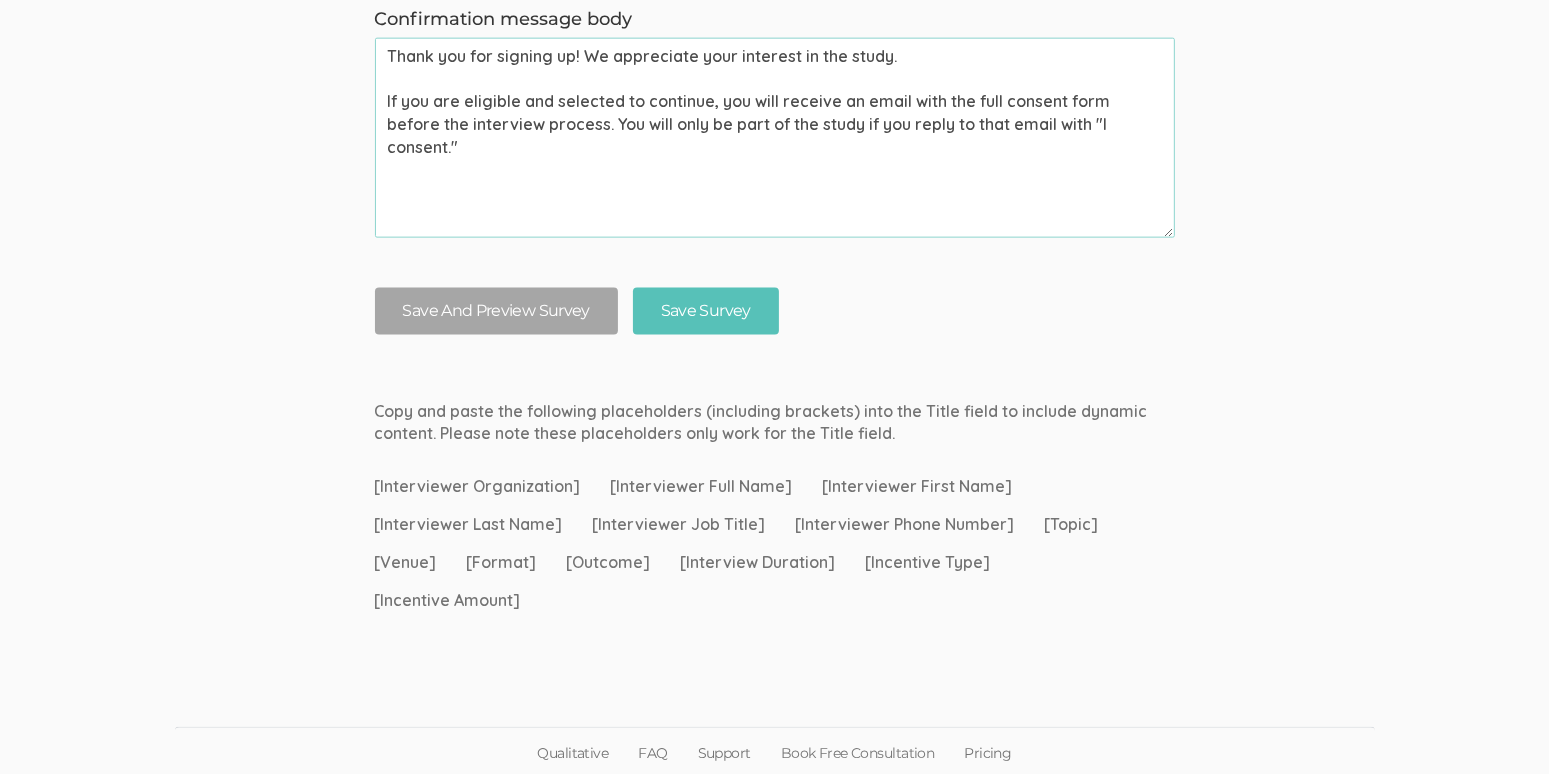 type on "Did you teach at a community college online during the COVID-19 pandemic ([DATE]-[DATE])?" 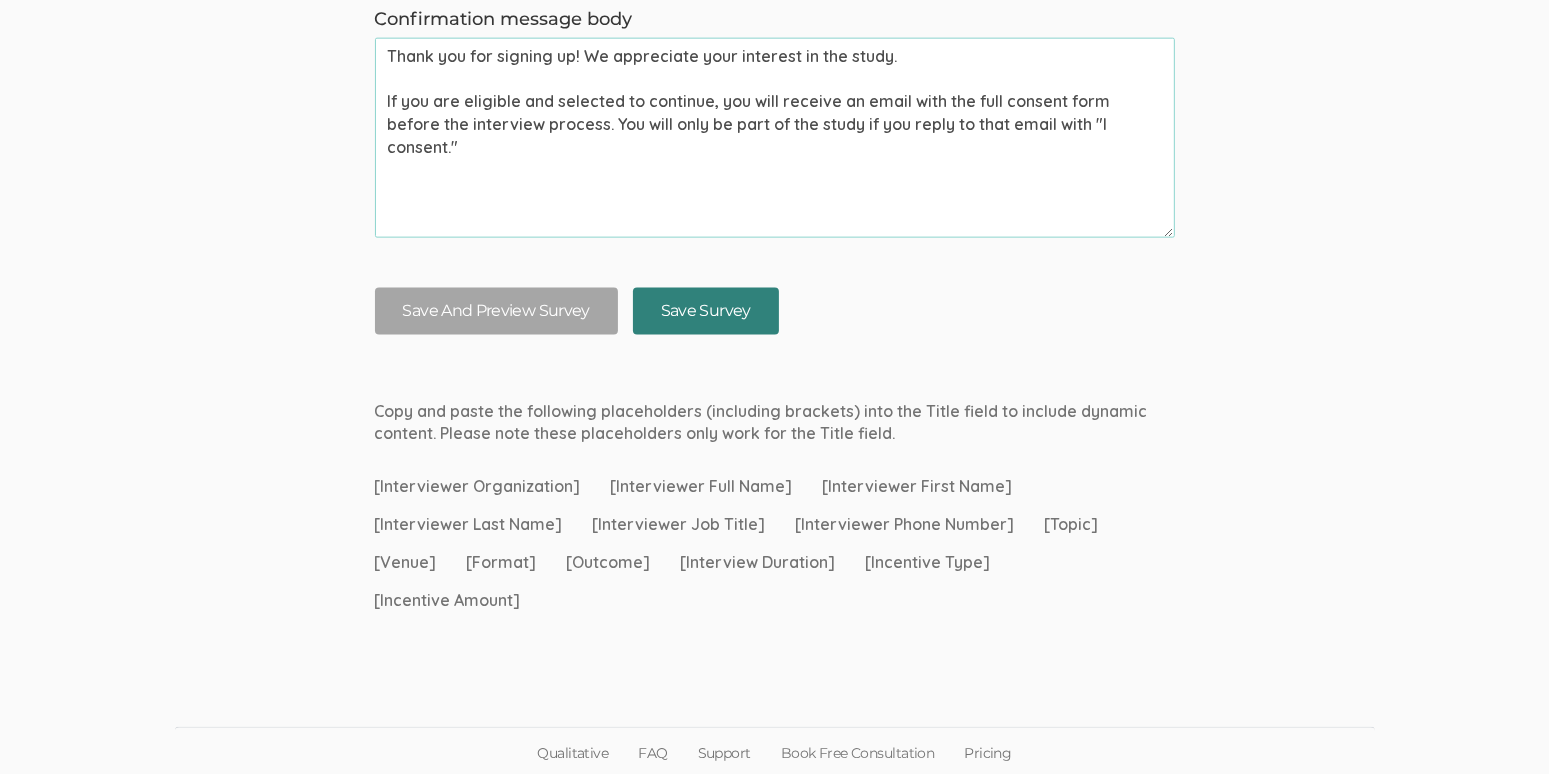 click on "Save Survey" at bounding box center [706, 311] 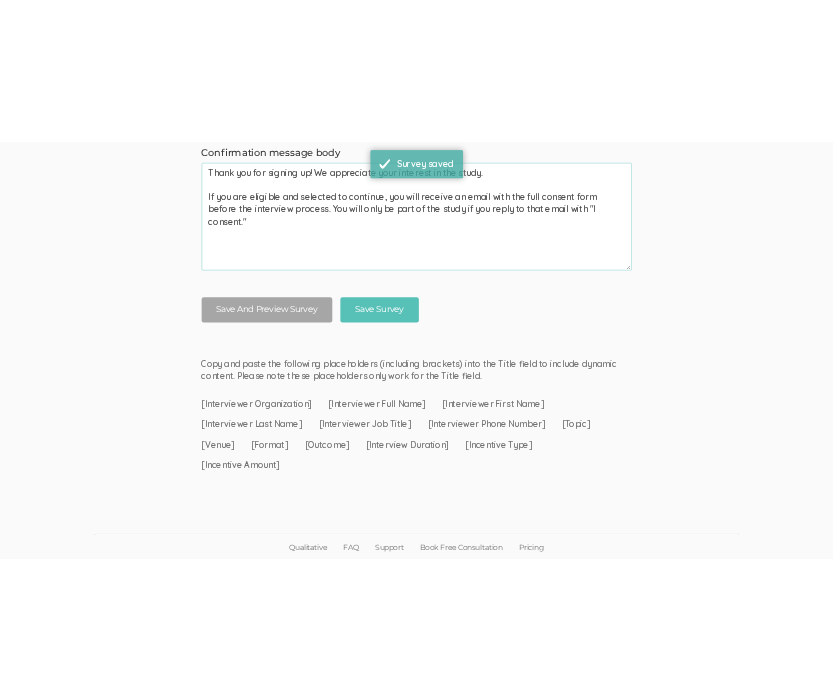 scroll, scrollTop: 0, scrollLeft: 0, axis: both 